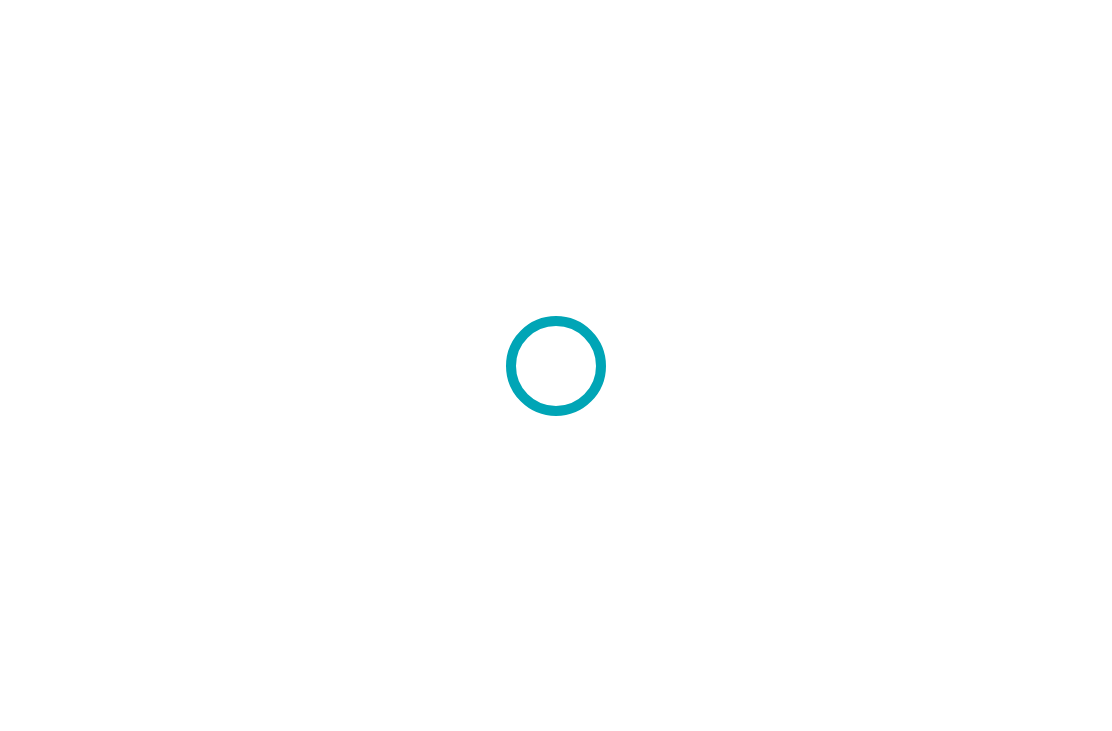 scroll, scrollTop: 0, scrollLeft: 0, axis: both 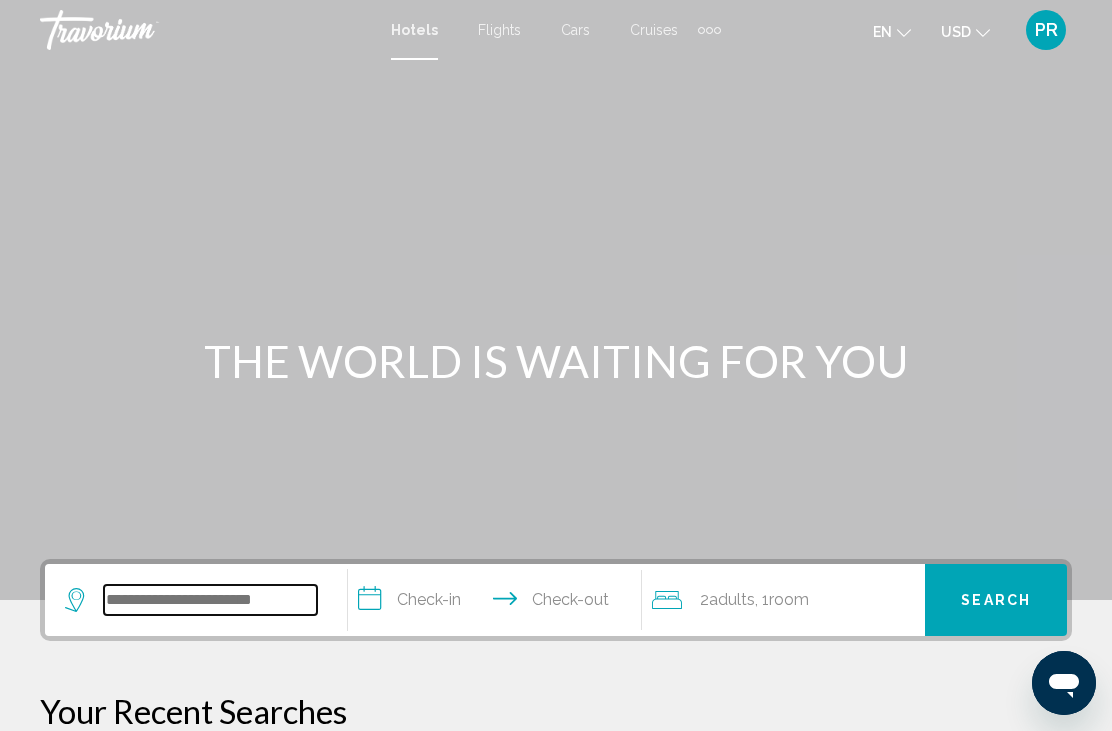 click at bounding box center [210, 600] 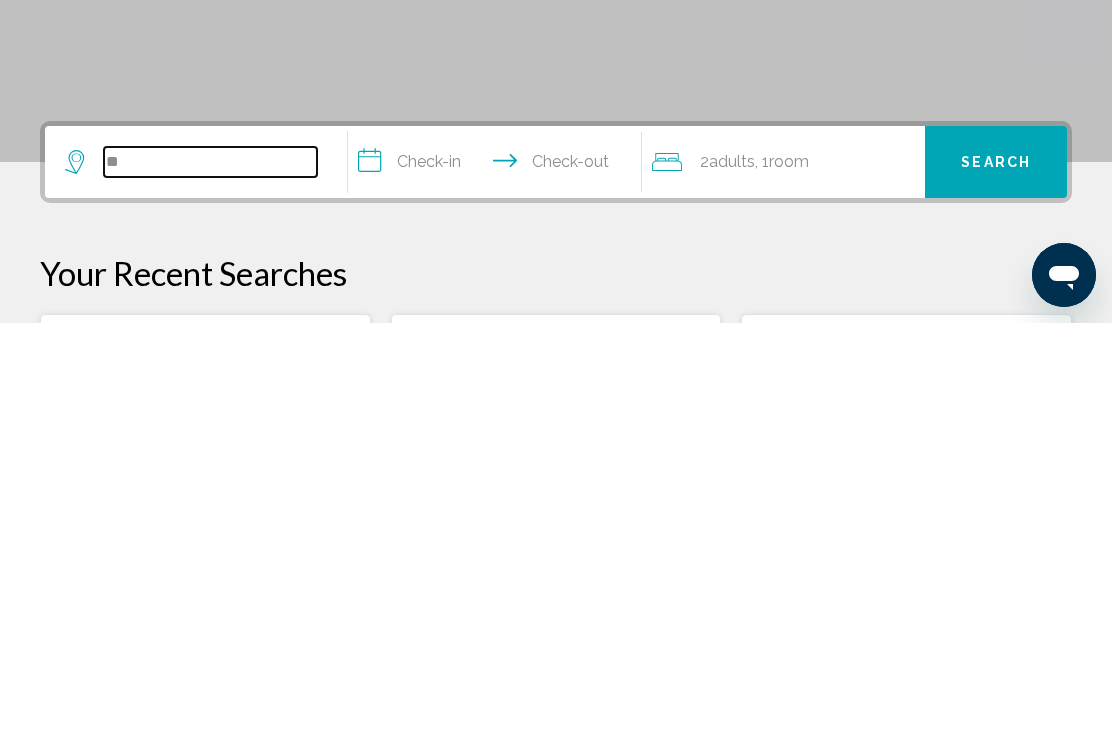 type on "*" 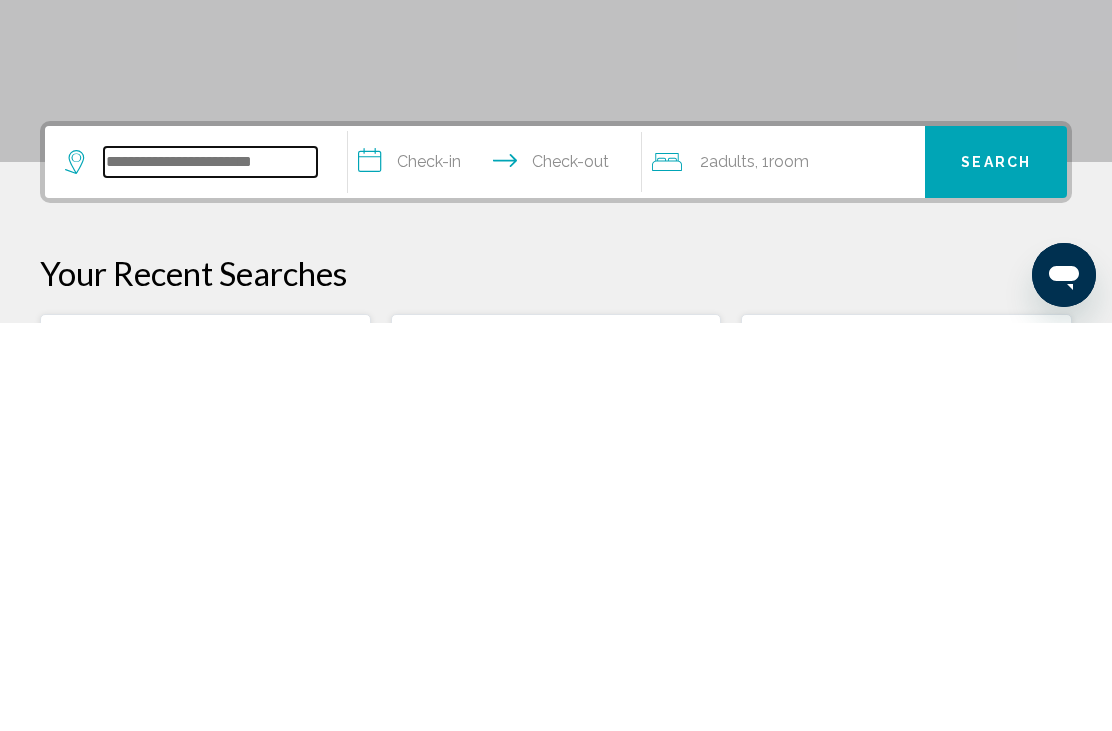 click at bounding box center [210, 570] 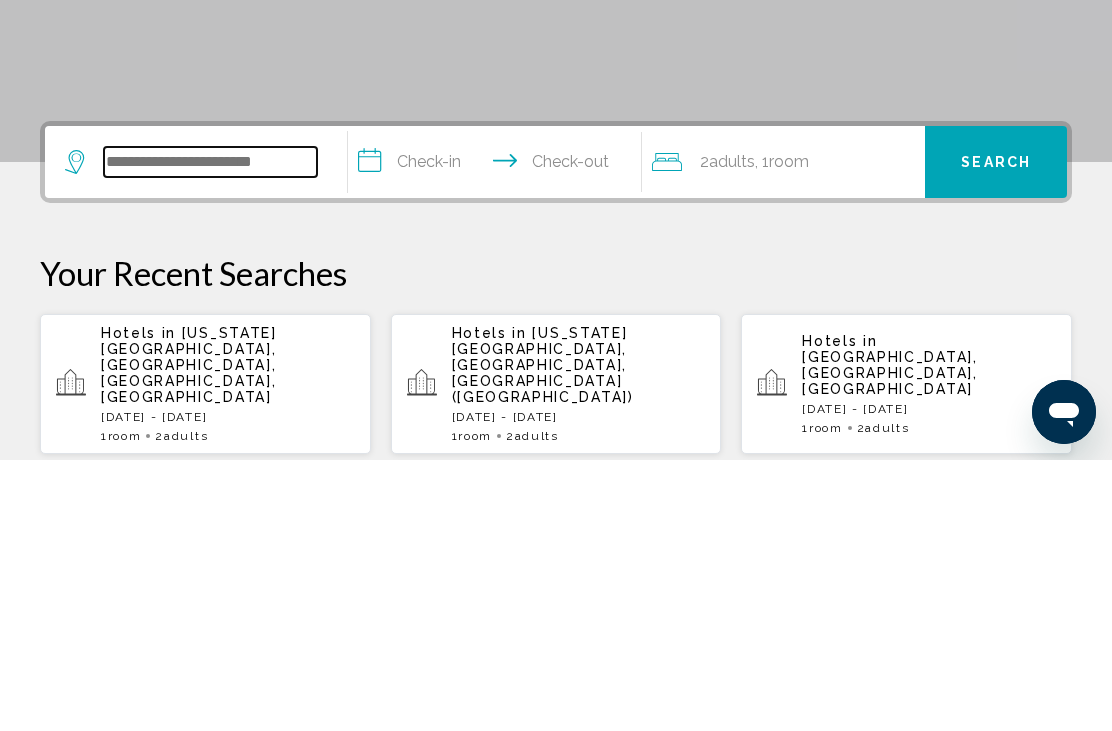 scroll, scrollTop: 168, scrollLeft: 0, axis: vertical 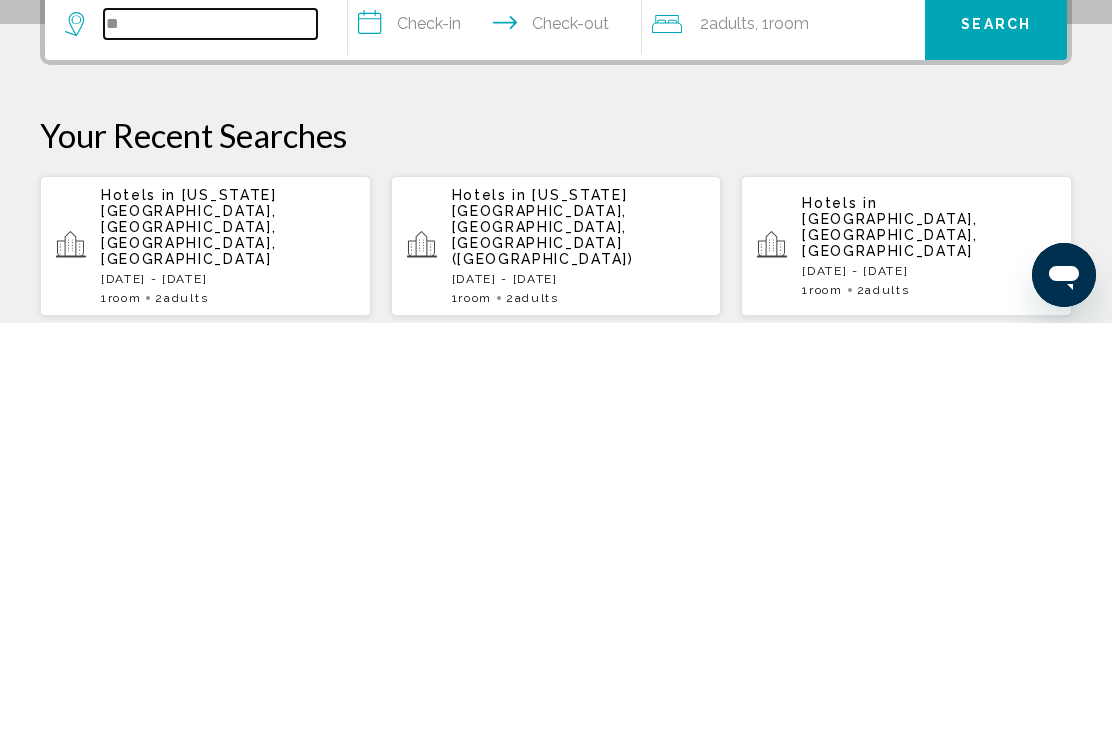 type on "**" 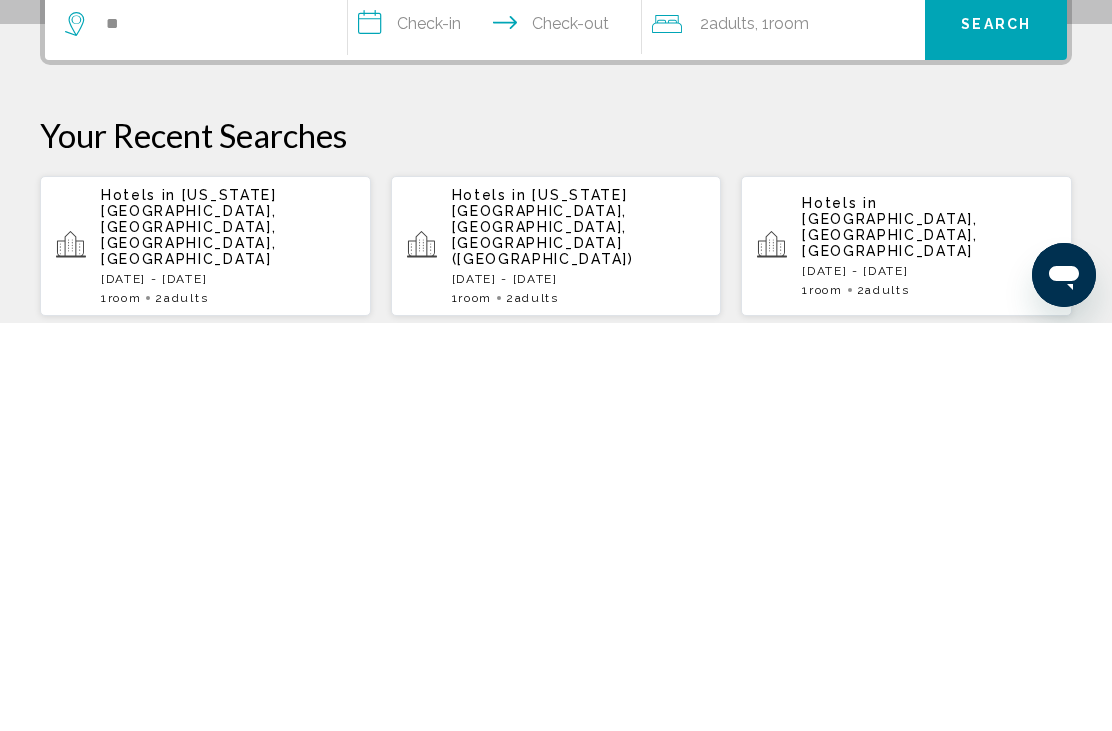 click on "**********" at bounding box center (498, 435) 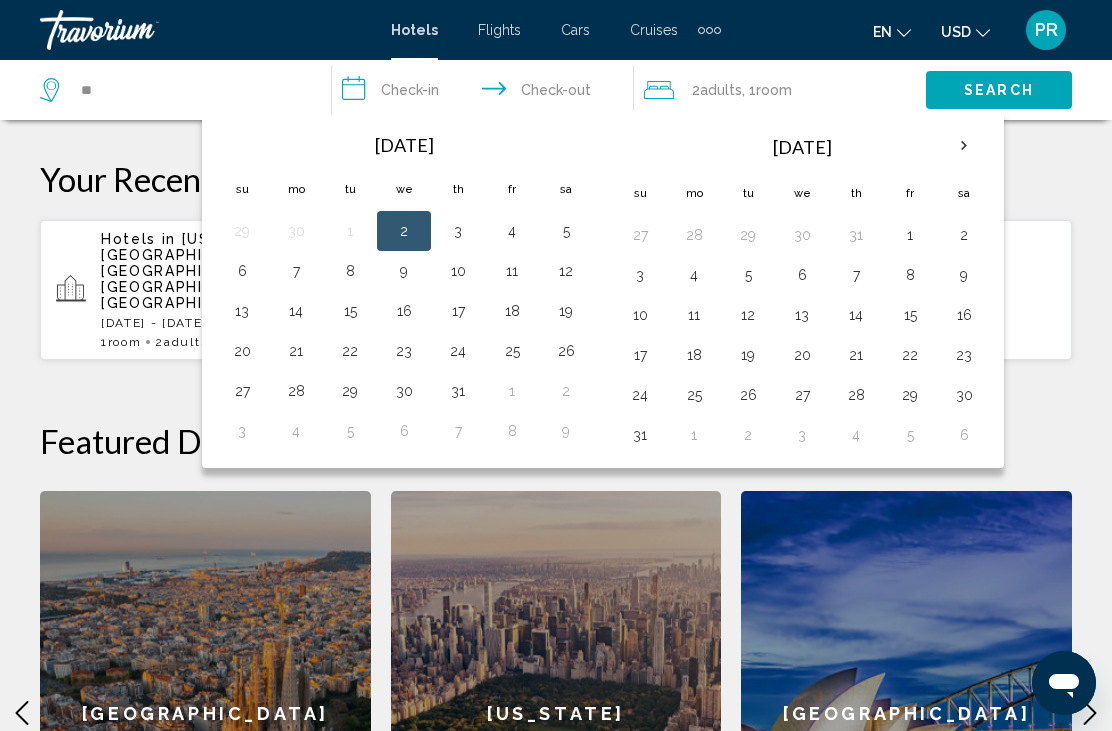 scroll, scrollTop: 494, scrollLeft: 0, axis: vertical 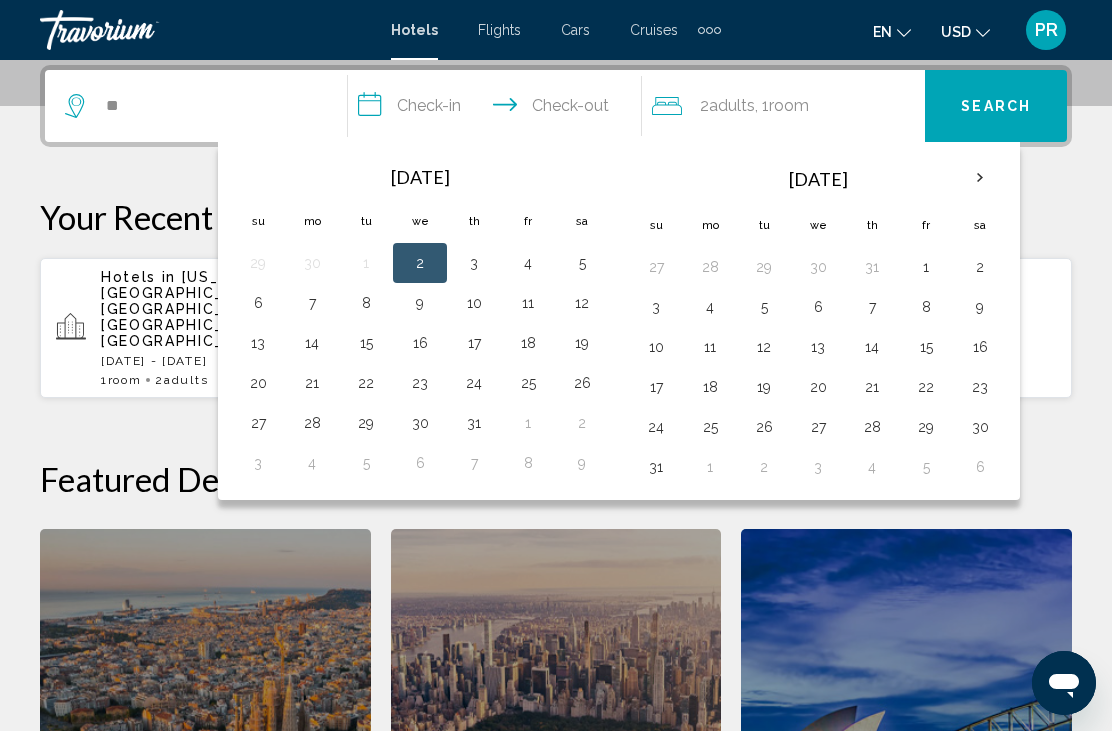 click at bounding box center (980, 178) 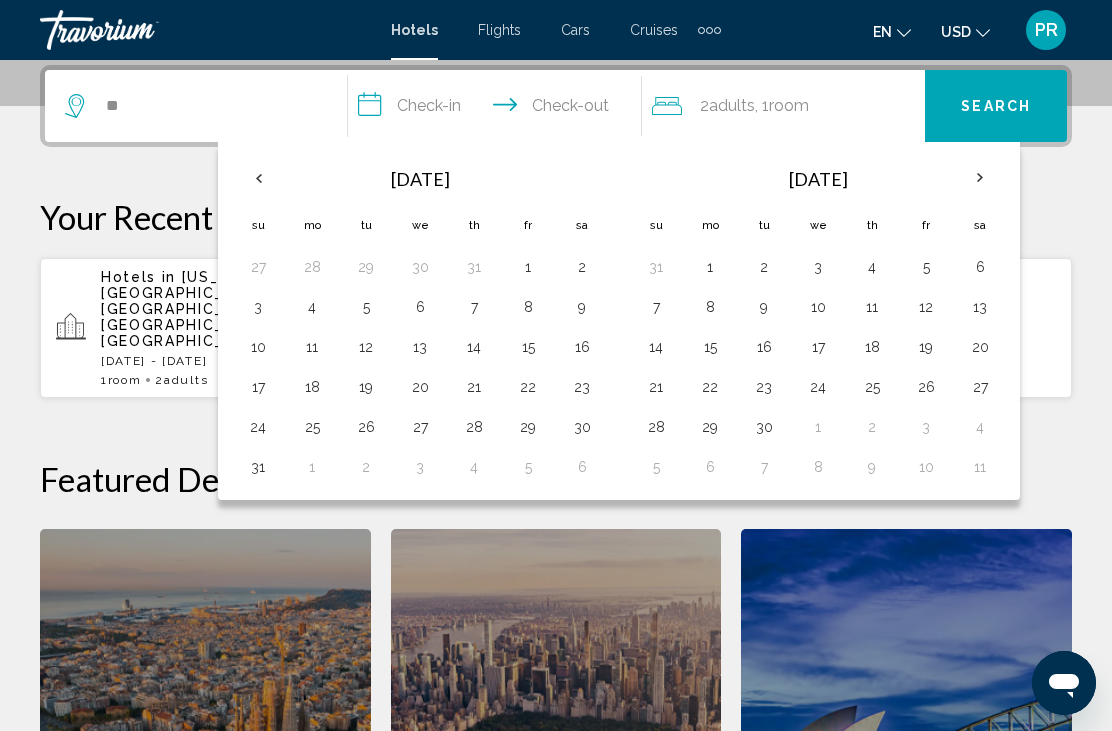 click at bounding box center (980, 178) 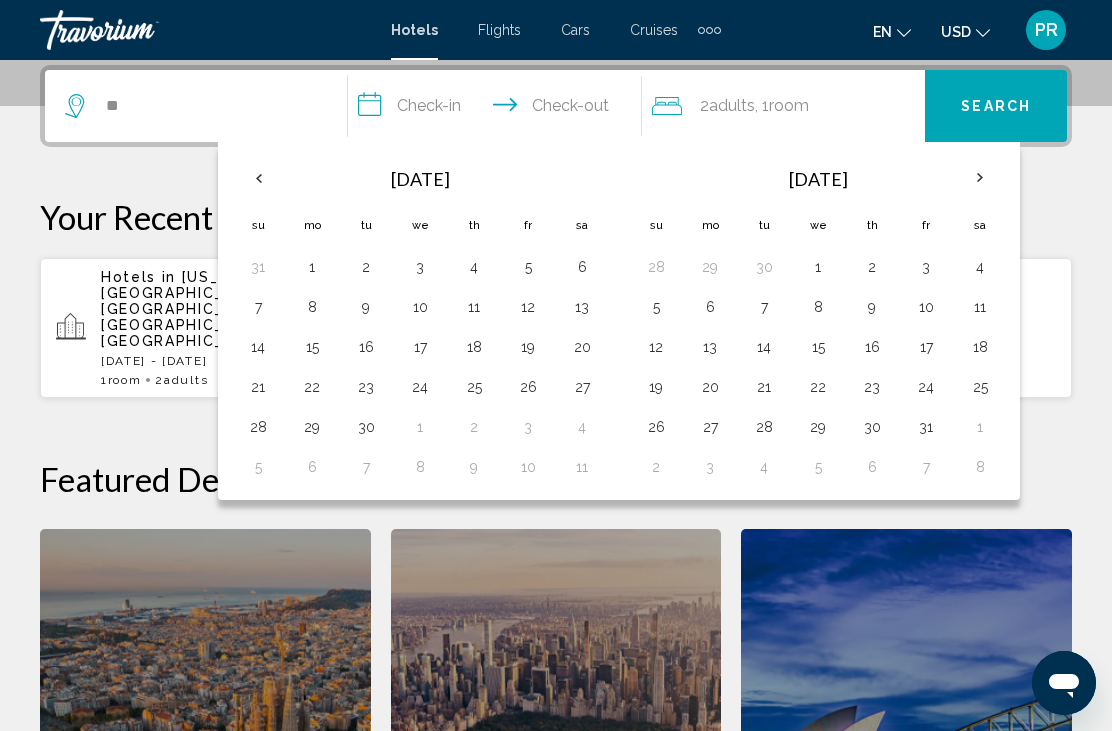 click at bounding box center (980, 178) 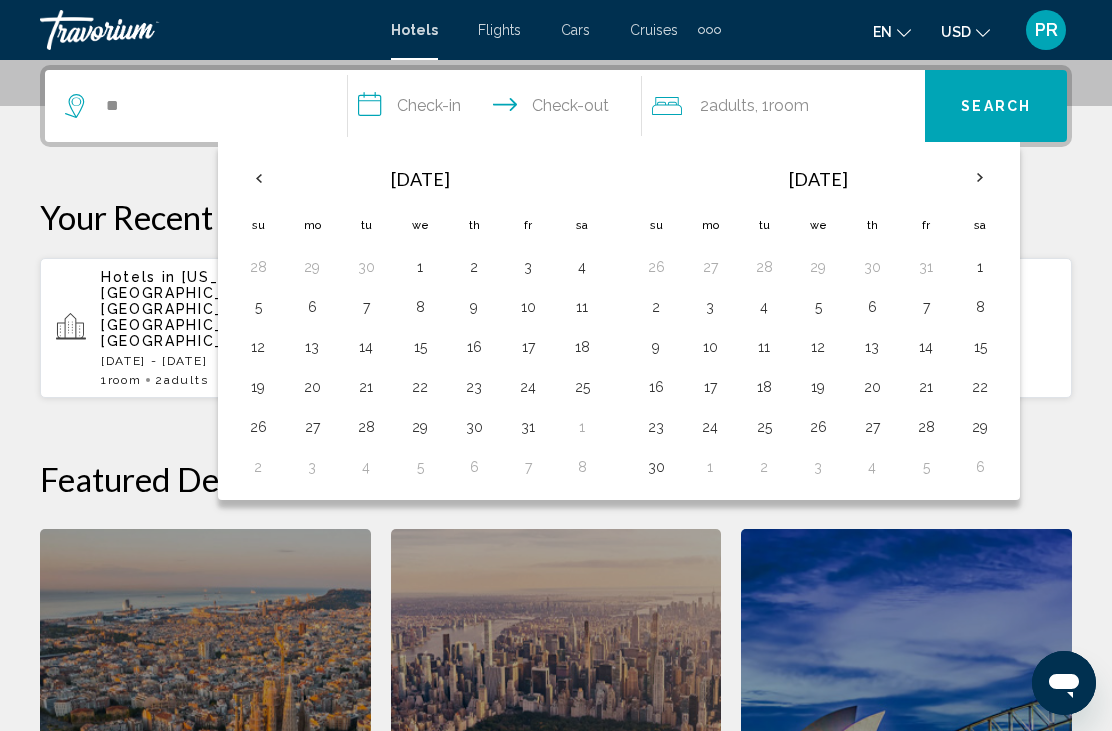 click at bounding box center (980, 178) 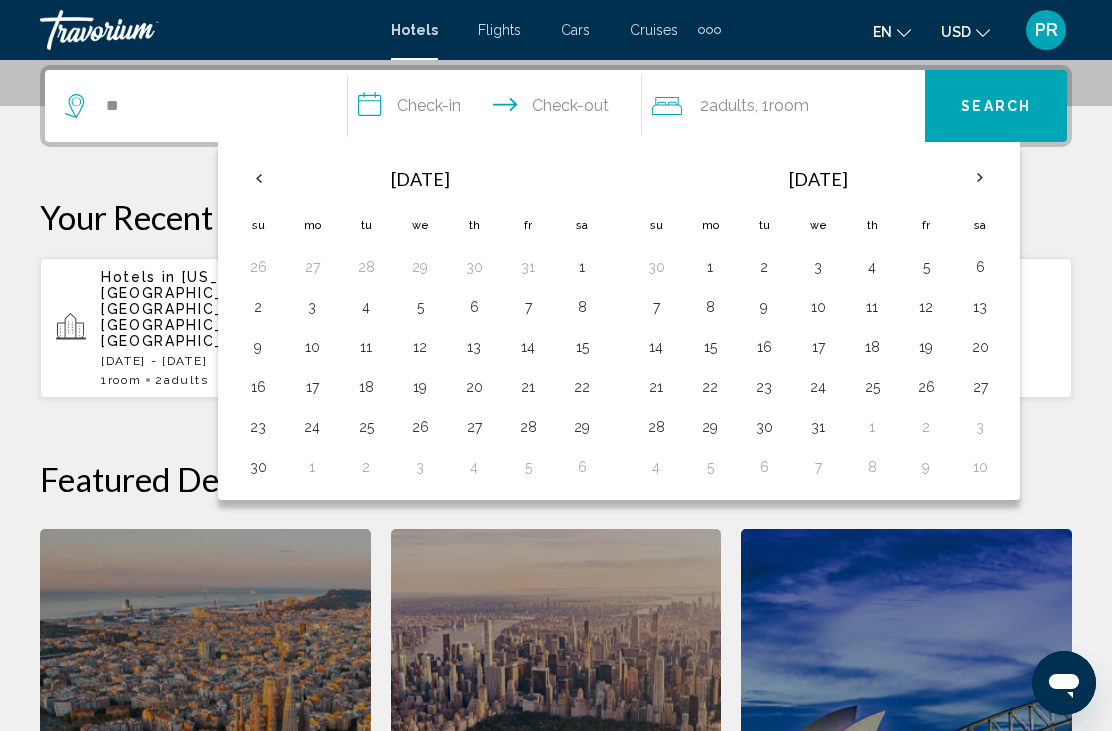 click at bounding box center [980, 178] 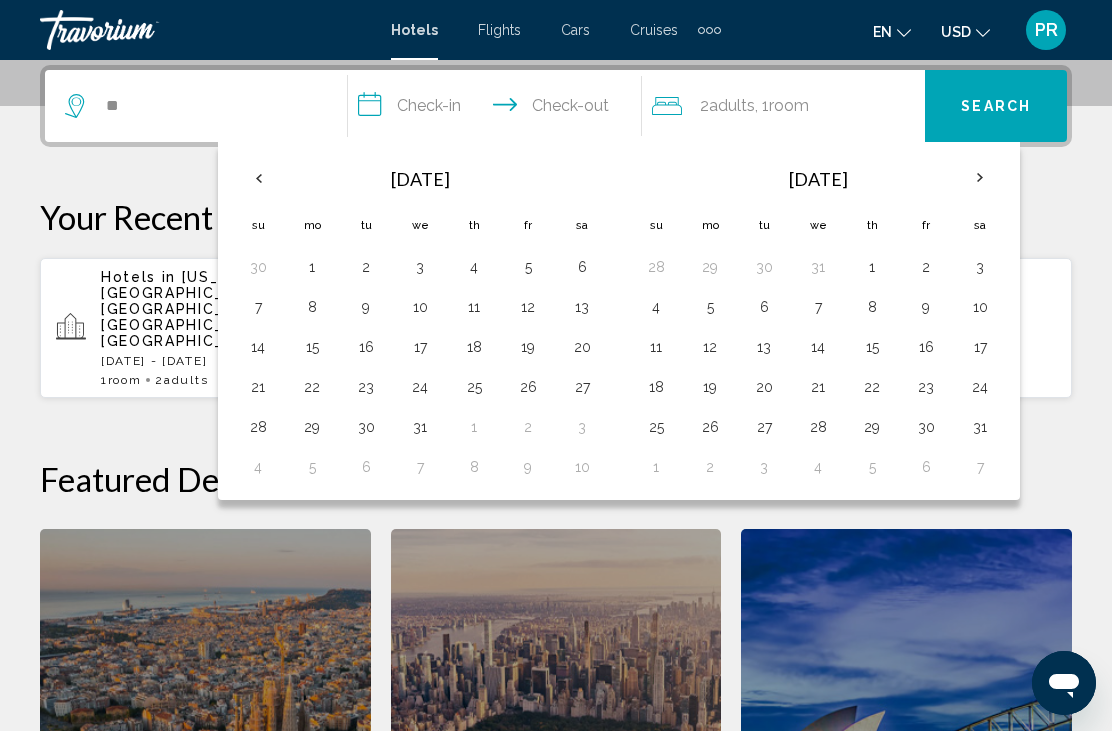 click at bounding box center (980, 178) 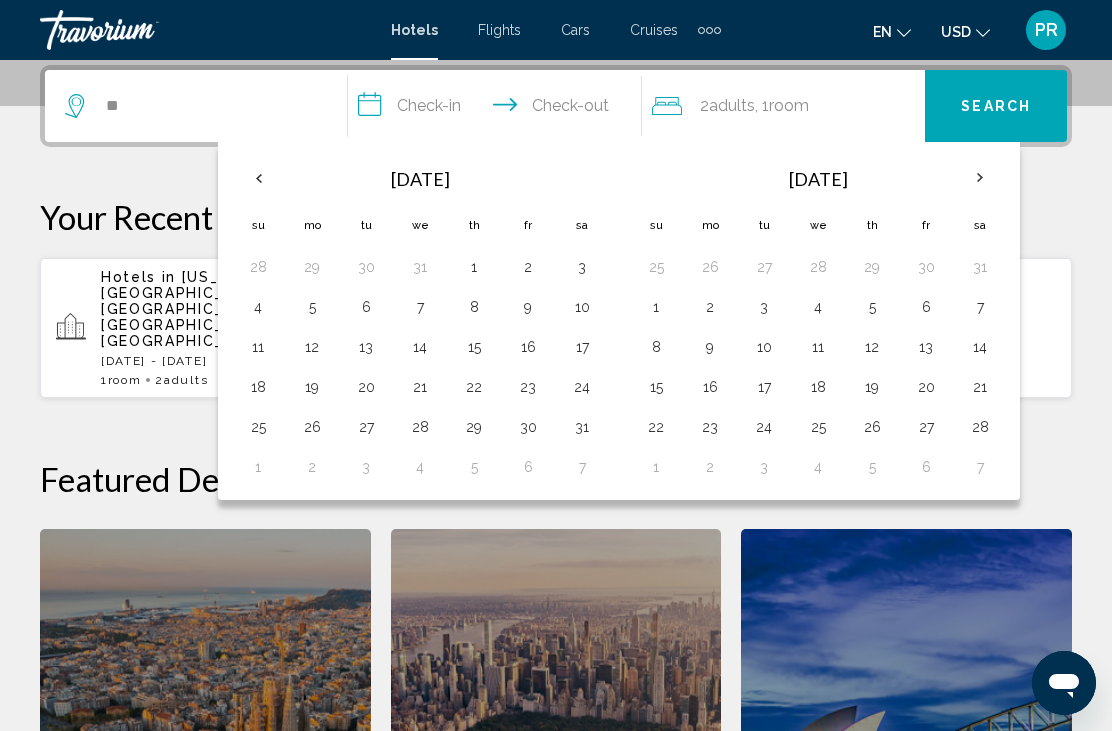 click on "27" at bounding box center [366, 427] 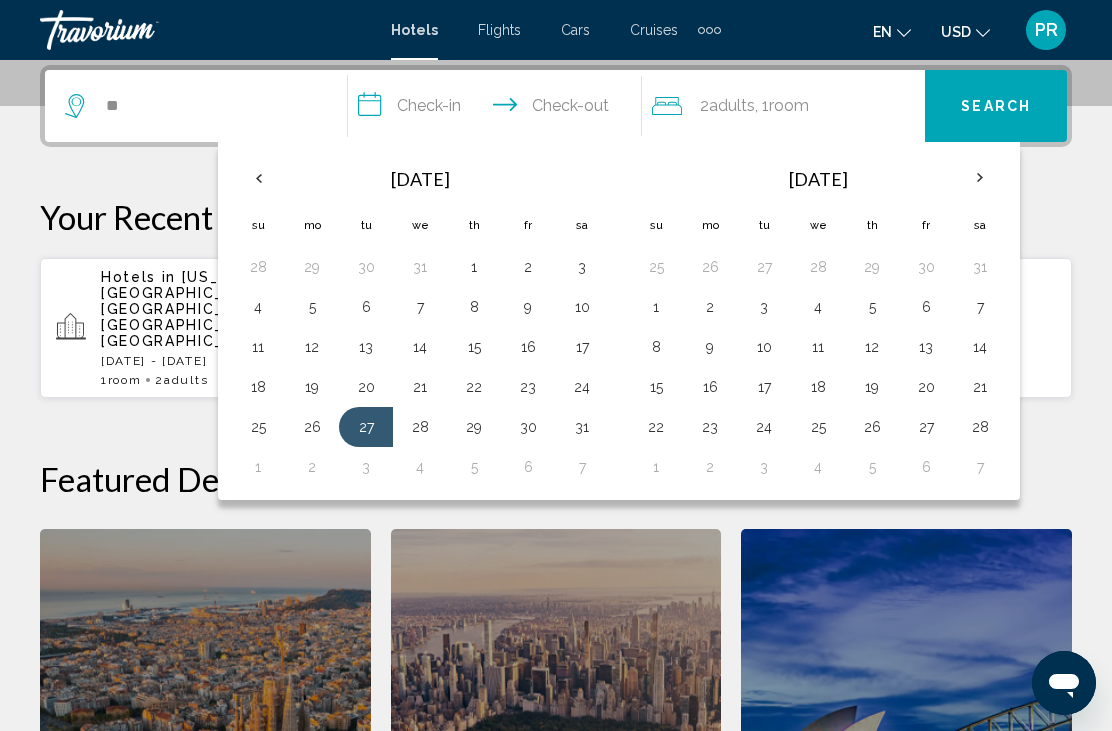 click on "3" at bounding box center (764, 307) 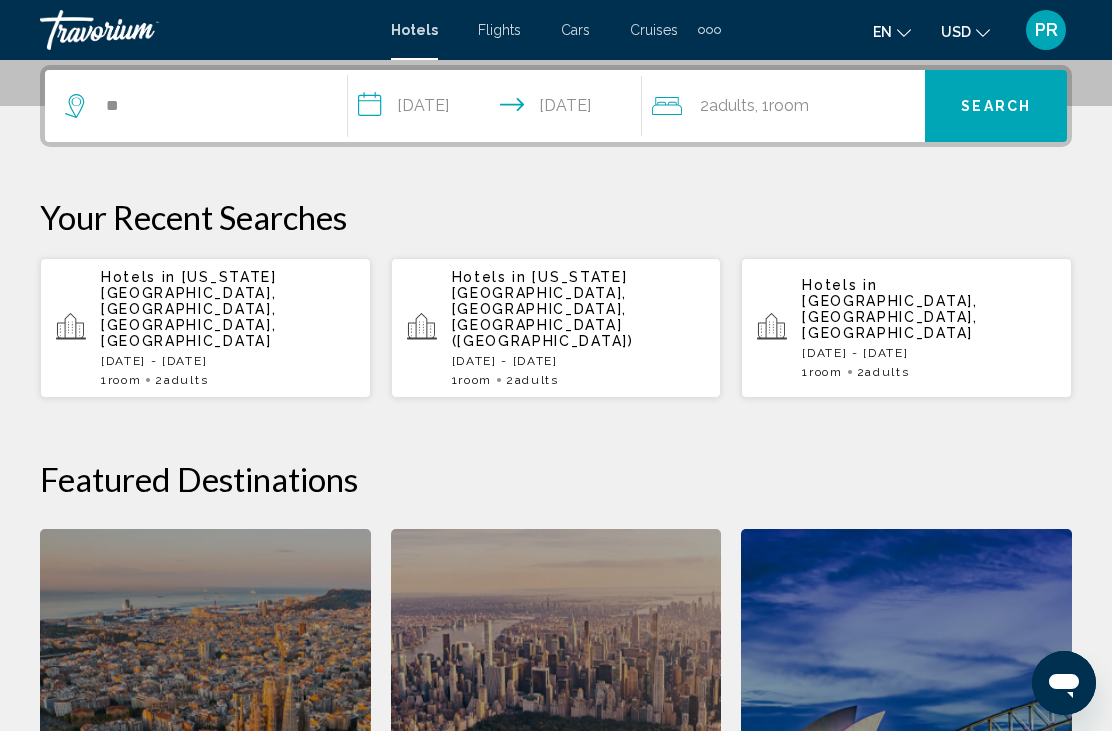 click on "**********" at bounding box center [498, 109] 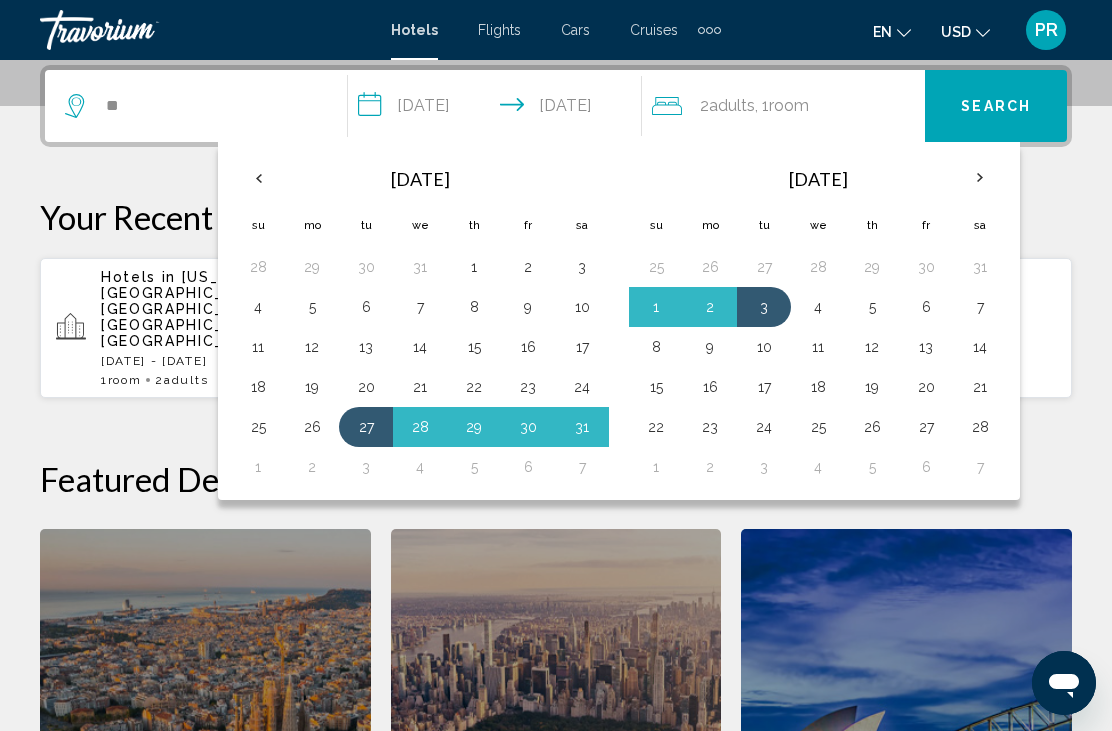 click on "Search" at bounding box center [996, 106] 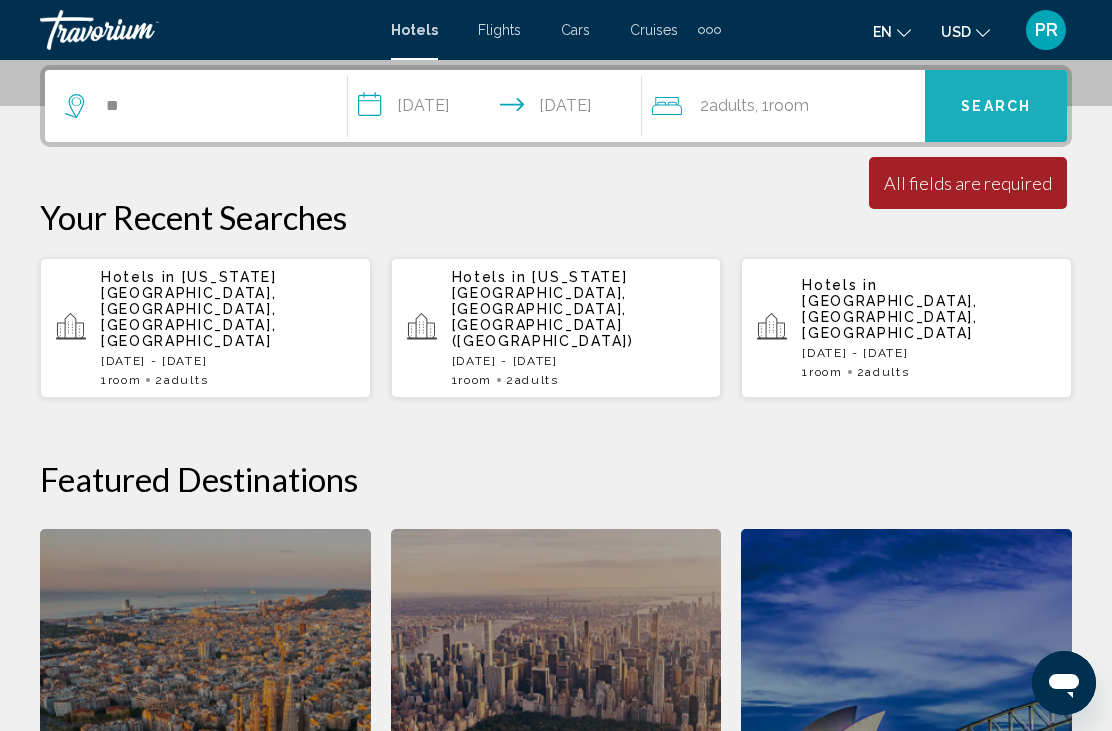 click on "Search" at bounding box center [996, 107] 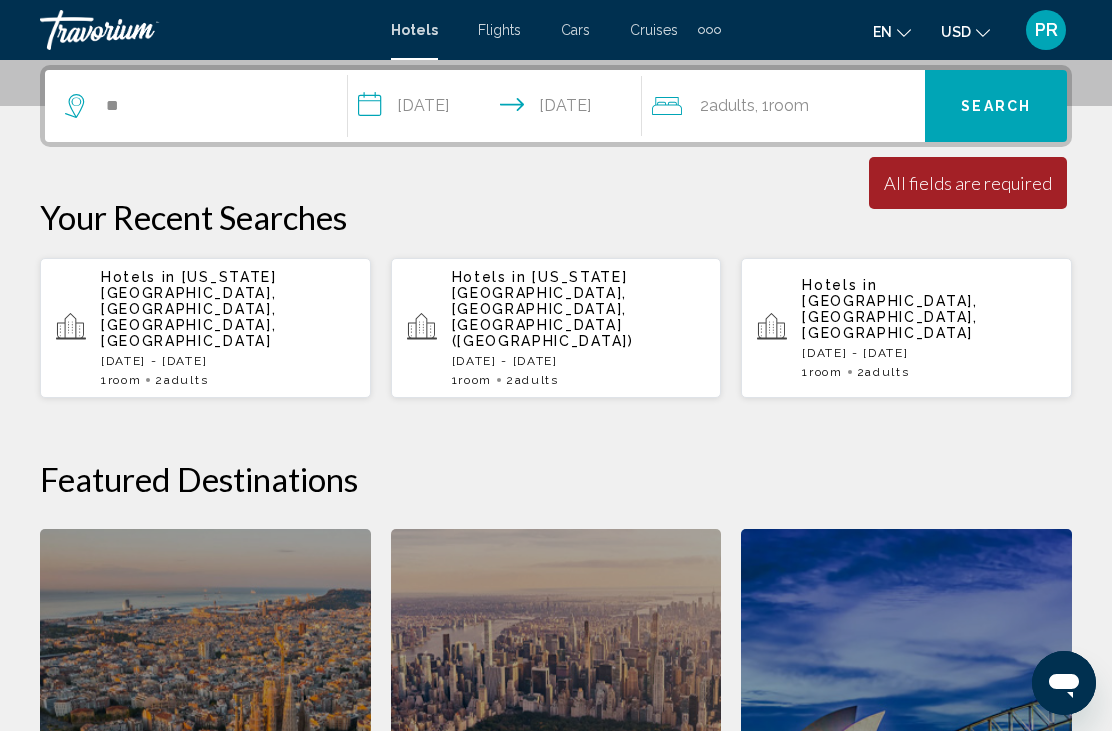 click on "2  Adult Adults , 1  Room rooms" 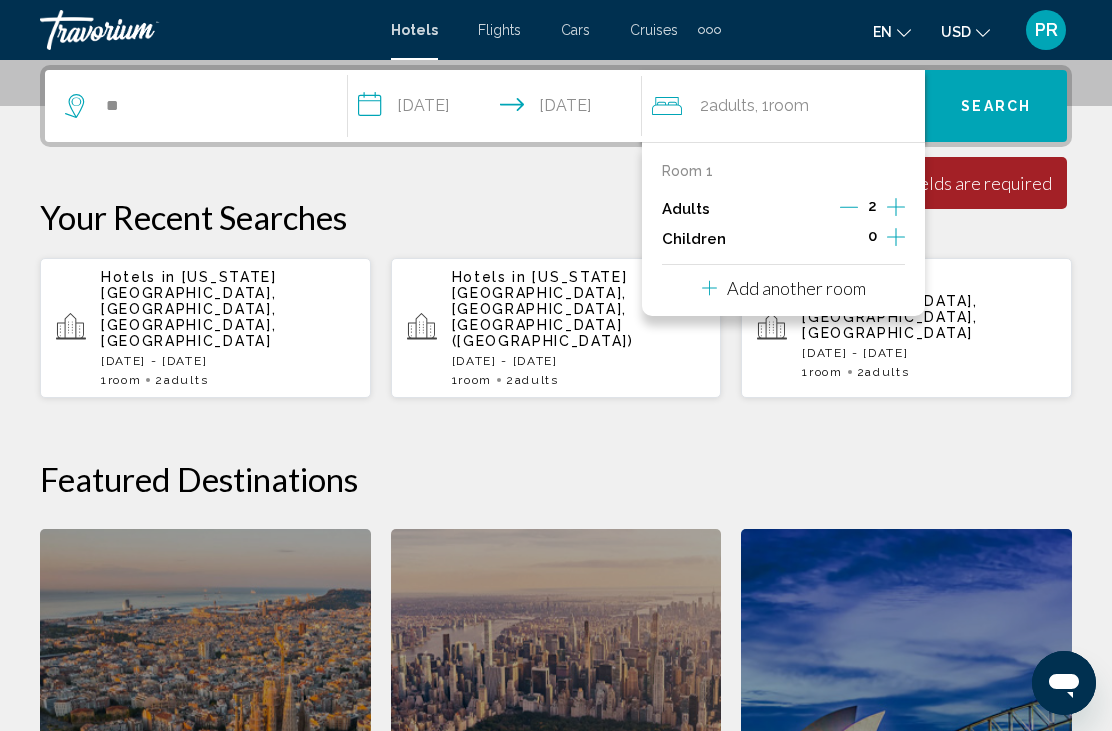 click on "Room 1 Adults
2
Children
0
Add another room" at bounding box center [783, 229] 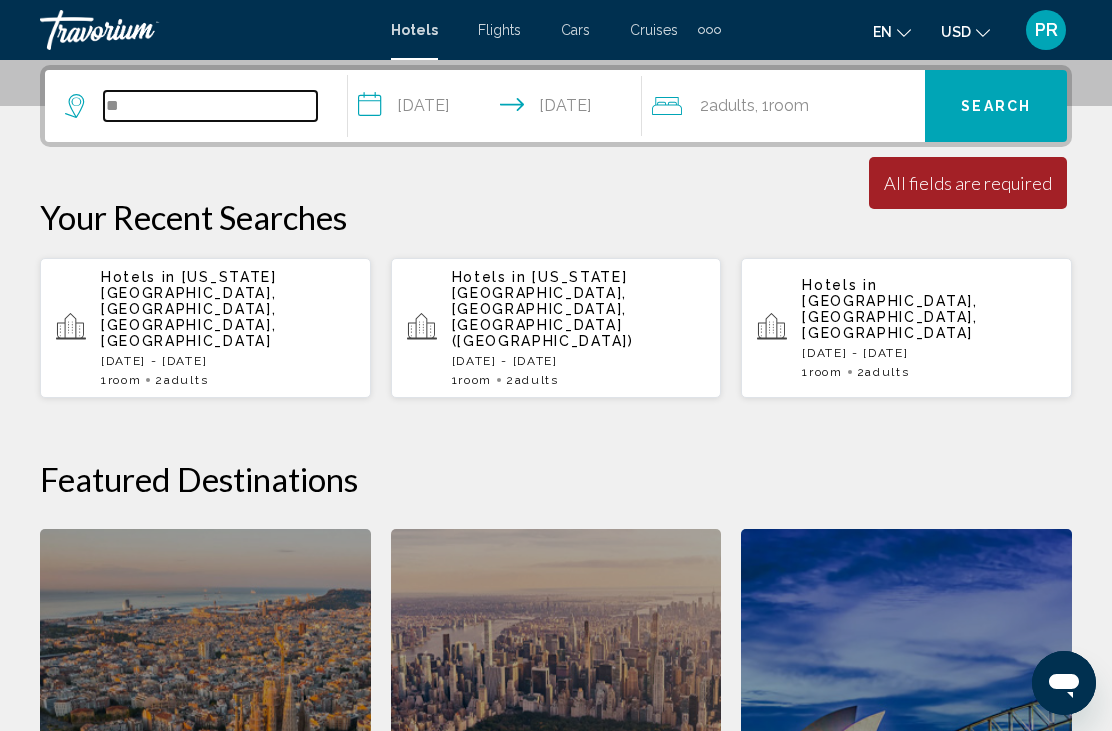 click on "**" at bounding box center [210, 106] 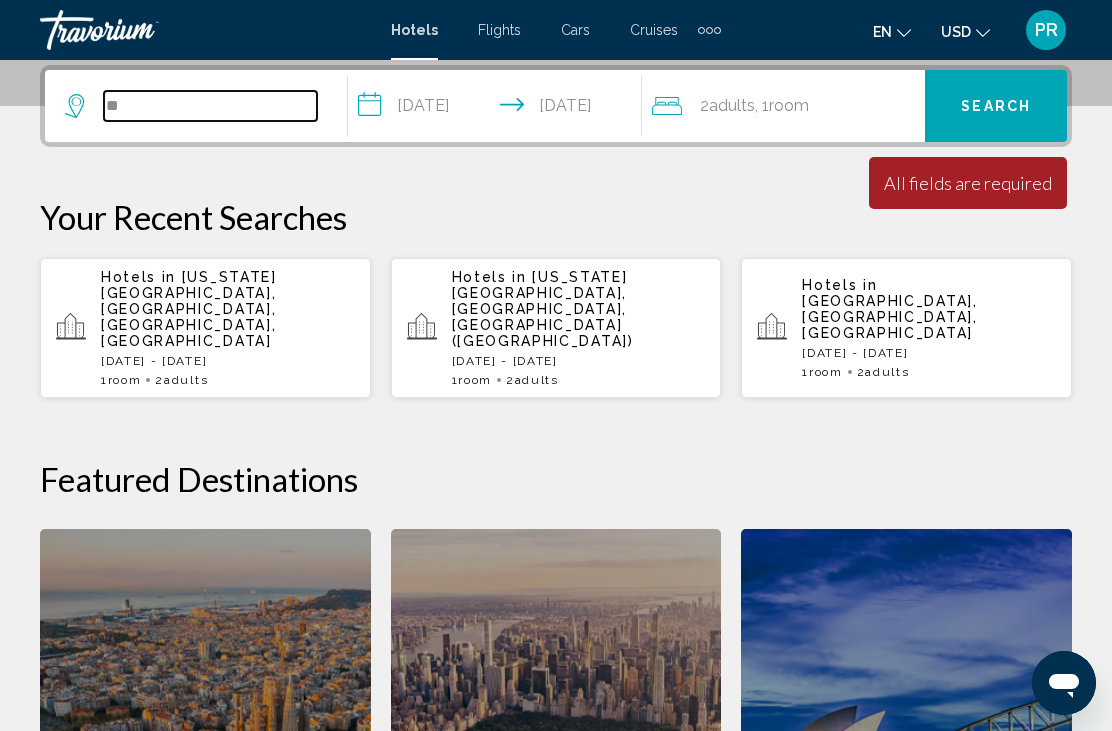 type on "*" 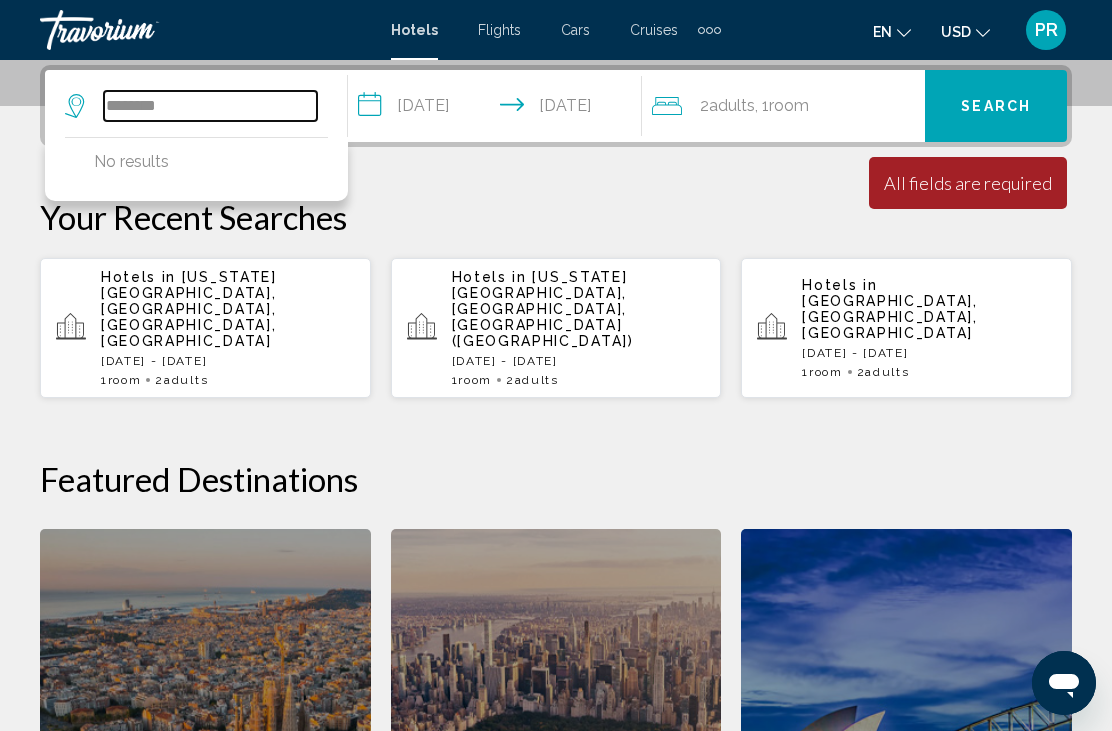 type on "********" 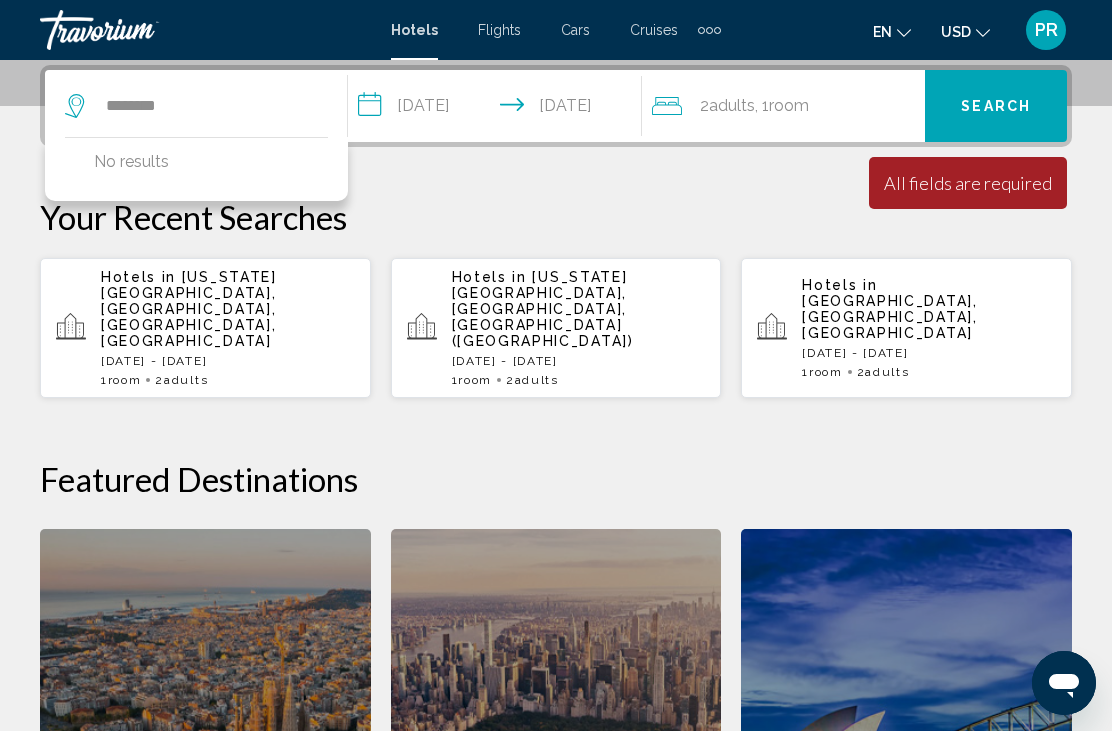 click on "Search" at bounding box center [996, 106] 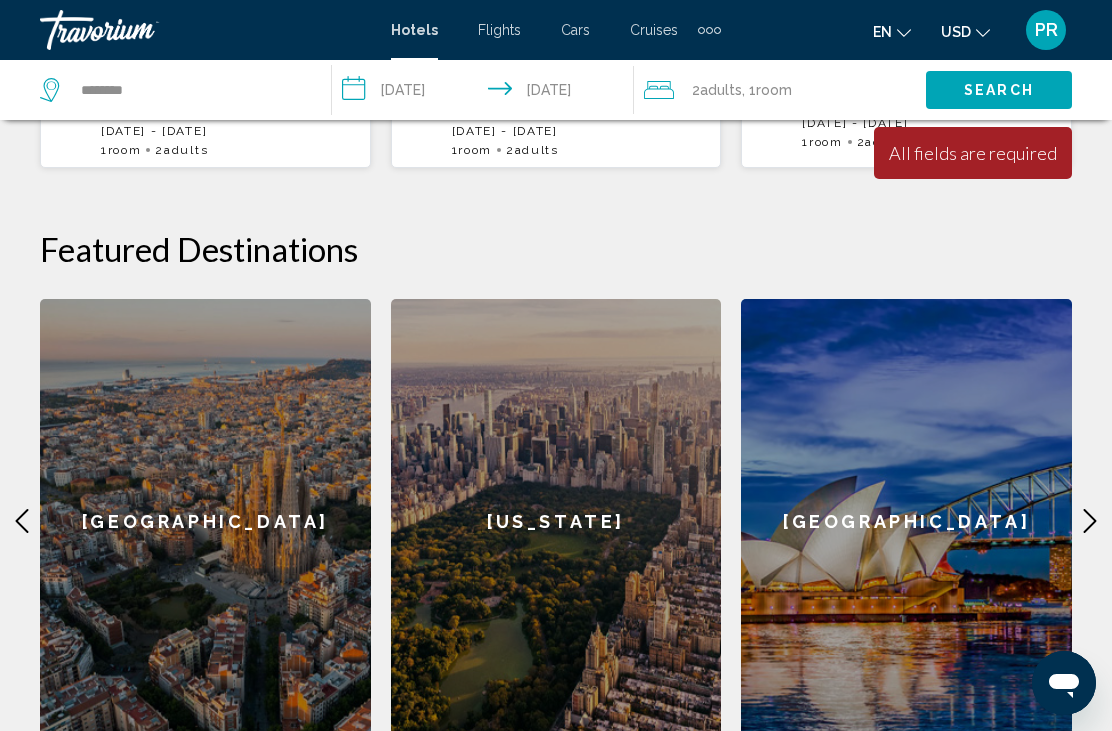 scroll, scrollTop: 723, scrollLeft: 0, axis: vertical 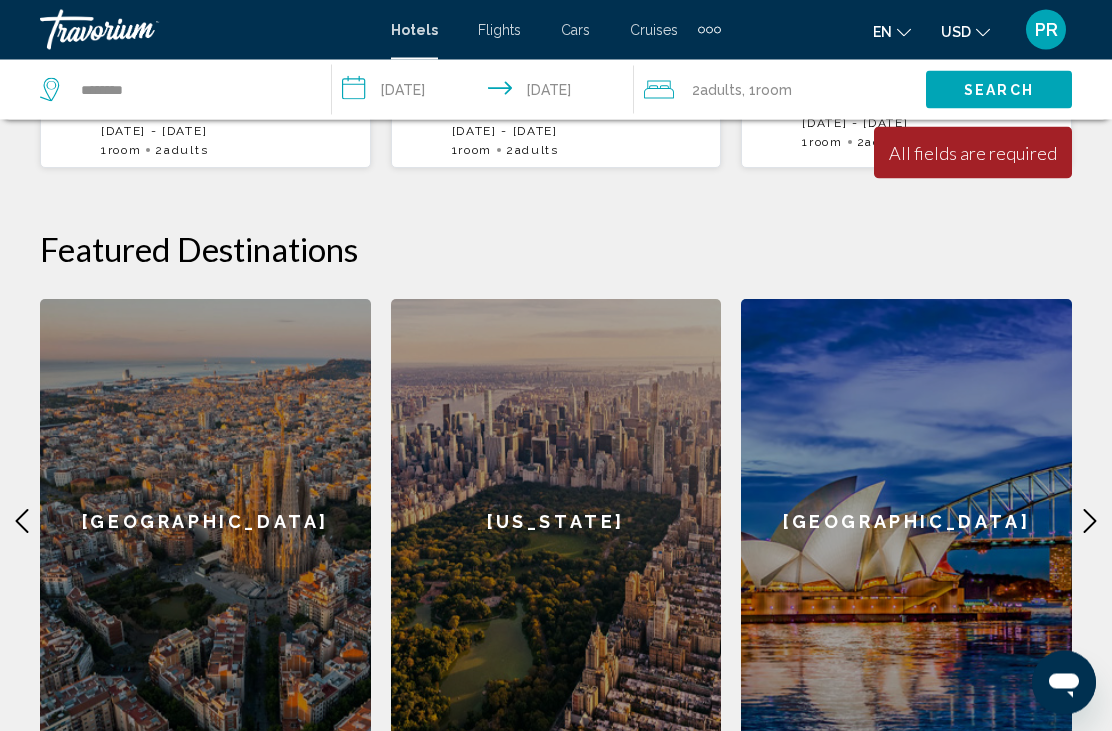 click 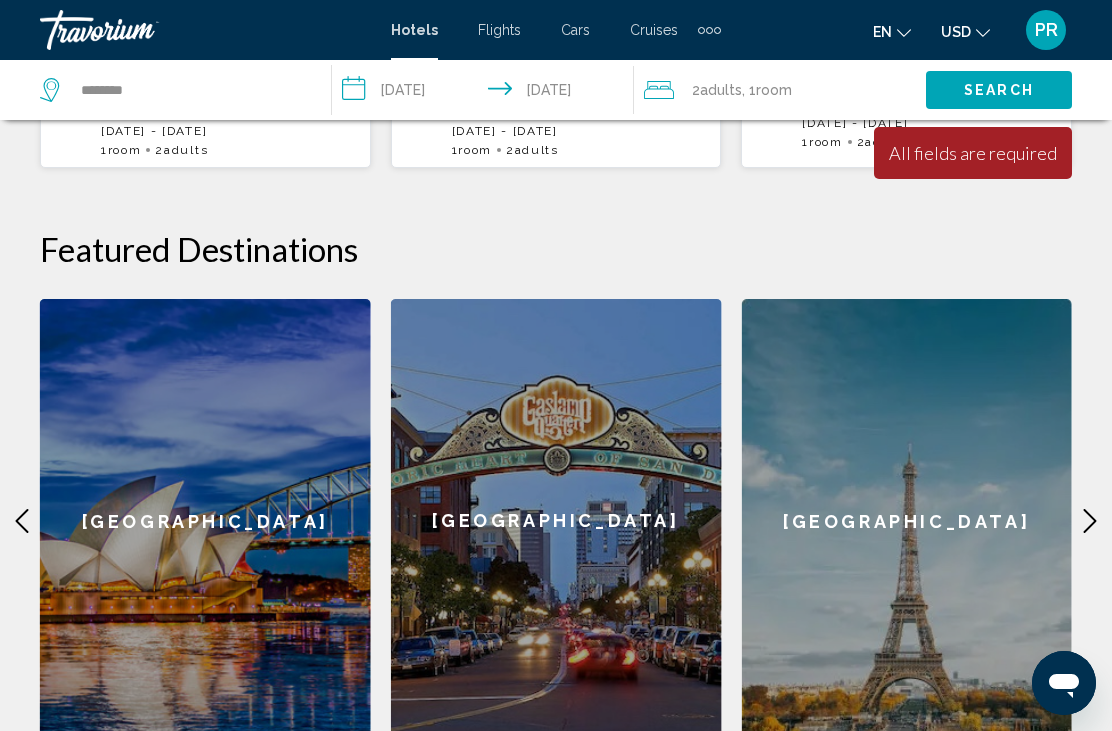 click on "Paris" 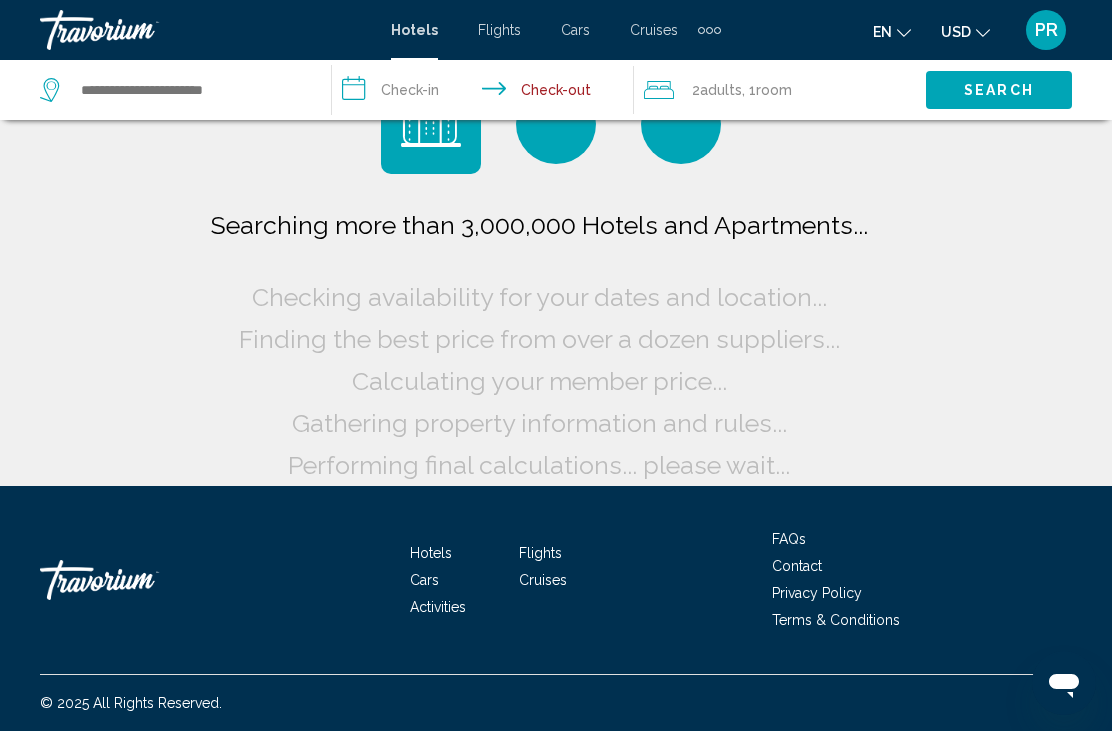 scroll, scrollTop: 76, scrollLeft: 0, axis: vertical 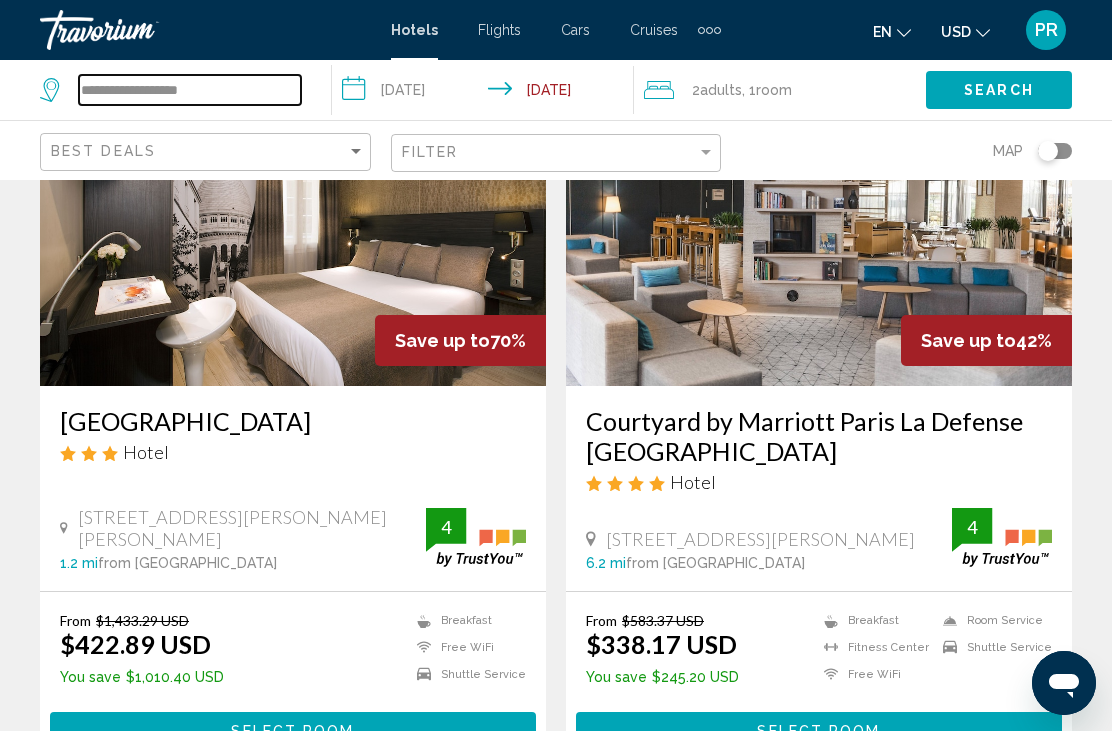 click on "**********" at bounding box center (190, 90) 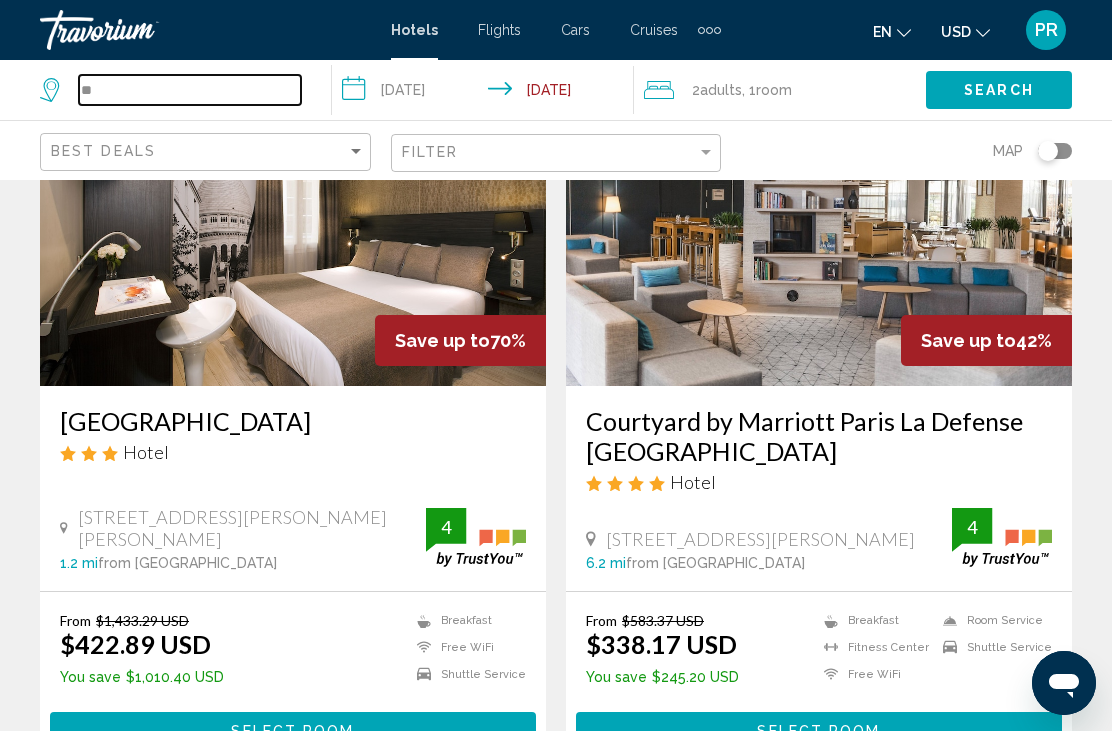 type on "*" 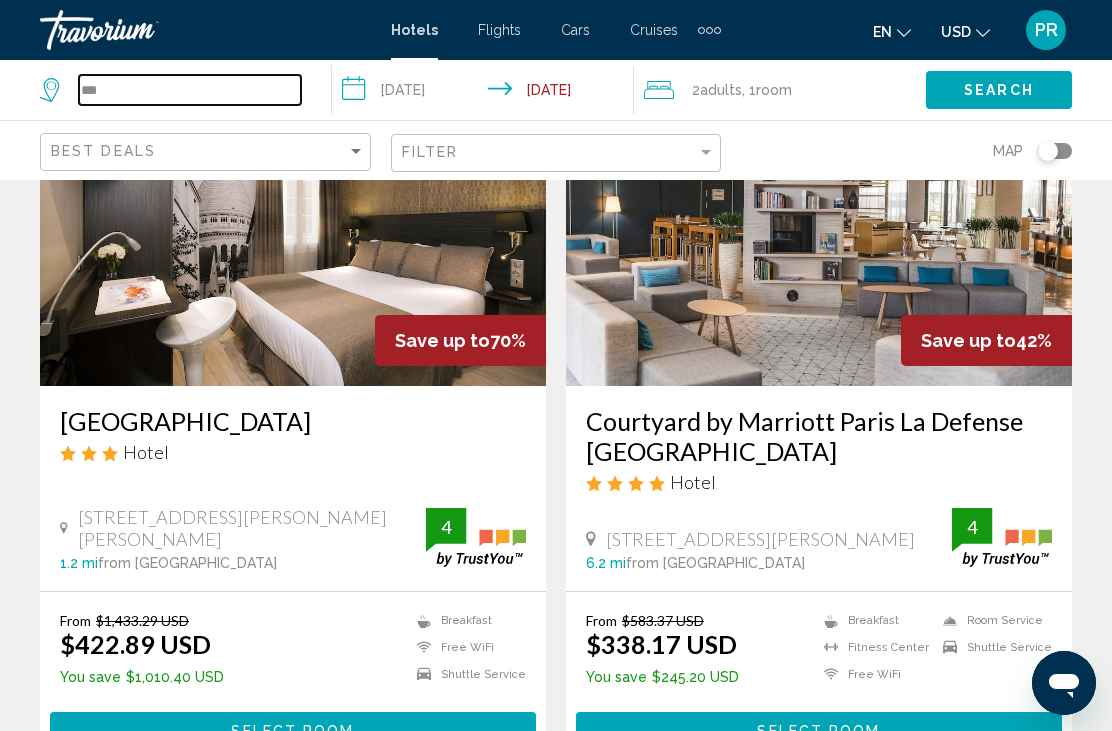 type on "***" 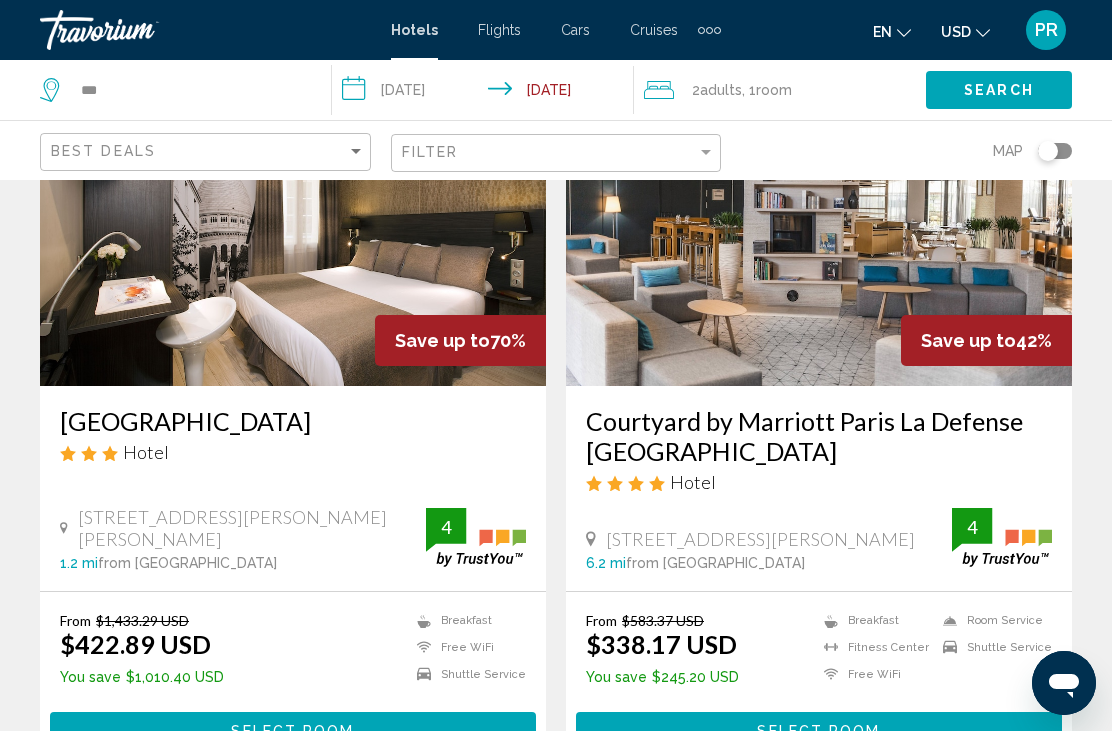 click on "Search" 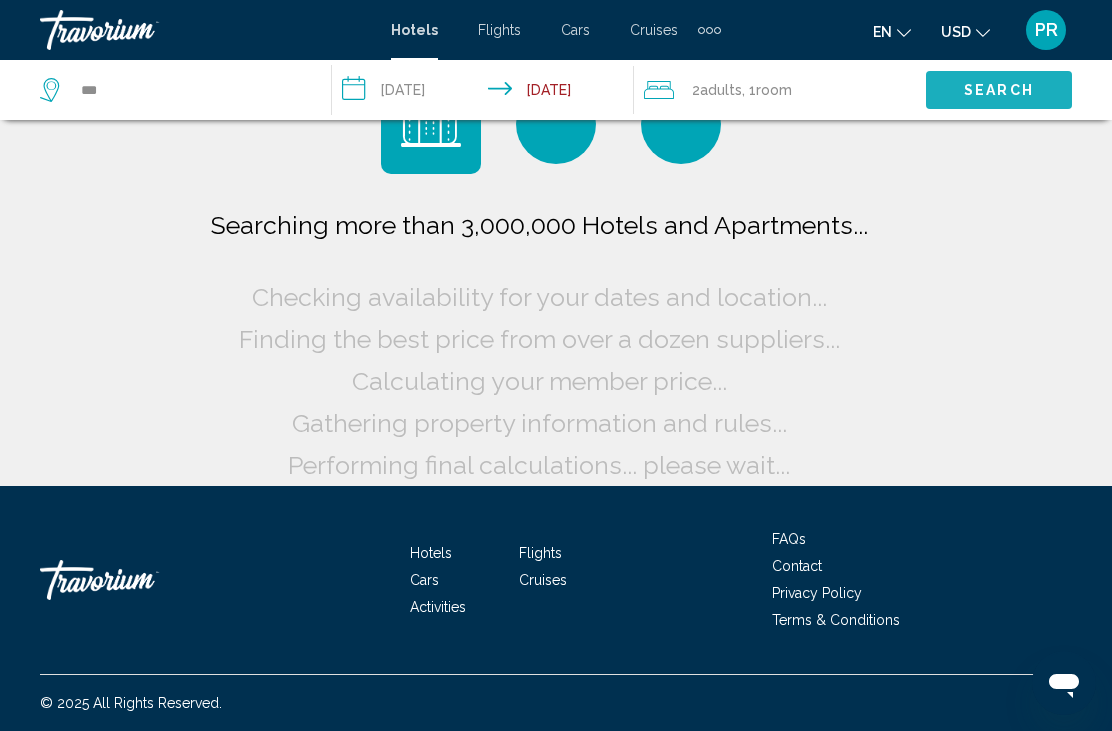 scroll, scrollTop: 12, scrollLeft: 0, axis: vertical 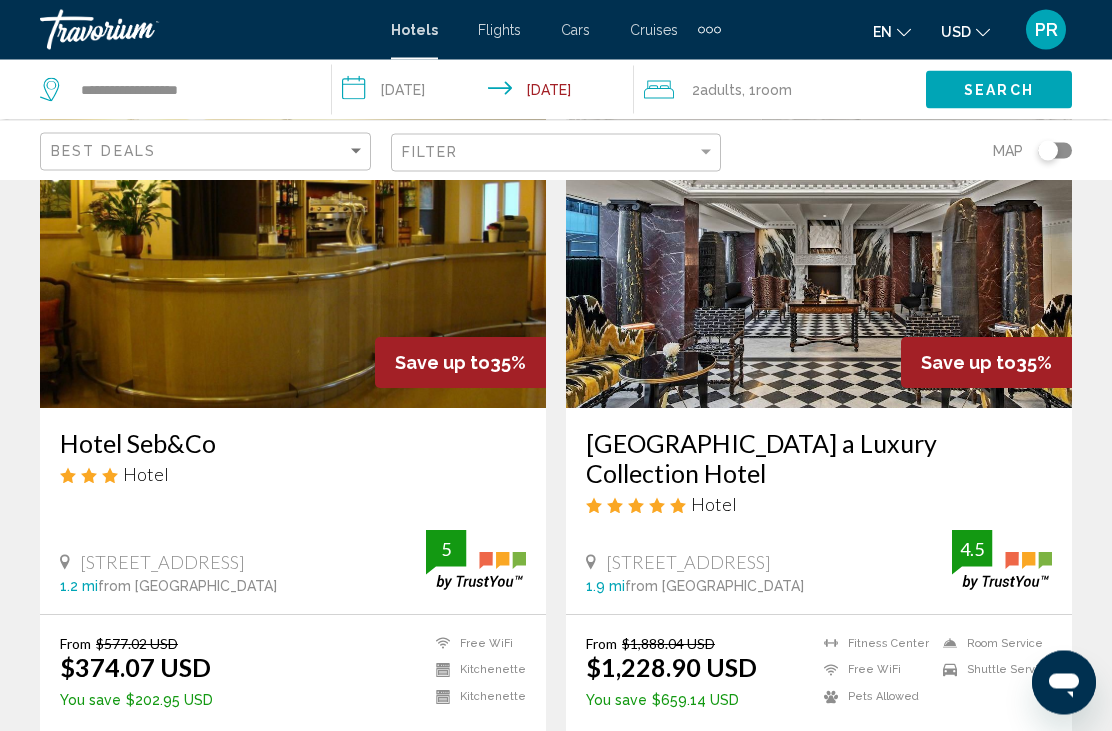 click on "**********" at bounding box center [487, 93] 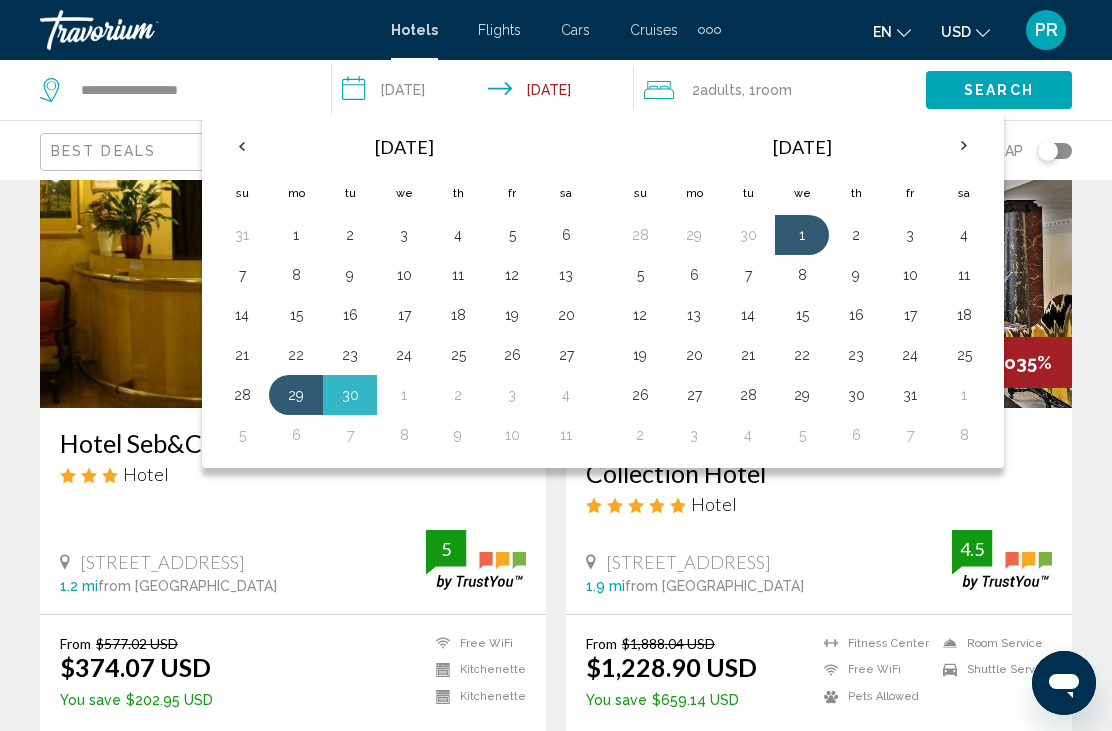 click at bounding box center [964, 146] 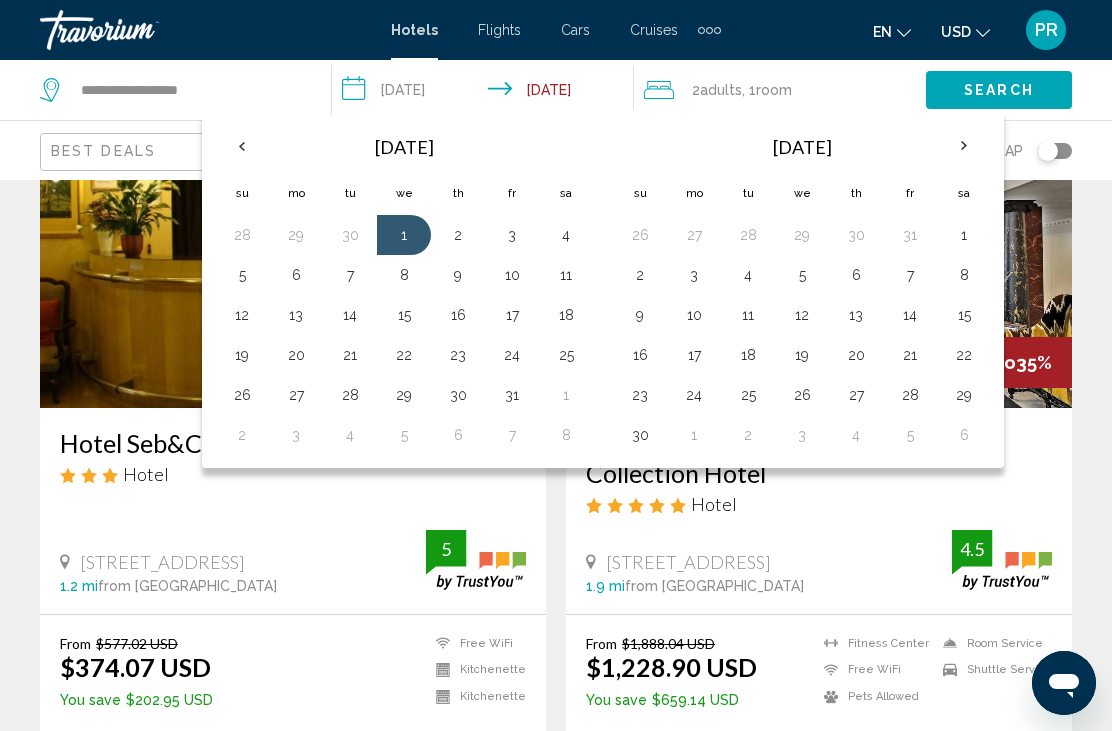 click at bounding box center (964, 146) 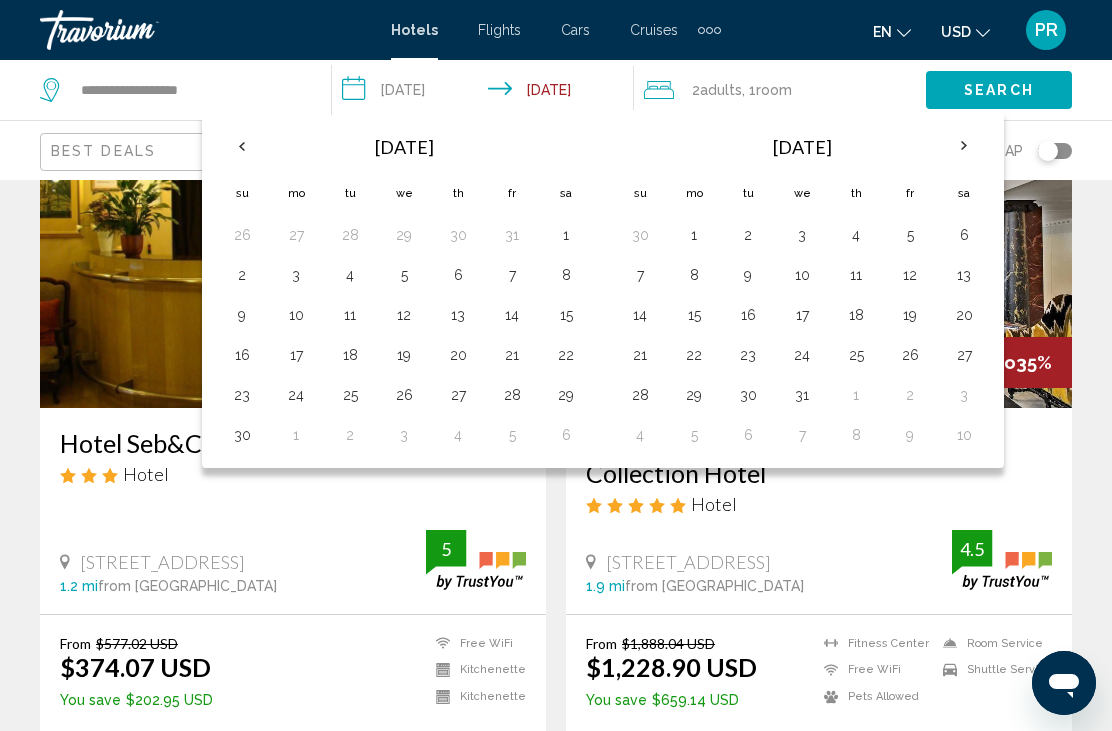 click at bounding box center [964, 146] 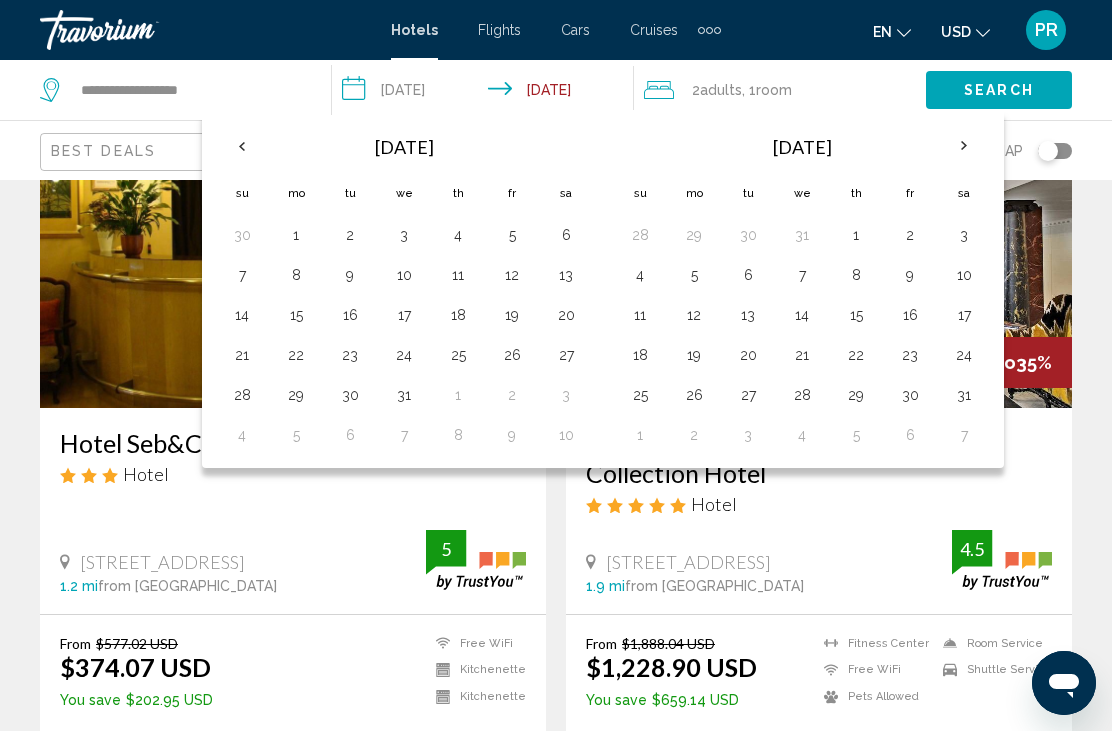 click on "27" at bounding box center (748, 395) 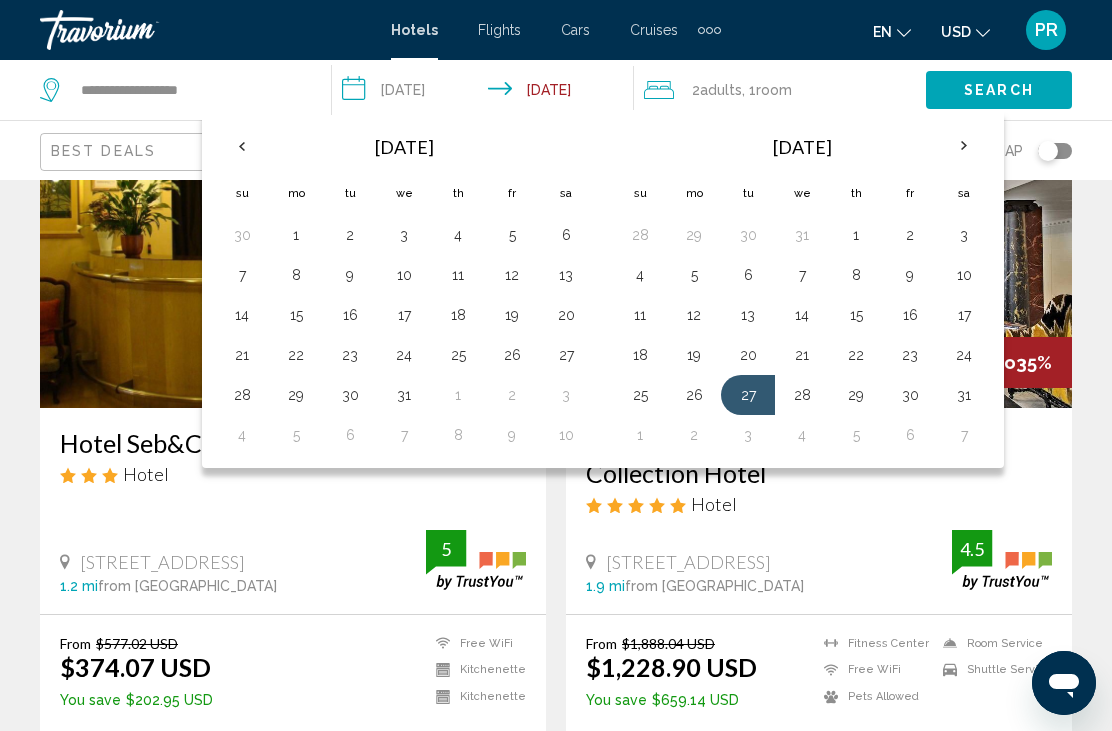 click at bounding box center (964, 146) 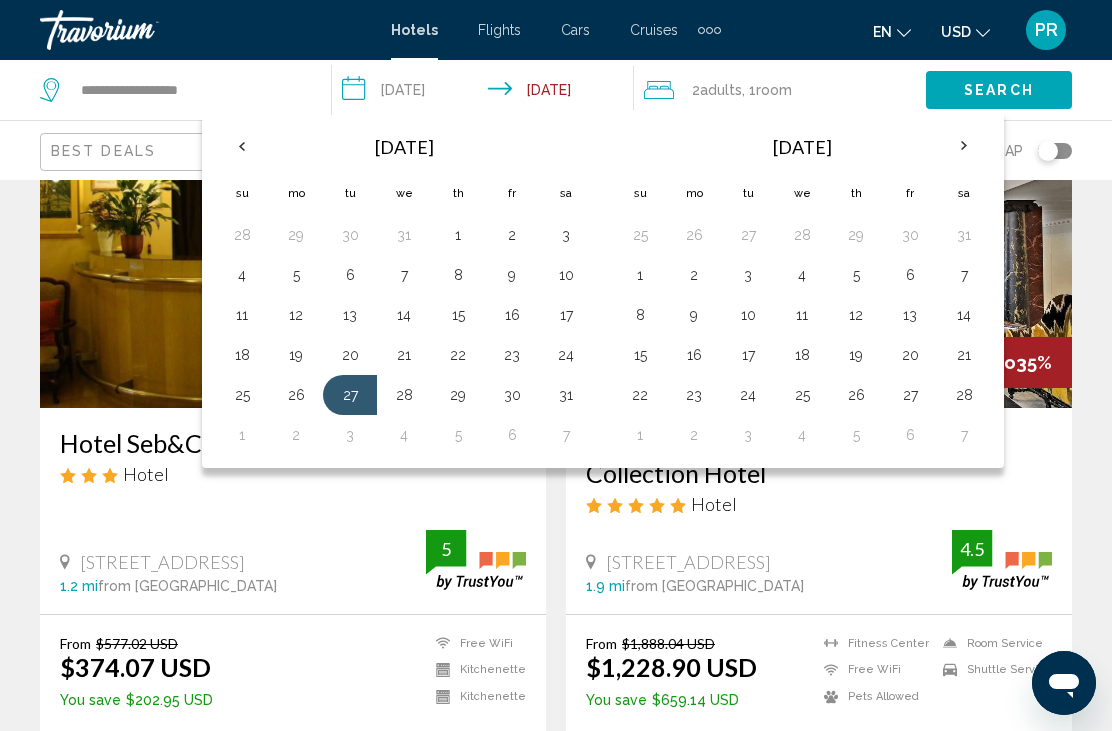 click on "3" at bounding box center [748, 275] 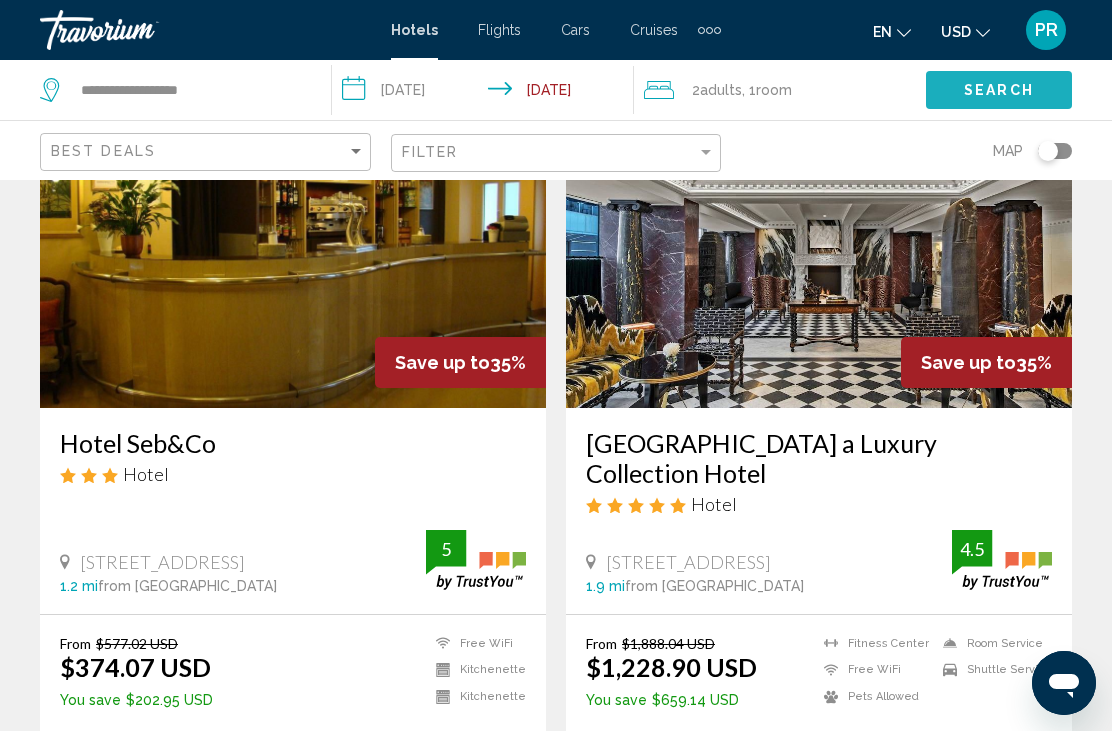 click on "Search" 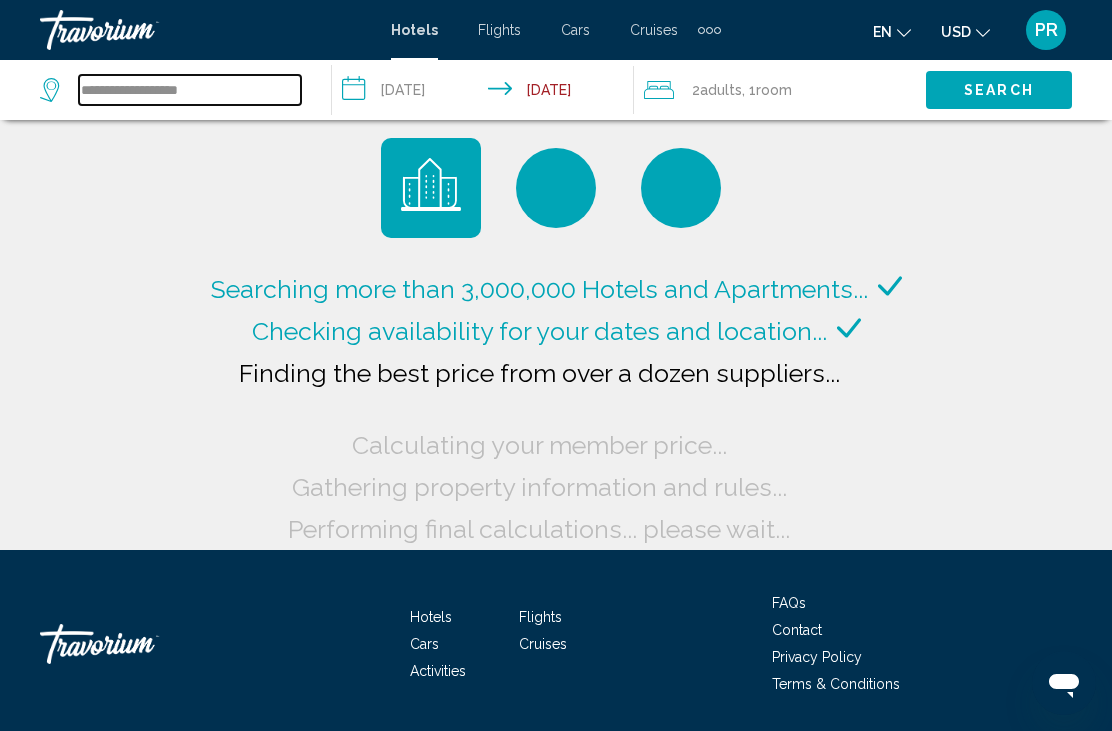 click on "**********" at bounding box center (190, 90) 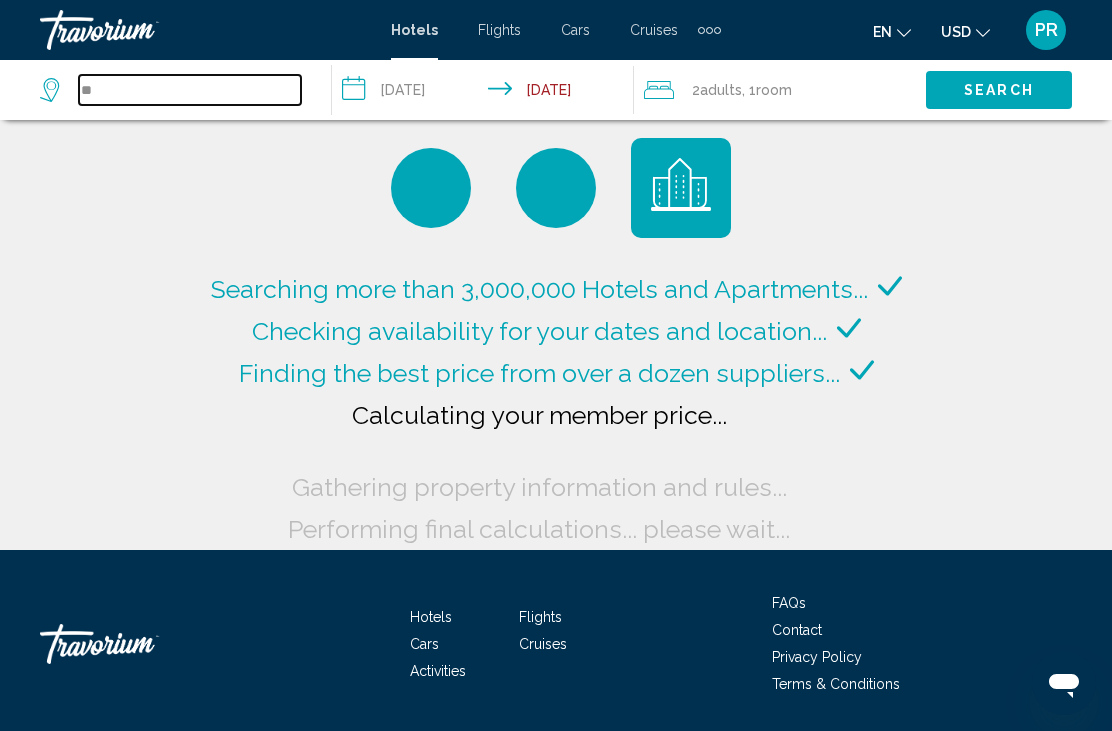 type on "*" 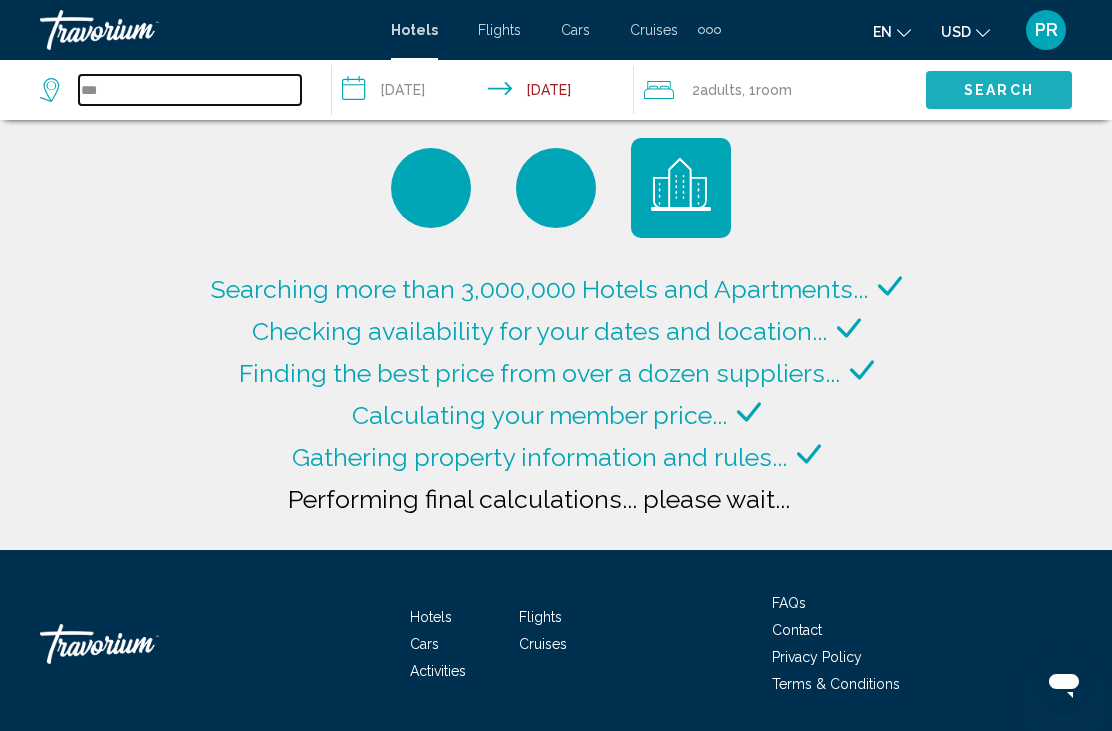 type on "***" 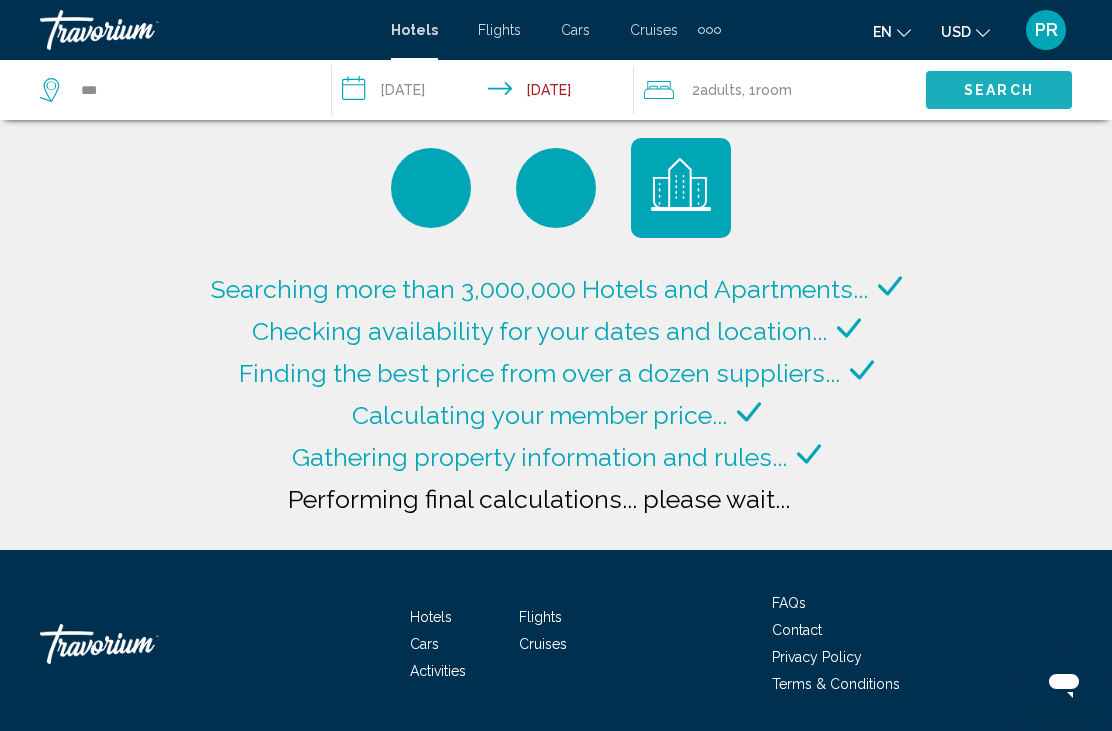 click on "Search" 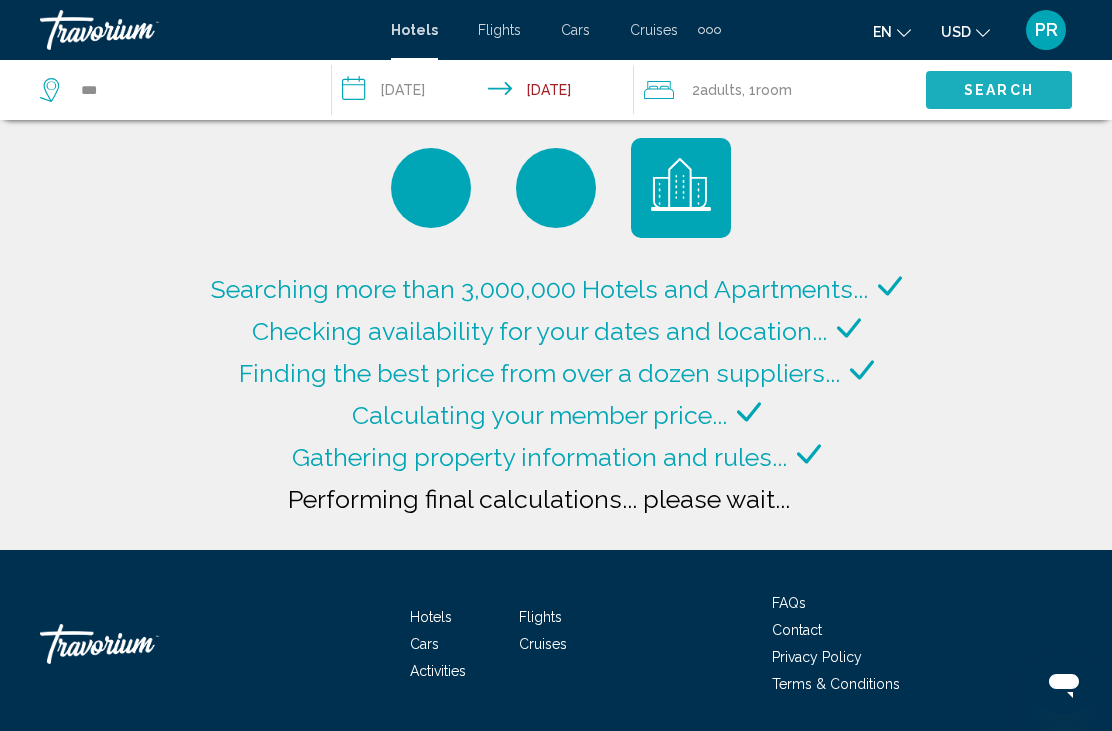 click on "Search" 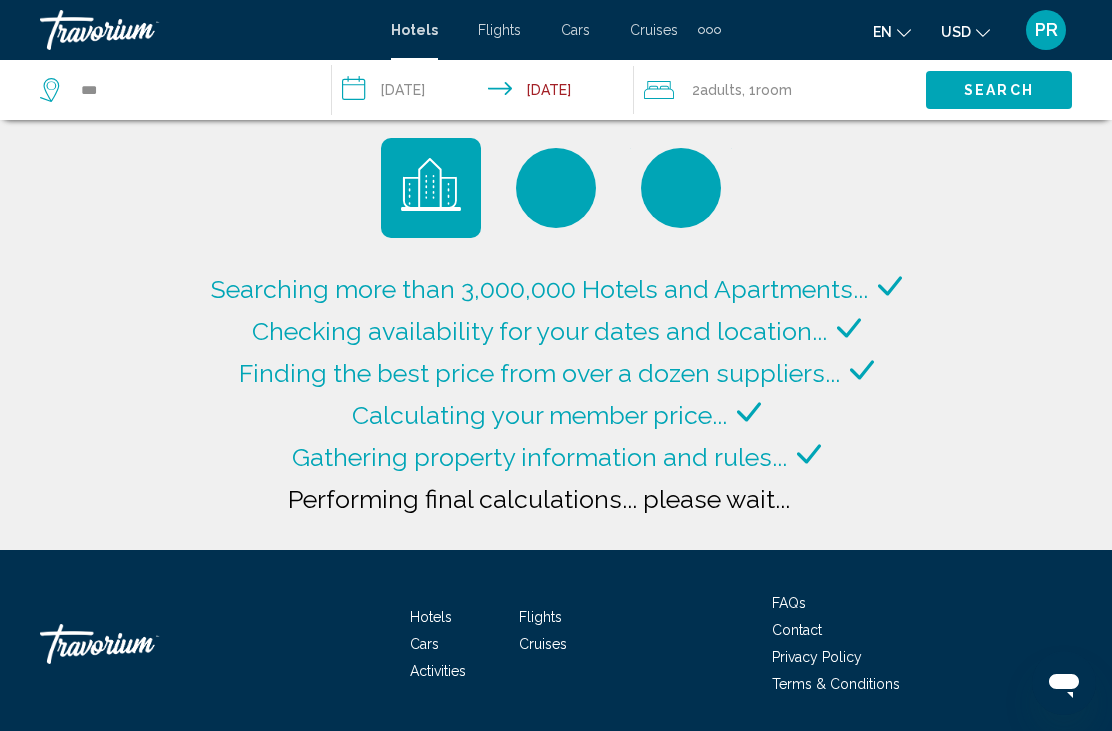 click on "Search" 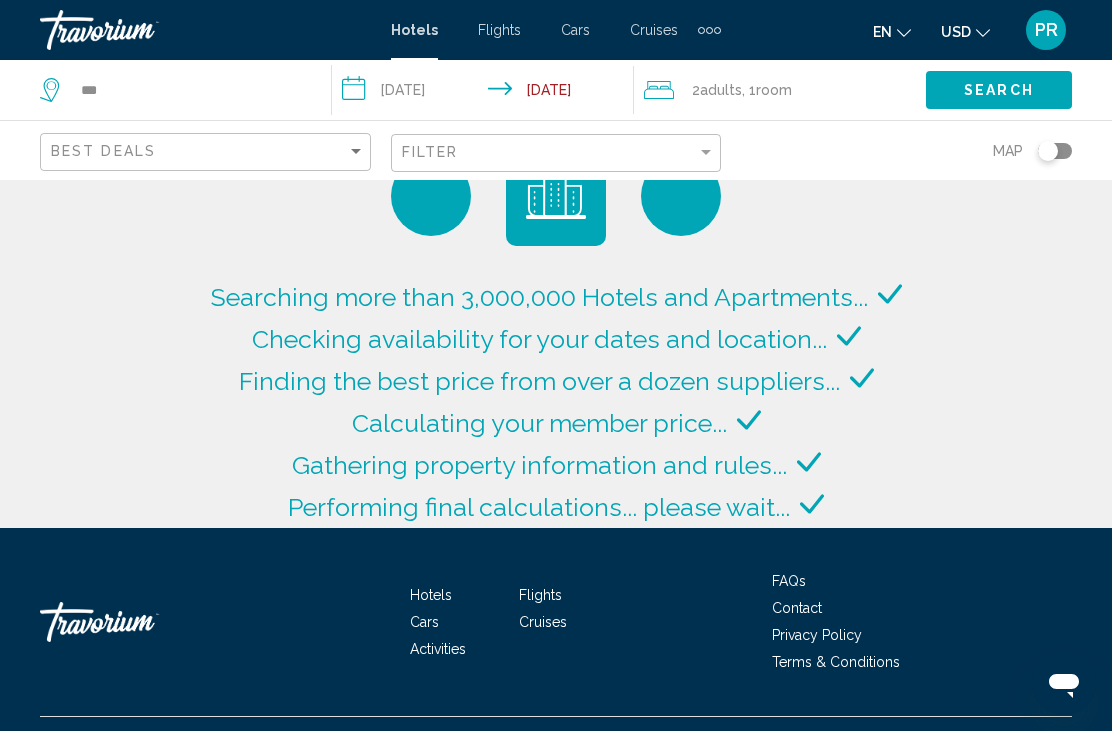 scroll, scrollTop: 0, scrollLeft: 0, axis: both 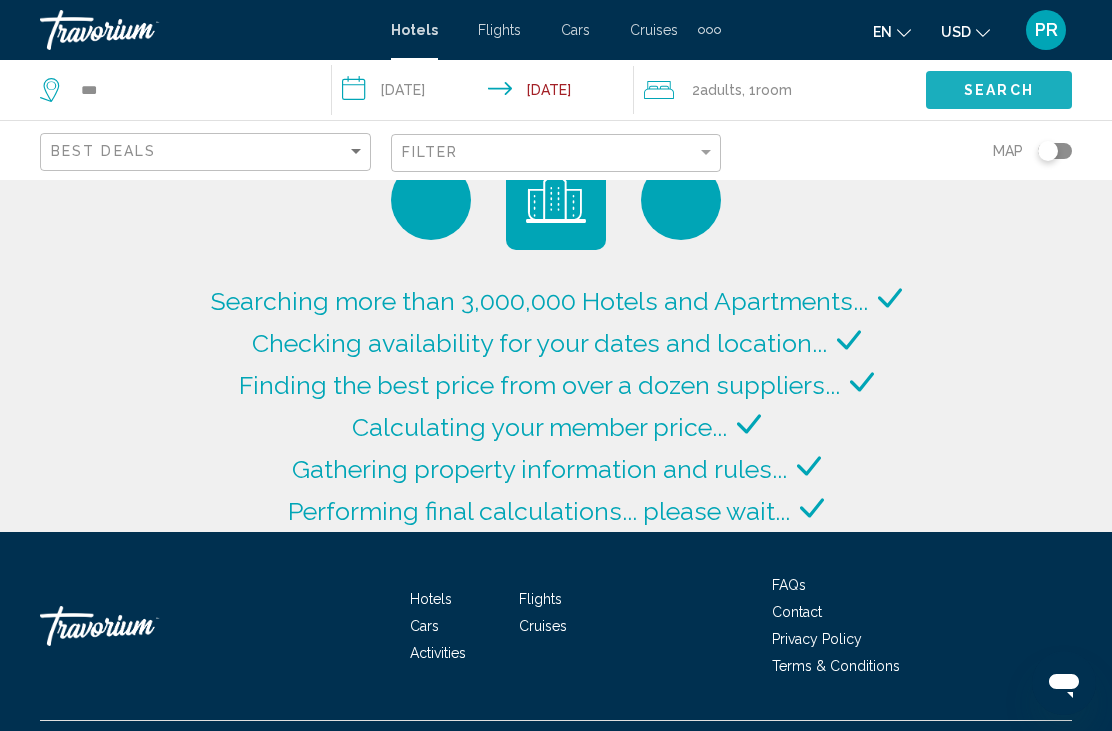 click on "Search" 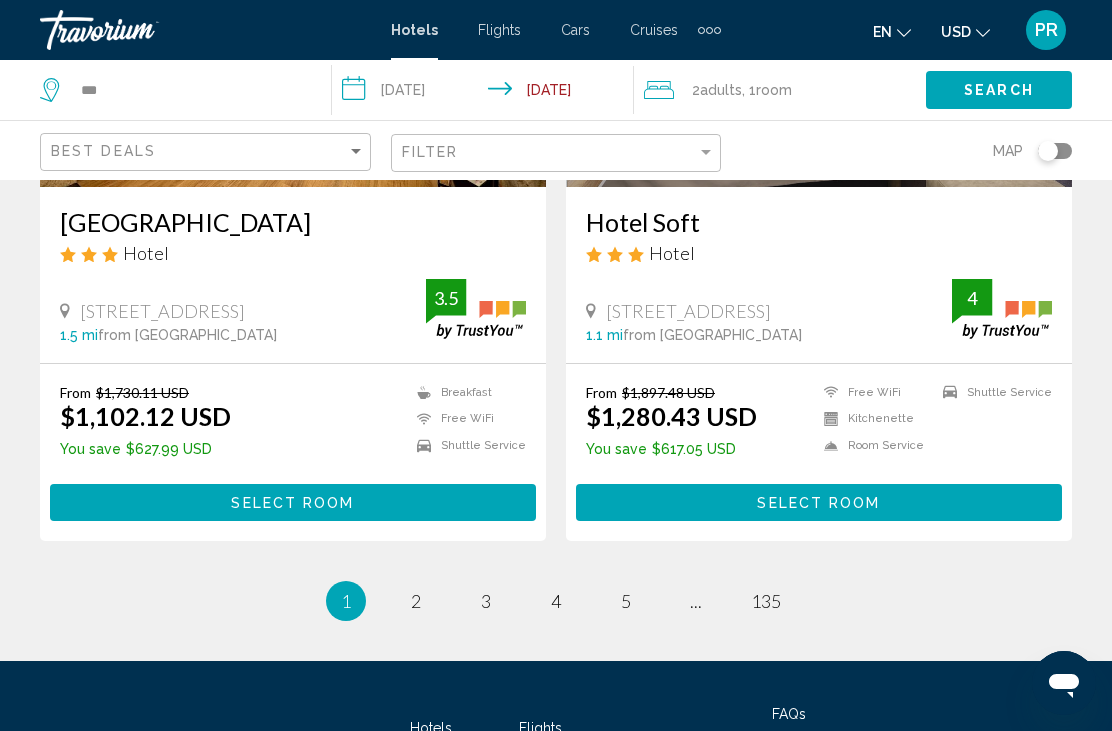 scroll, scrollTop: 4061, scrollLeft: 0, axis: vertical 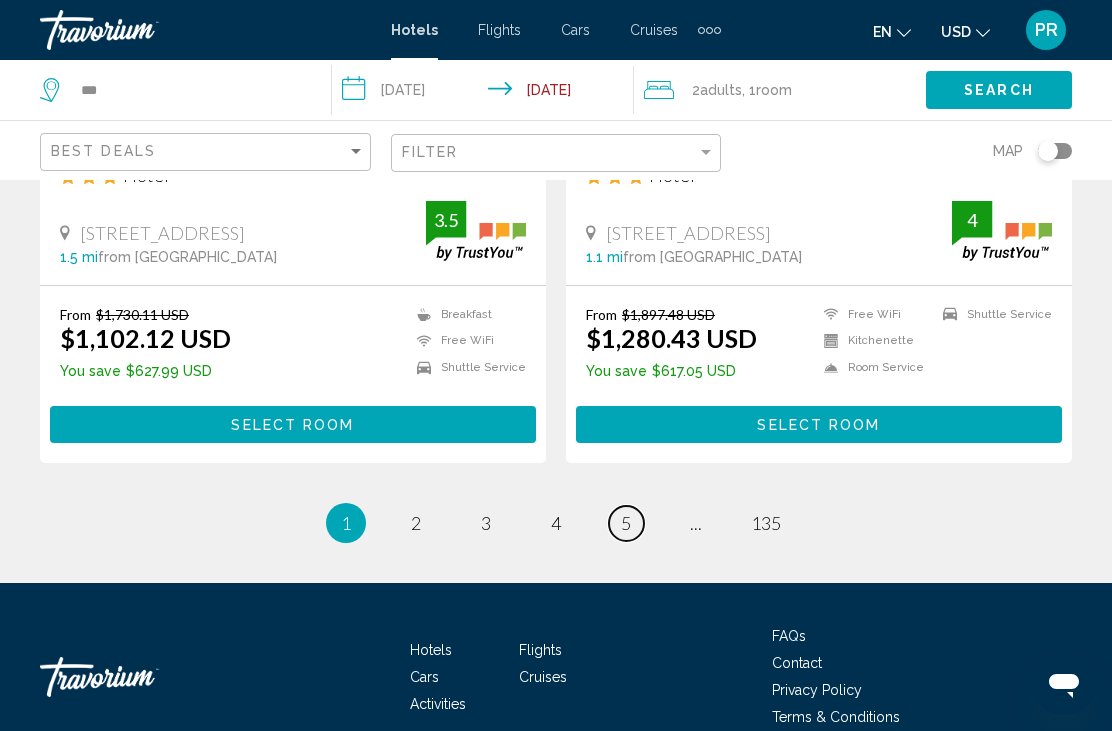 click on "page  5" at bounding box center [626, 523] 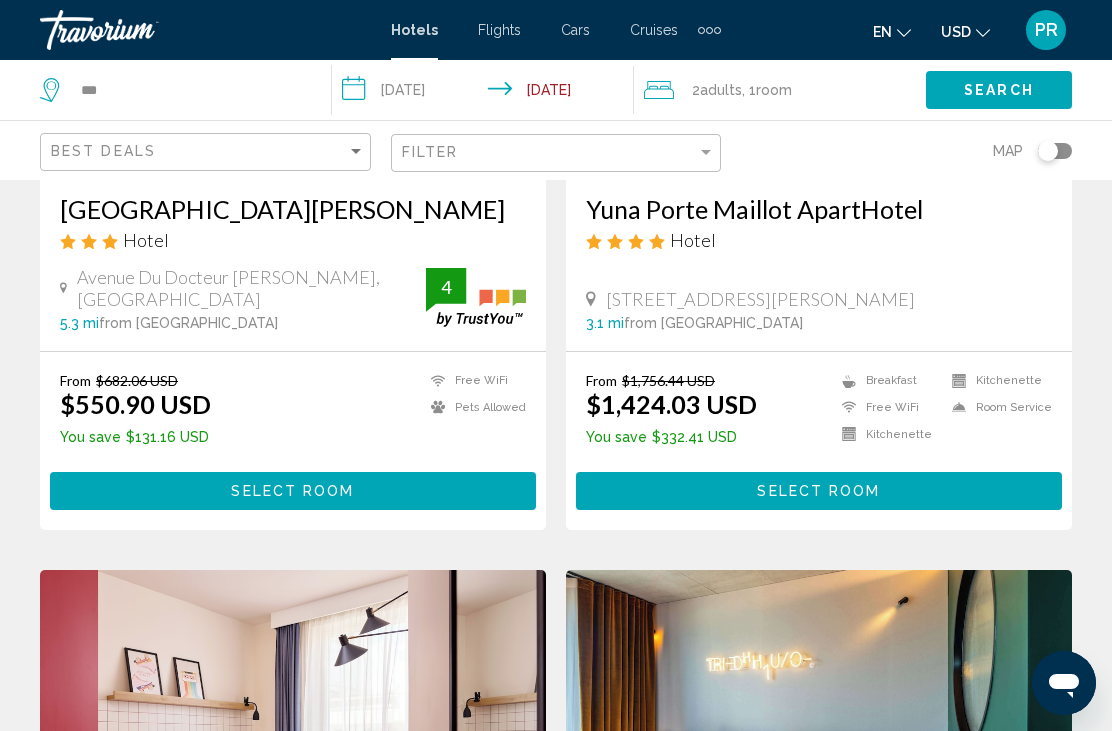 scroll, scrollTop: 1162, scrollLeft: 0, axis: vertical 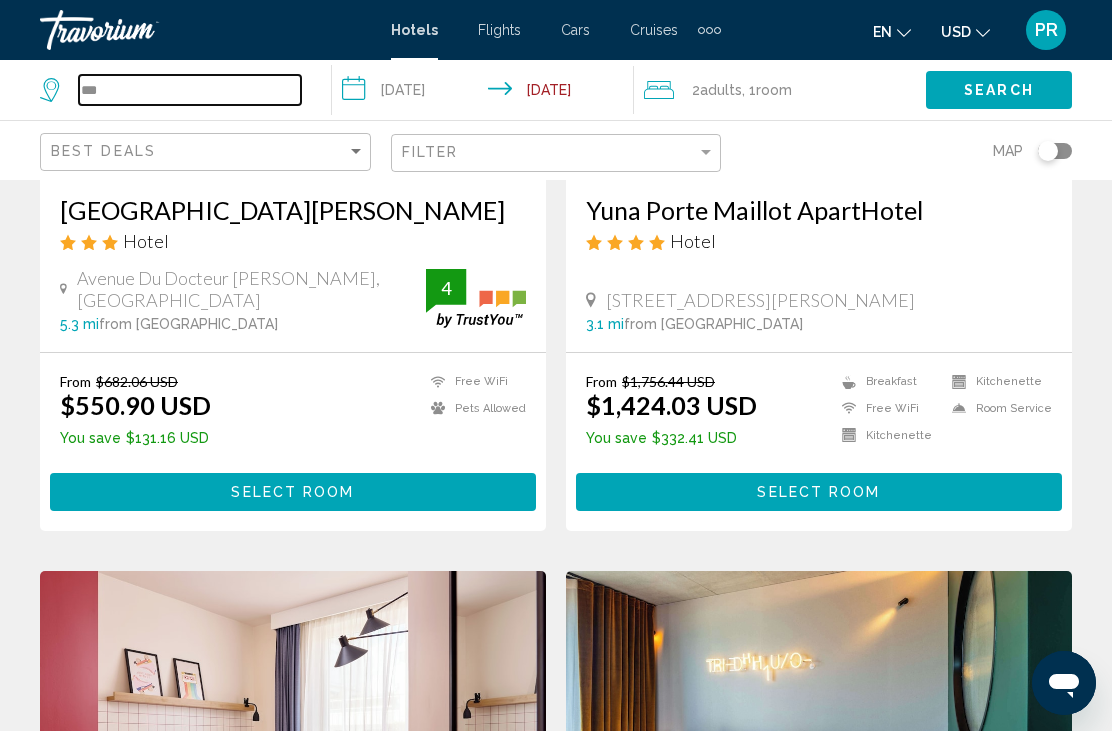 click on "***" at bounding box center (190, 90) 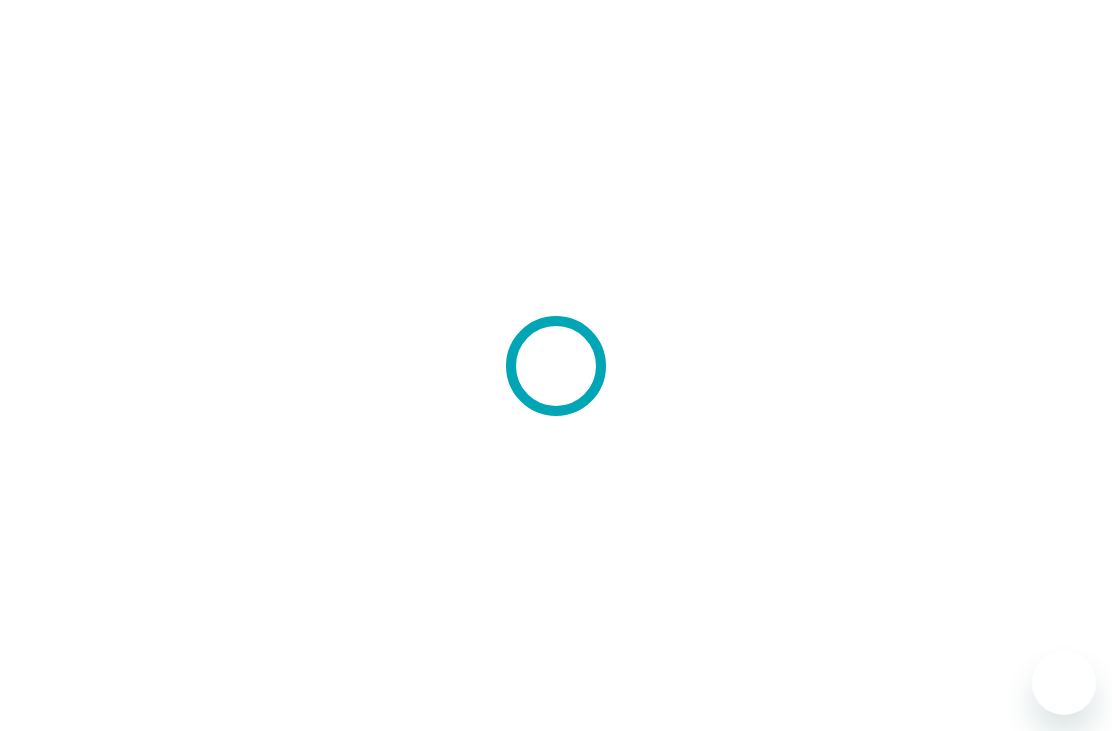 scroll, scrollTop: 0, scrollLeft: 0, axis: both 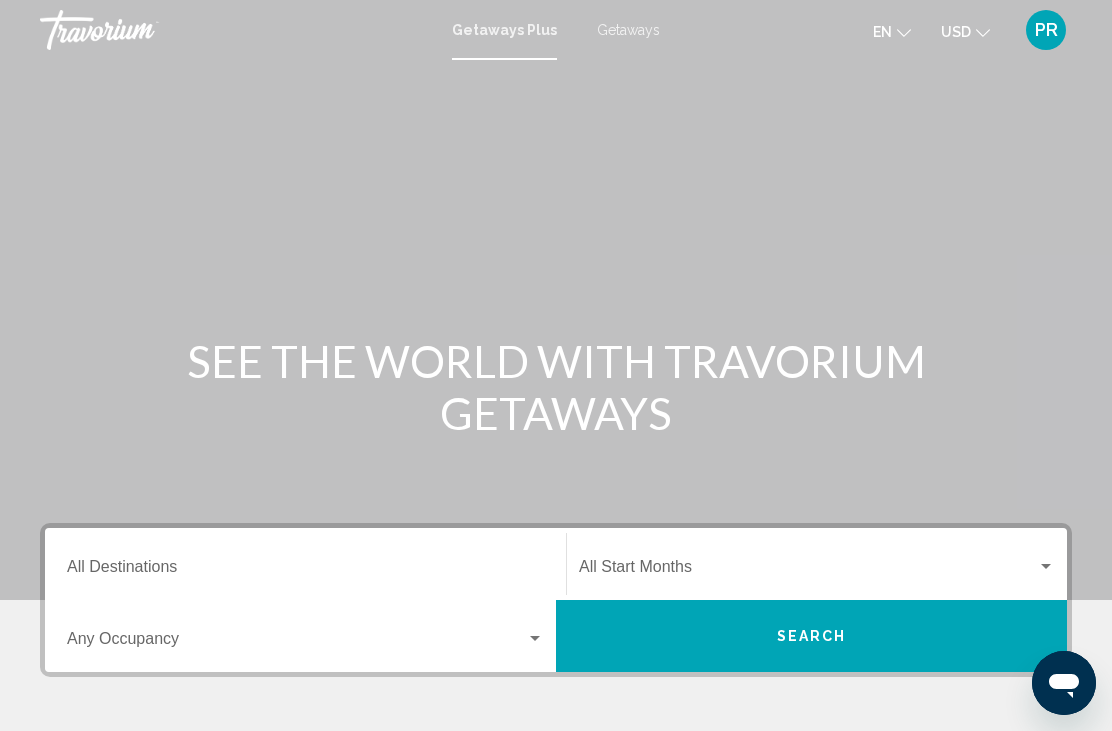 click on "Destination All Destinations" at bounding box center [305, 571] 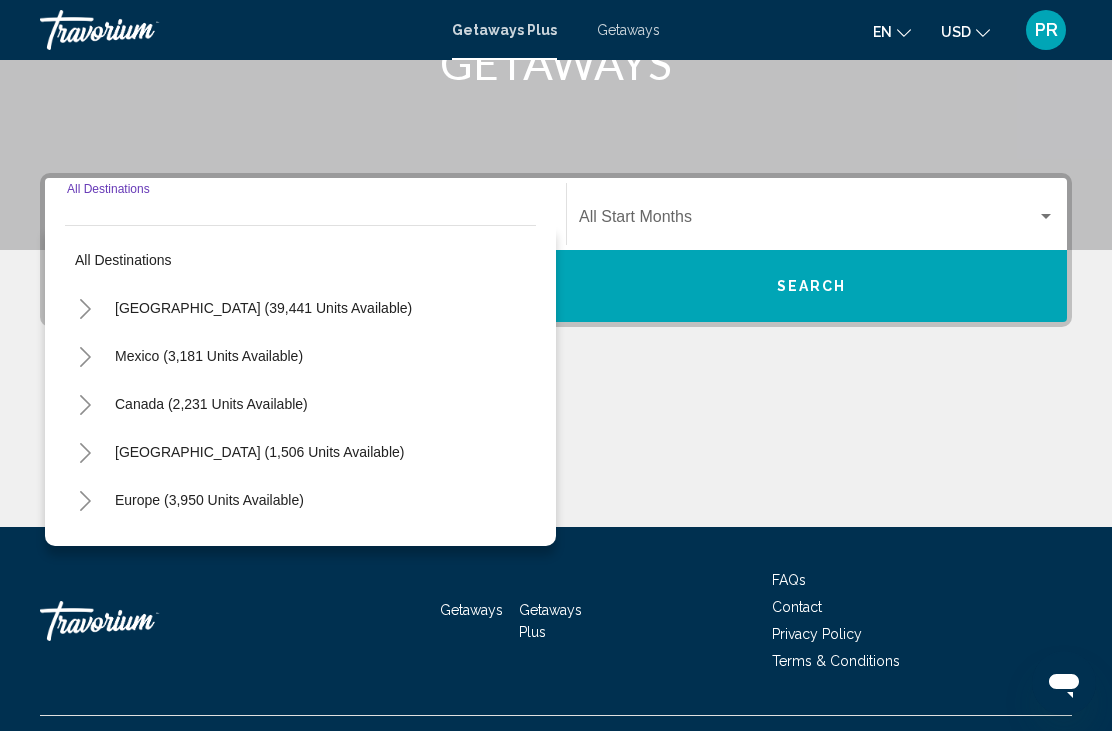 scroll, scrollTop: 391, scrollLeft: 0, axis: vertical 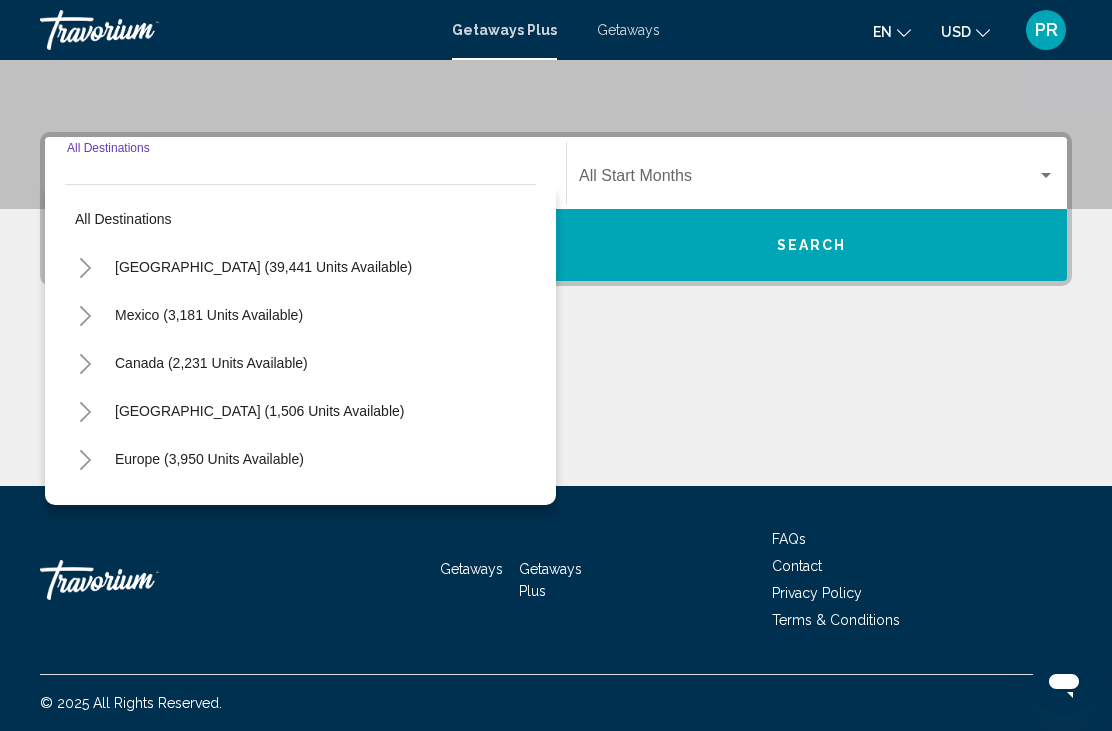 click on "United States (39,441 units available)" at bounding box center [209, 315] 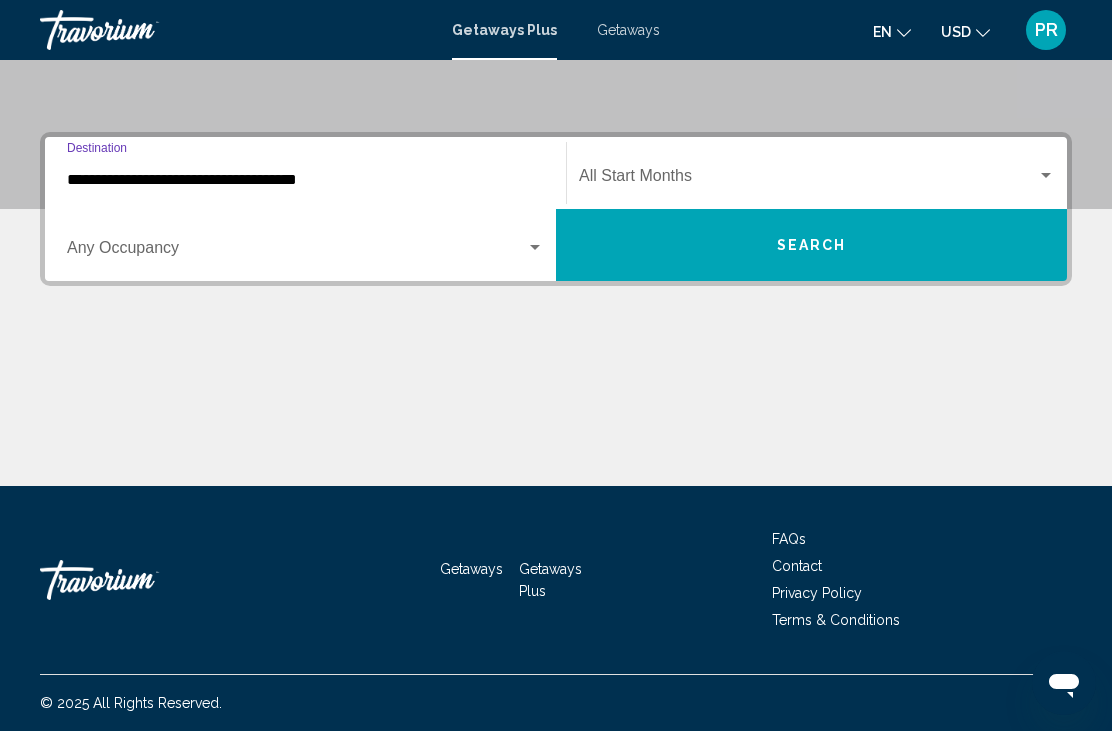 click on "**********" at bounding box center (305, 180) 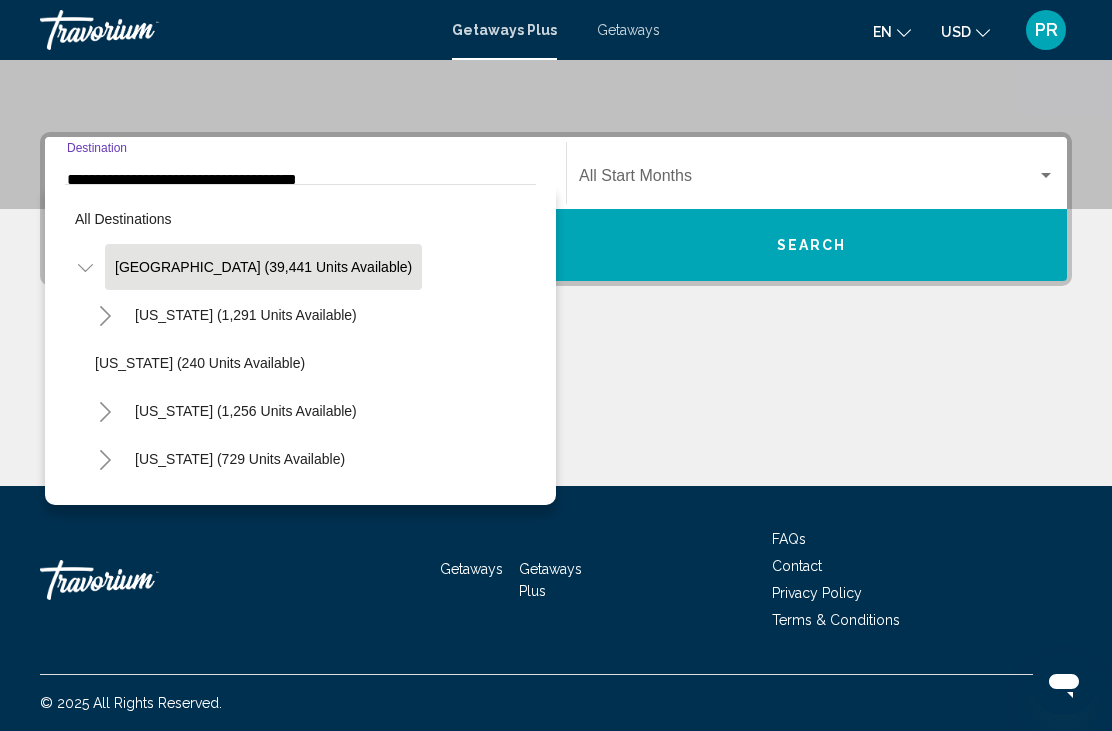 scroll, scrollTop: 293, scrollLeft: 0, axis: vertical 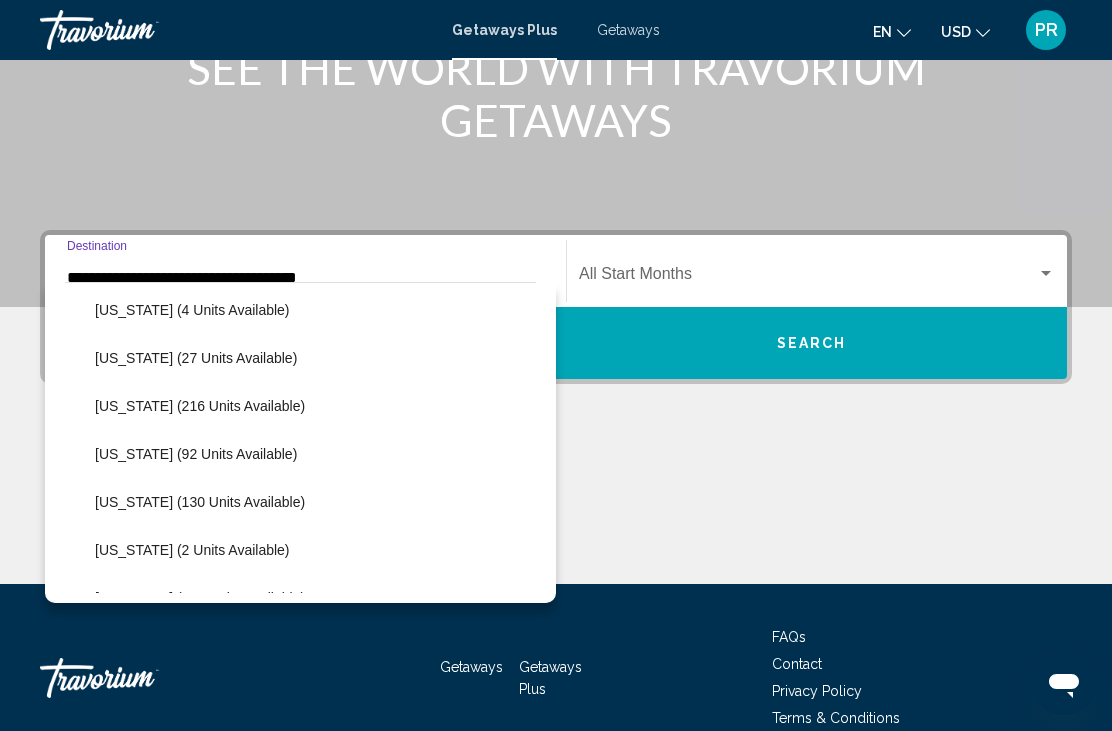 click on "Hawaii (27 units available)" 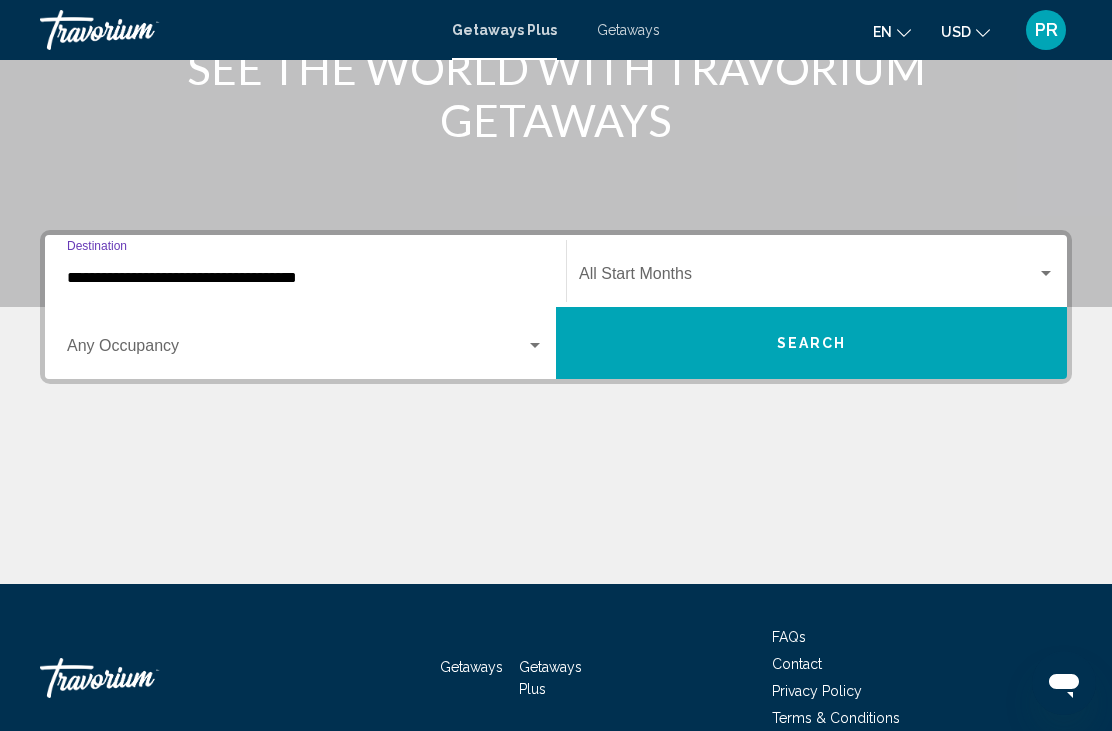 type on "**********" 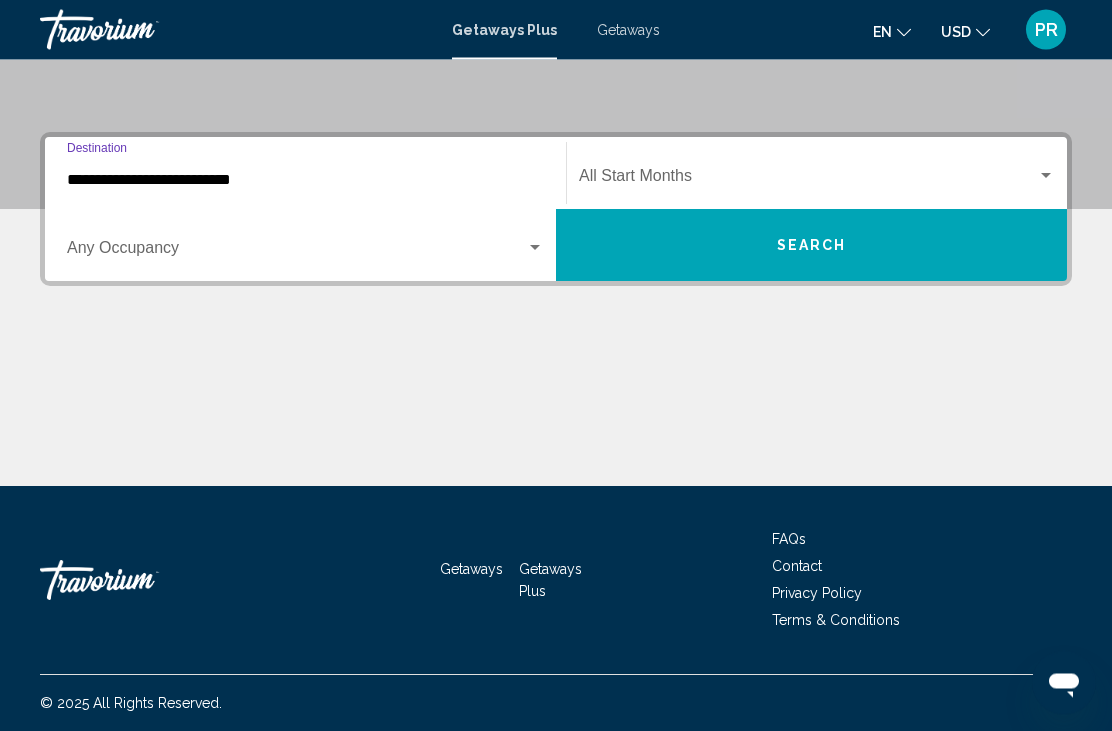 scroll, scrollTop: 391, scrollLeft: 0, axis: vertical 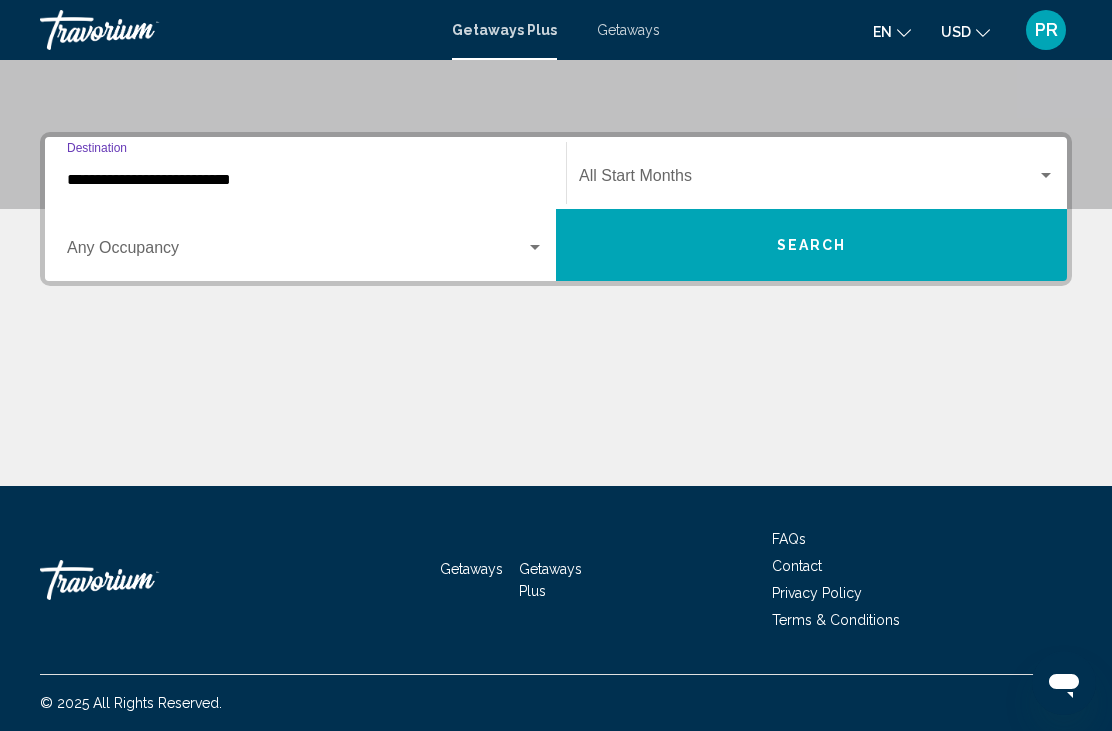 click at bounding box center (808, 180) 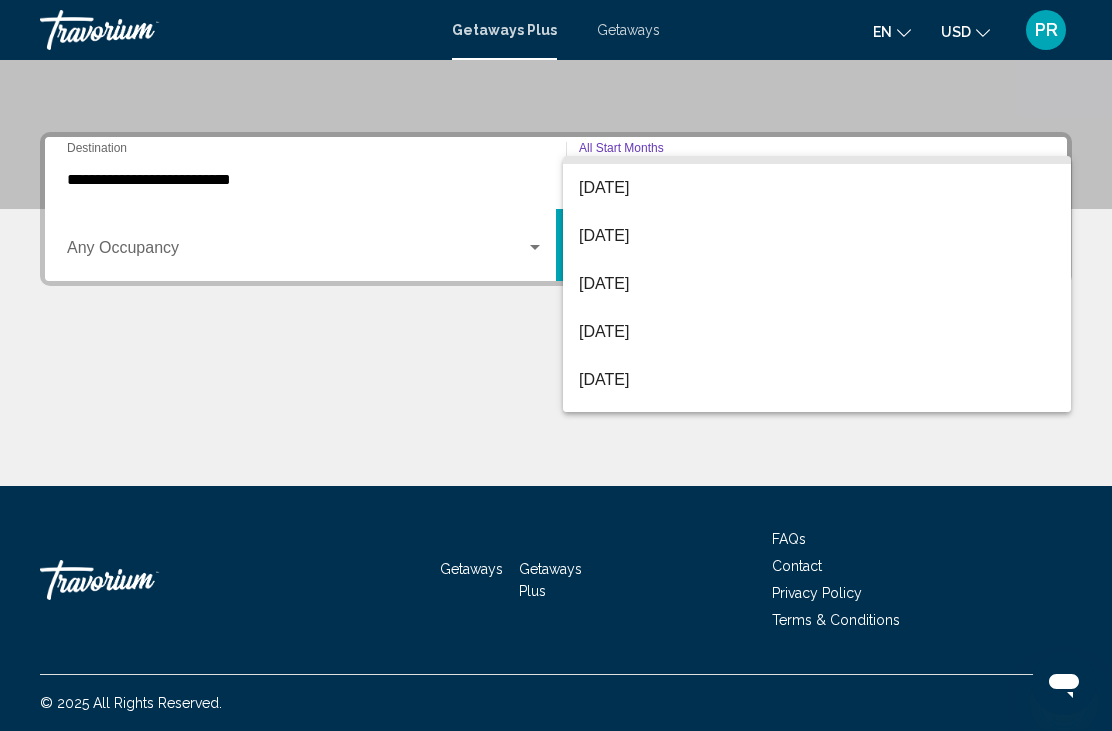 scroll, scrollTop: 241, scrollLeft: 0, axis: vertical 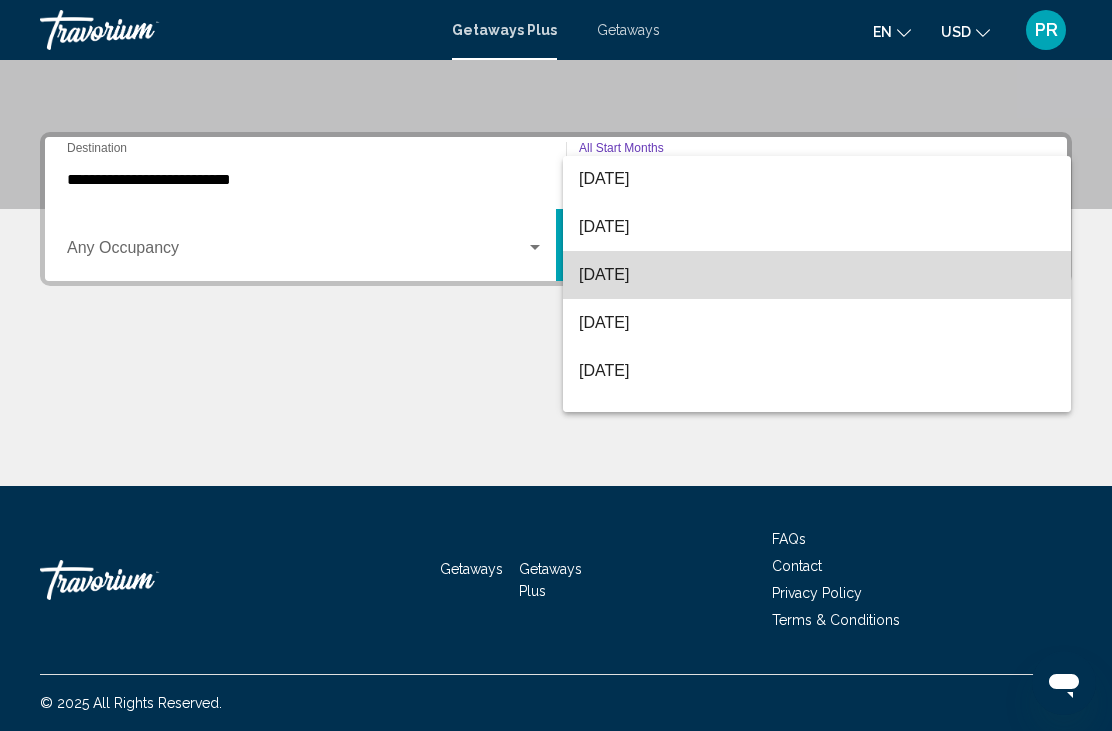 click on "January 2026" at bounding box center [817, 275] 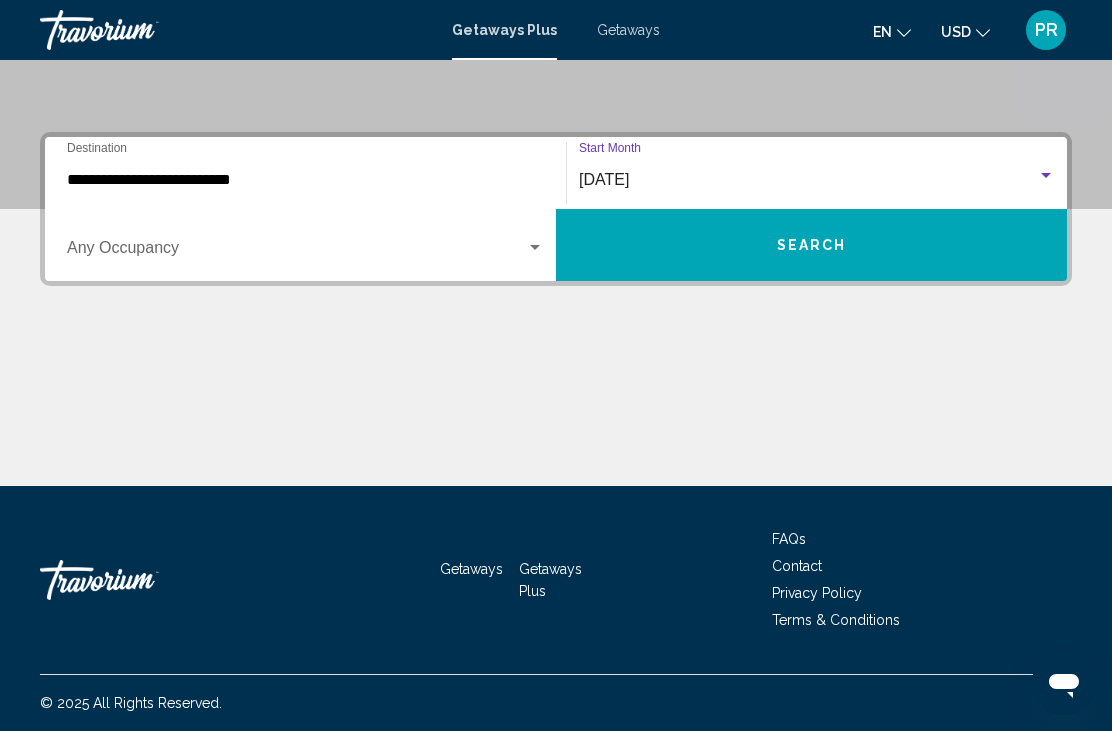 click at bounding box center [296, 252] 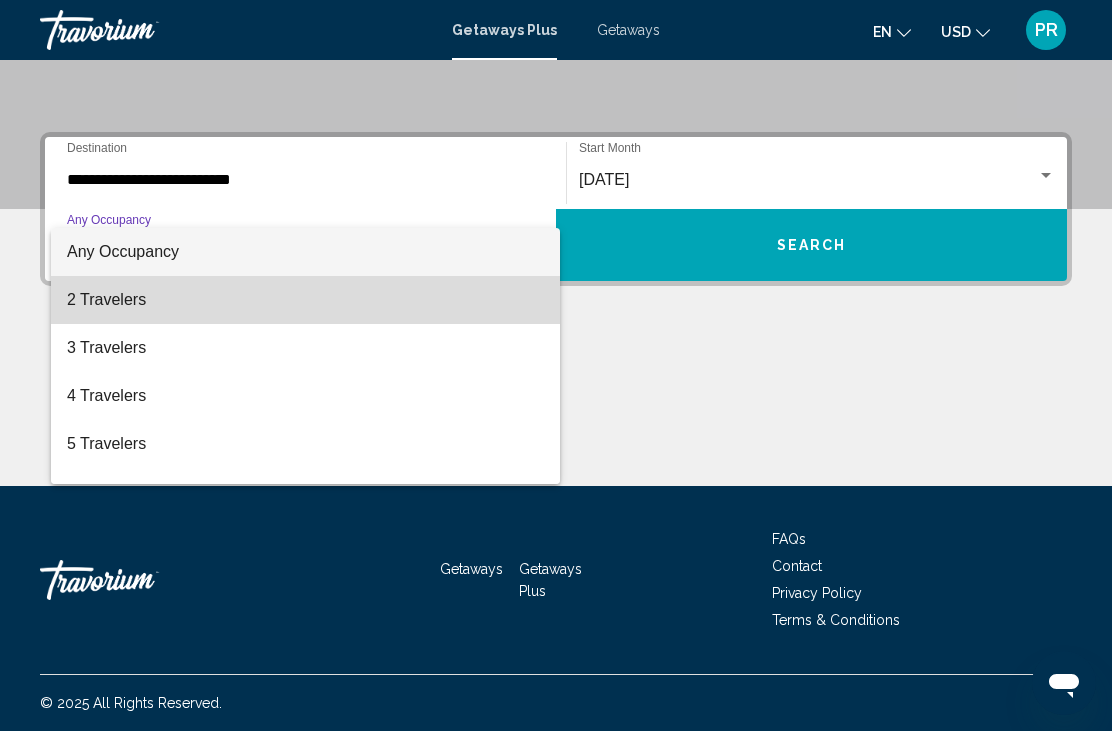 click on "2 Travelers" at bounding box center (305, 300) 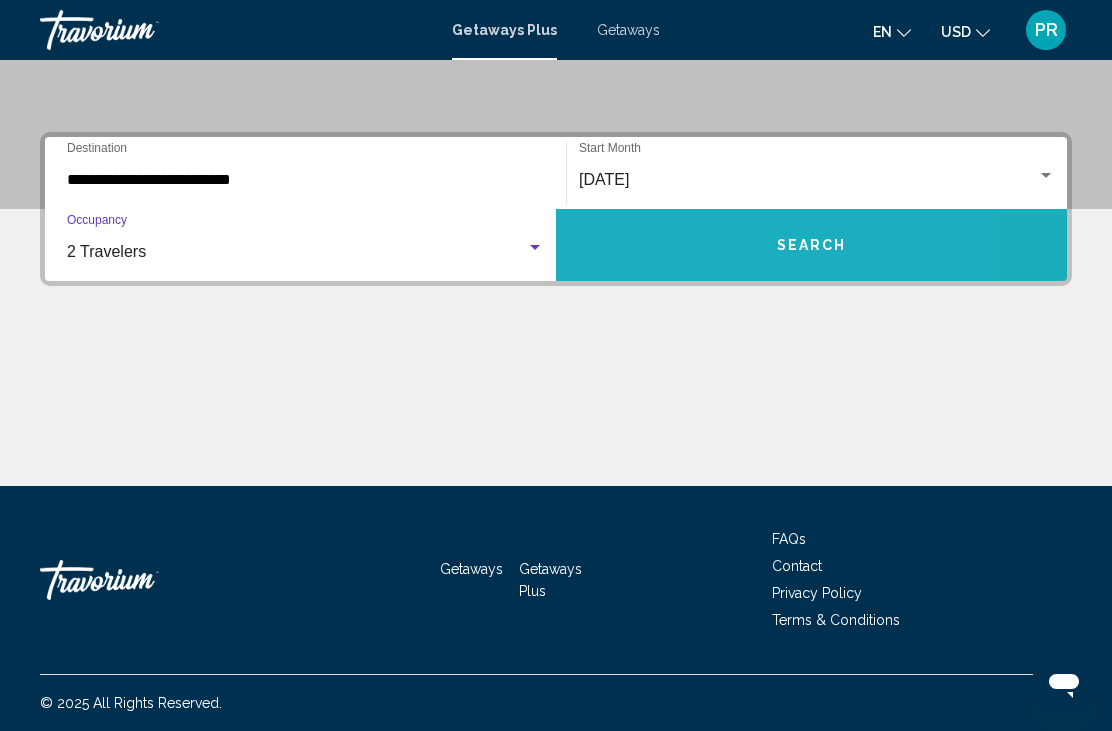 click on "Search" at bounding box center (811, 245) 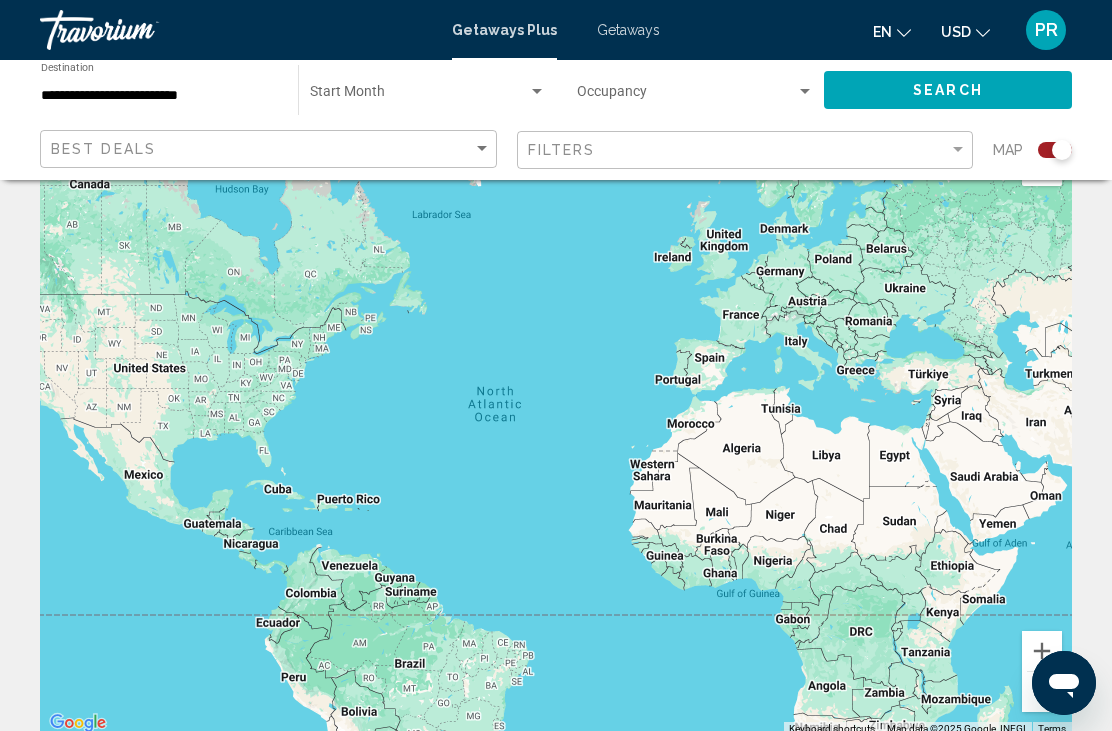 click 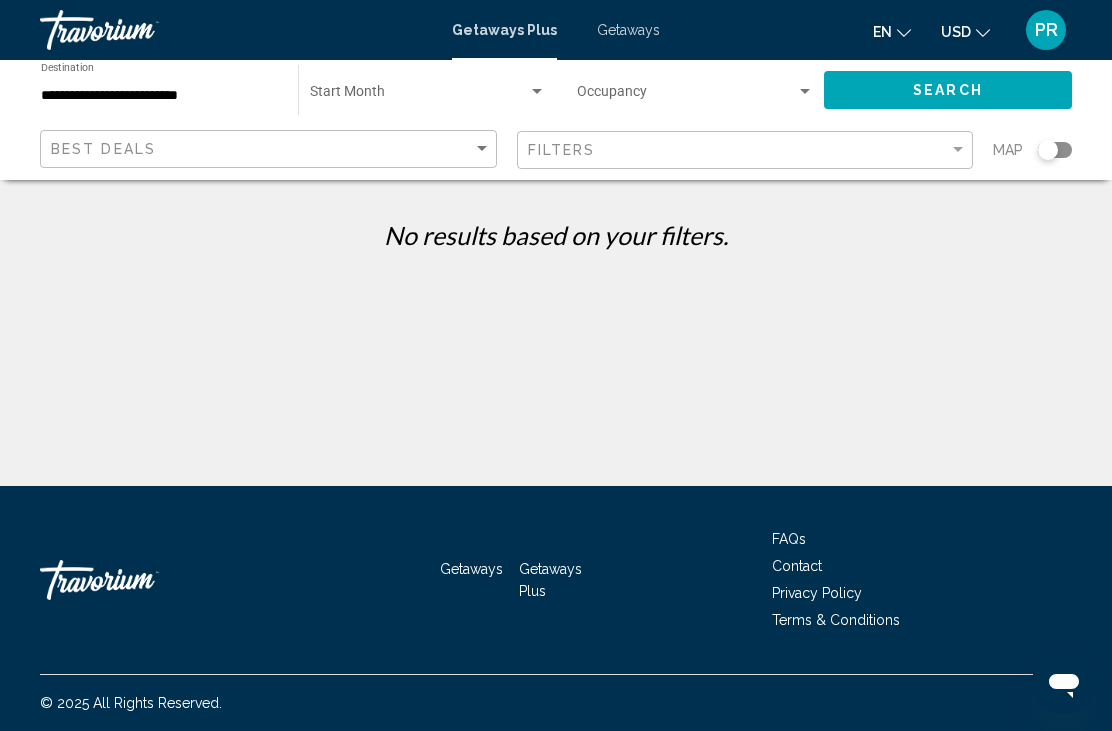 click on "Search" 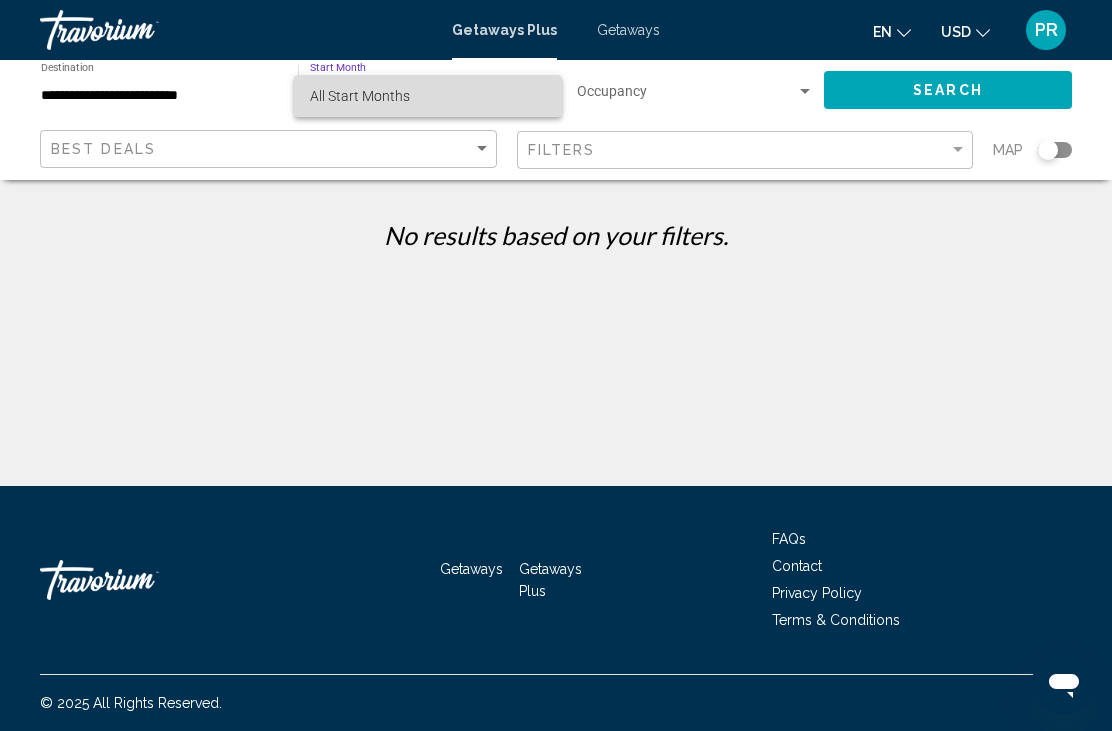 click on "All Start Months" at bounding box center (360, 96) 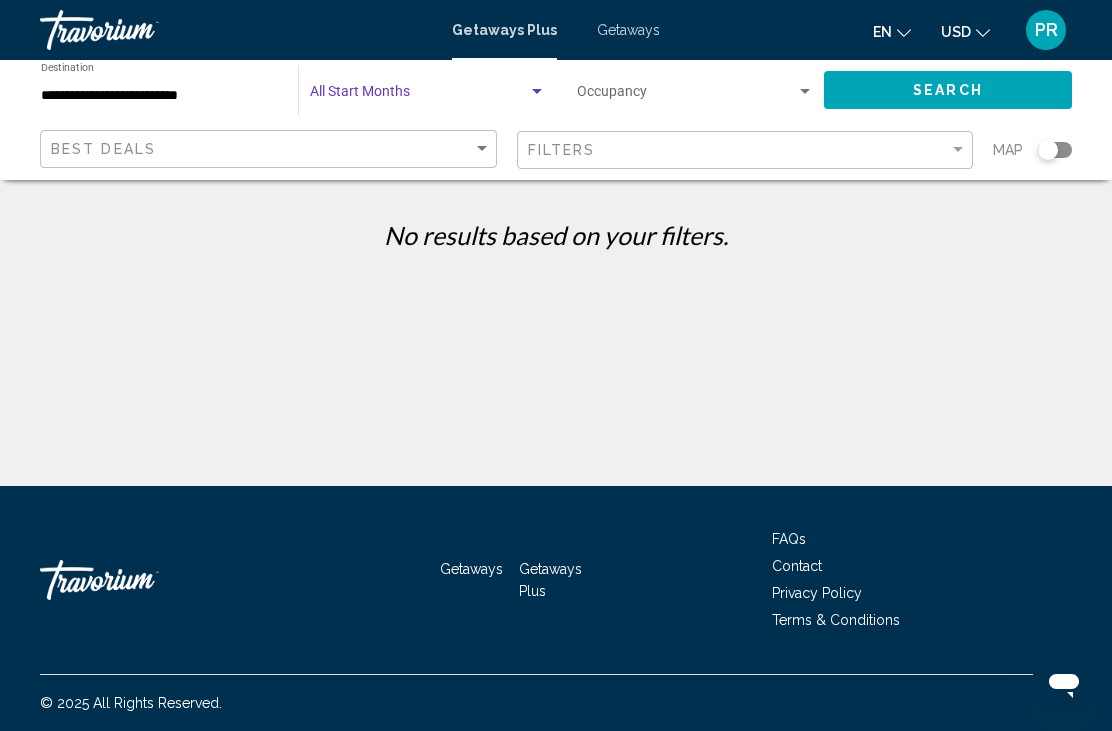 click at bounding box center (419, 96) 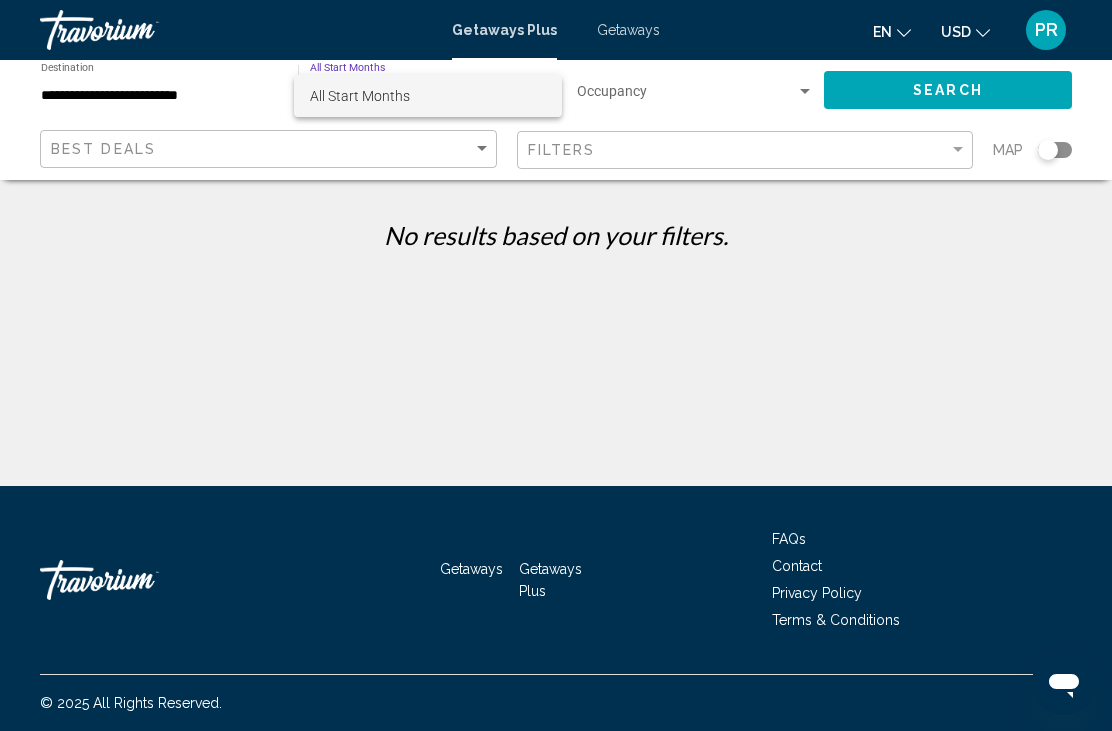 click at bounding box center [556, 365] 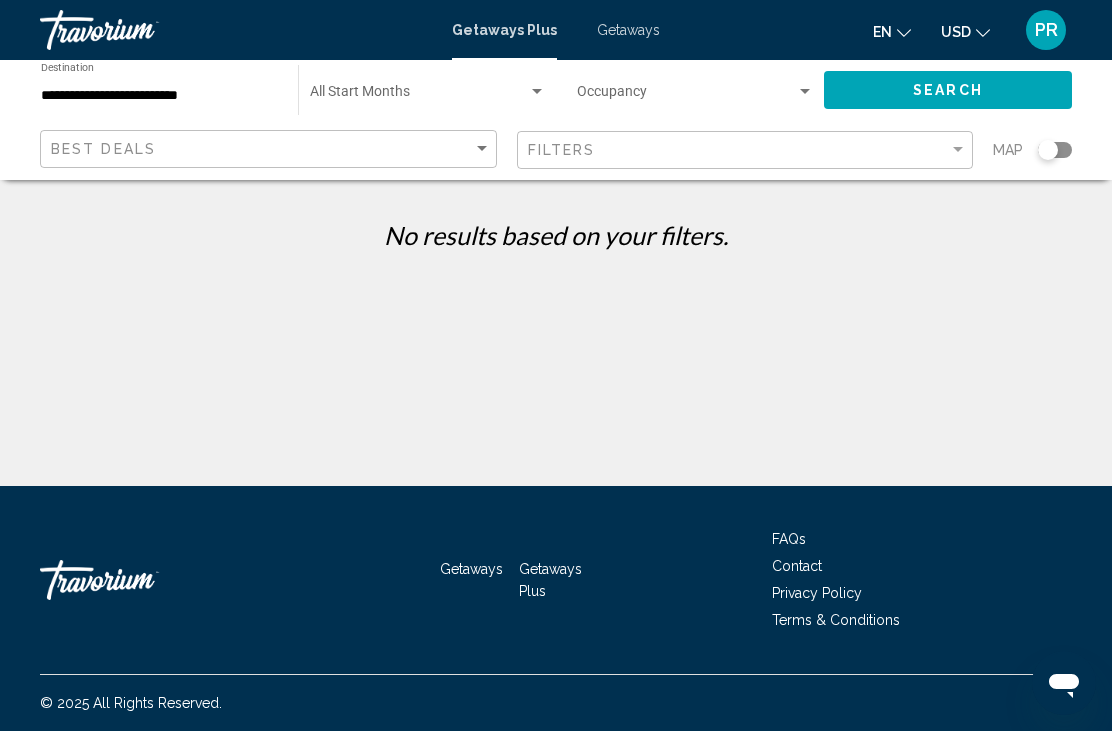 click at bounding box center [686, 96] 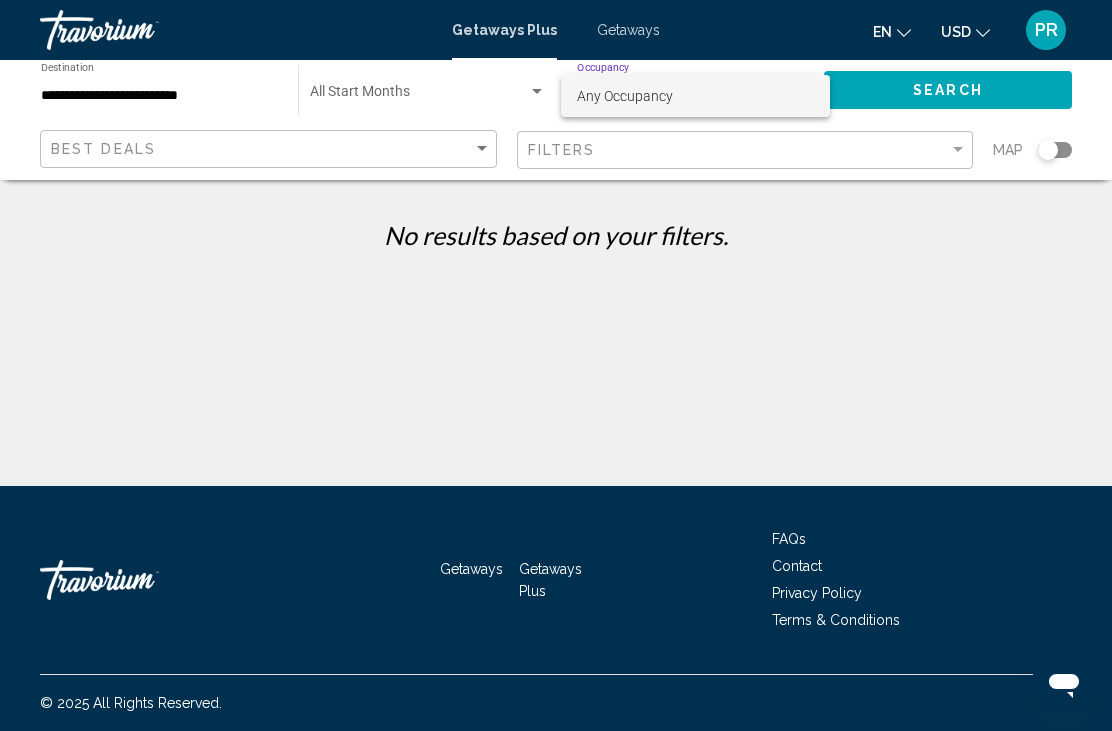 click at bounding box center [556, 365] 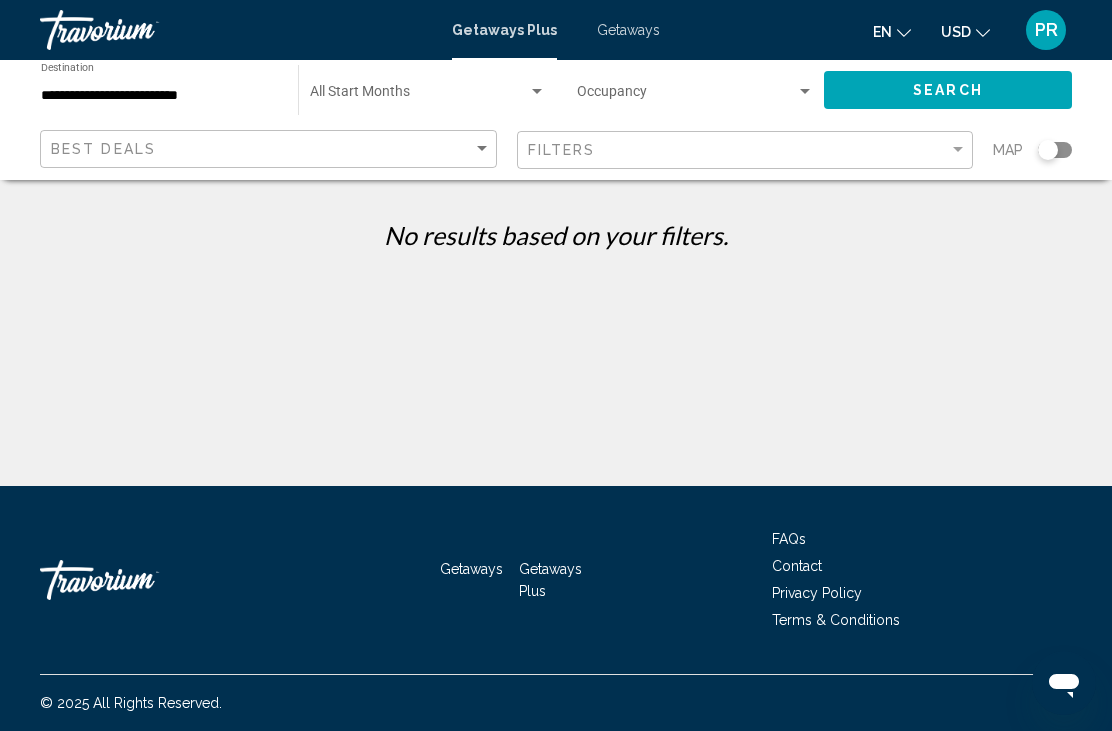 click on "**********" at bounding box center (159, 96) 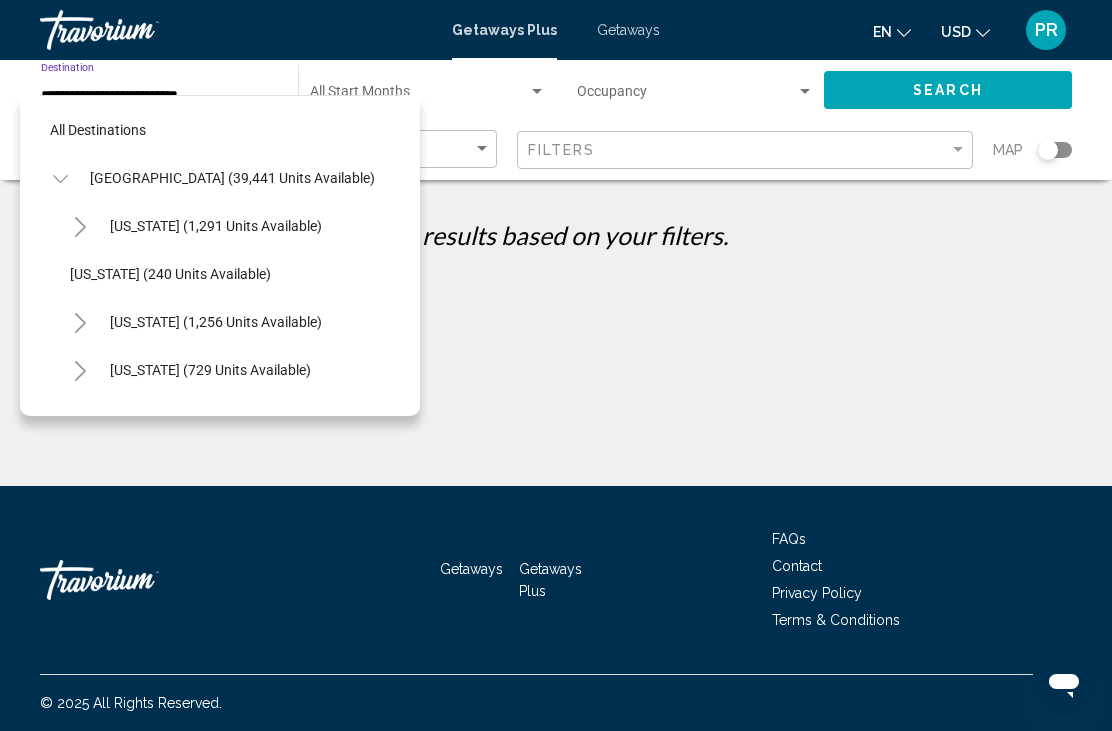 scroll, scrollTop: 311, scrollLeft: 0, axis: vertical 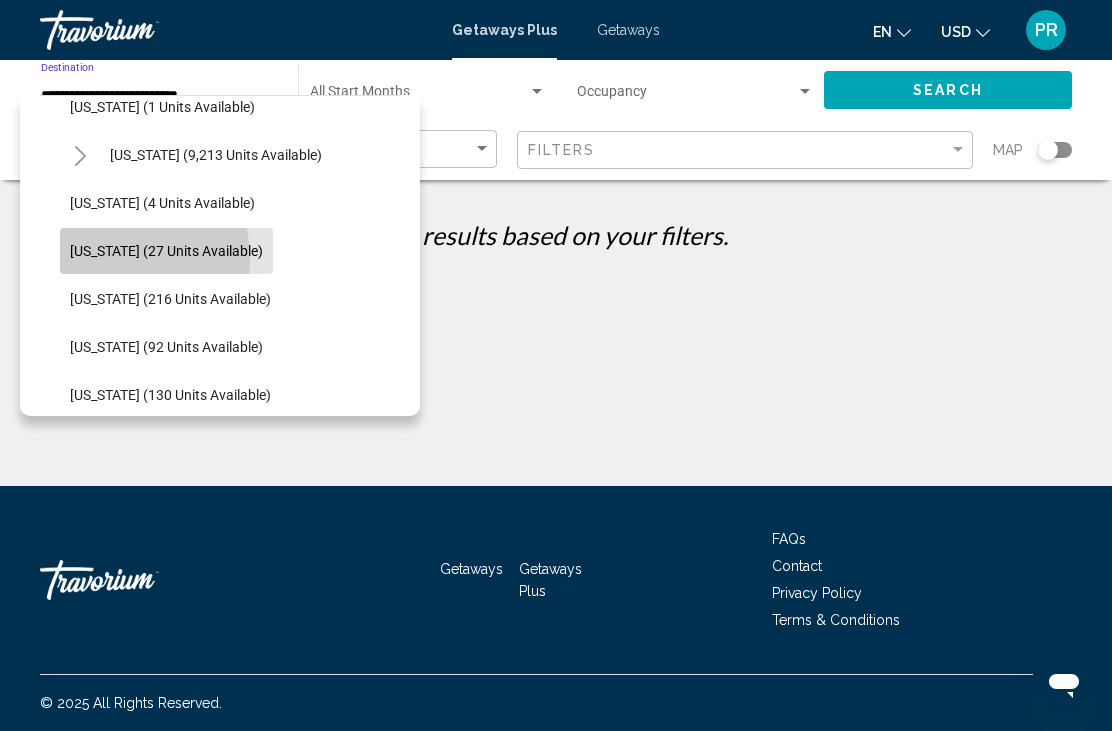 click on "[US_STATE] (27 units available)" 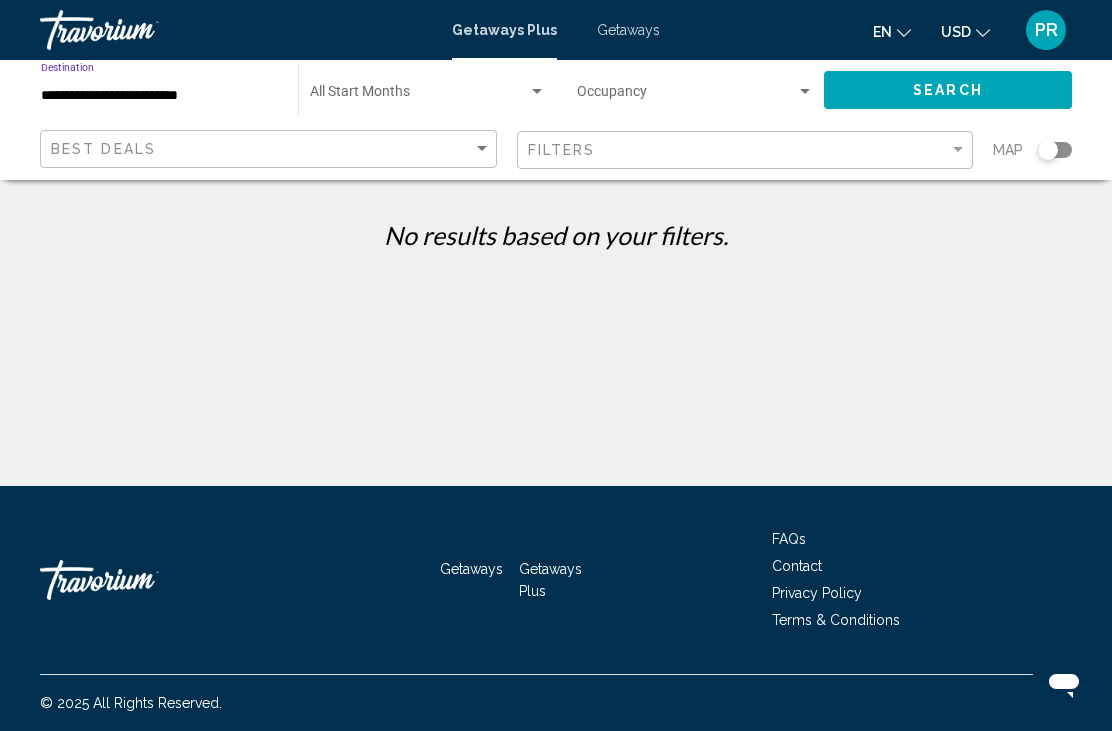 click at bounding box center (419, 96) 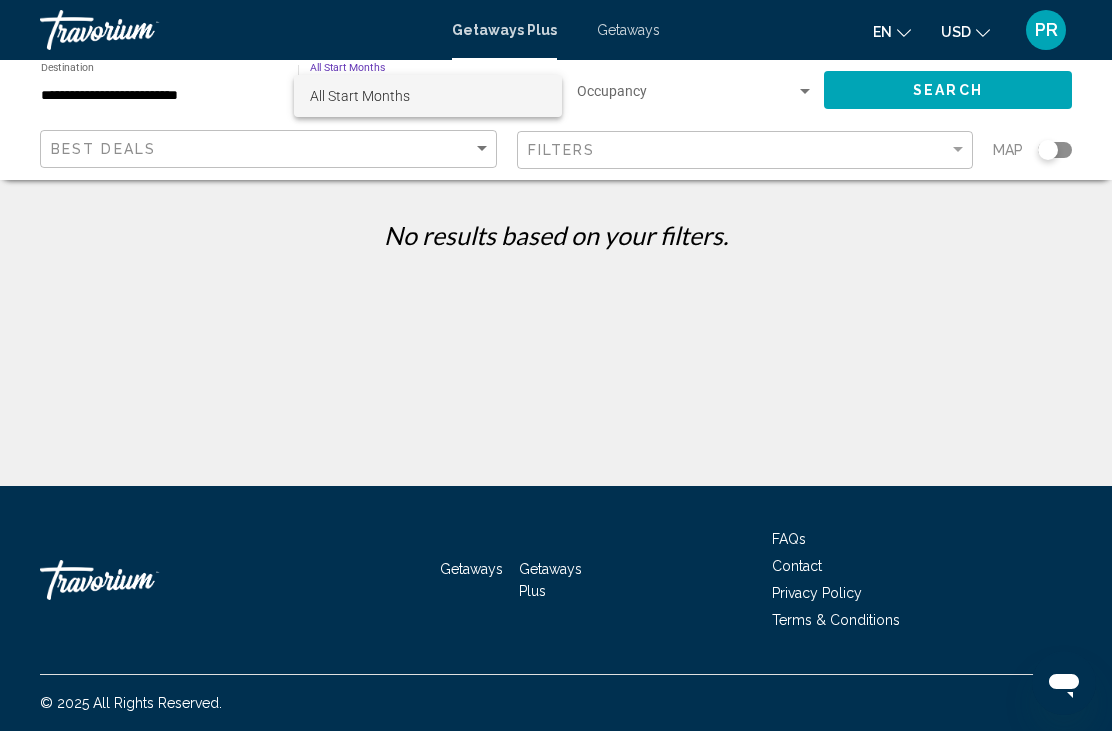 click at bounding box center [556, 365] 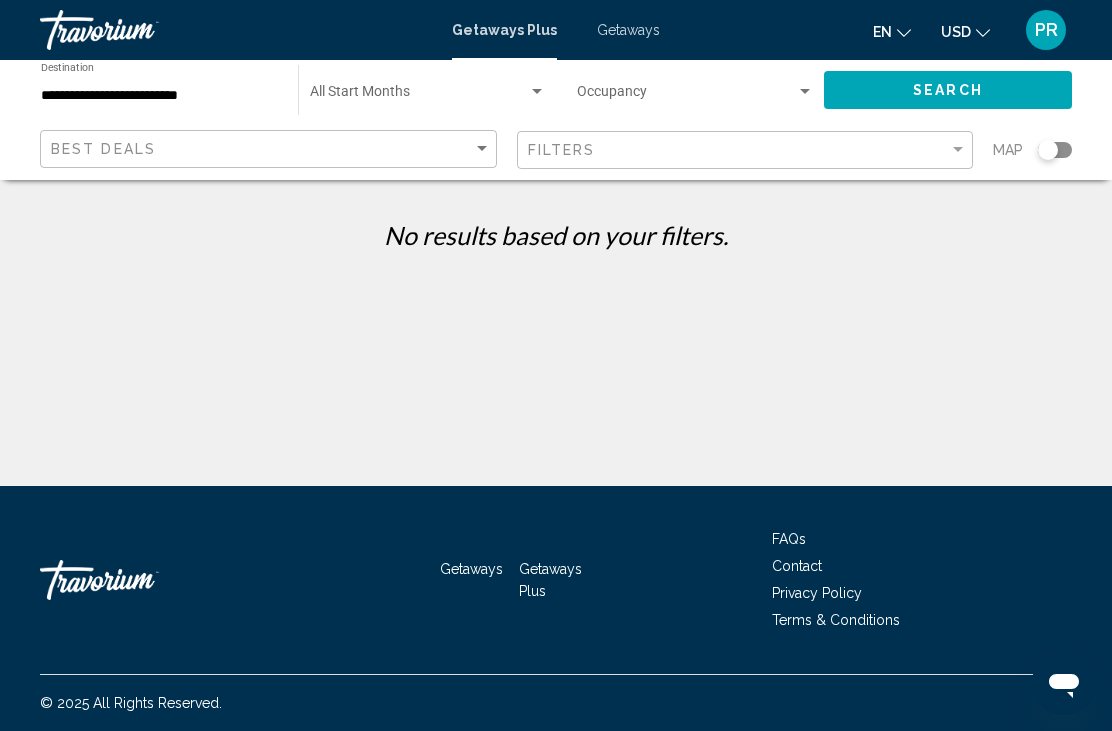 click on "Search" 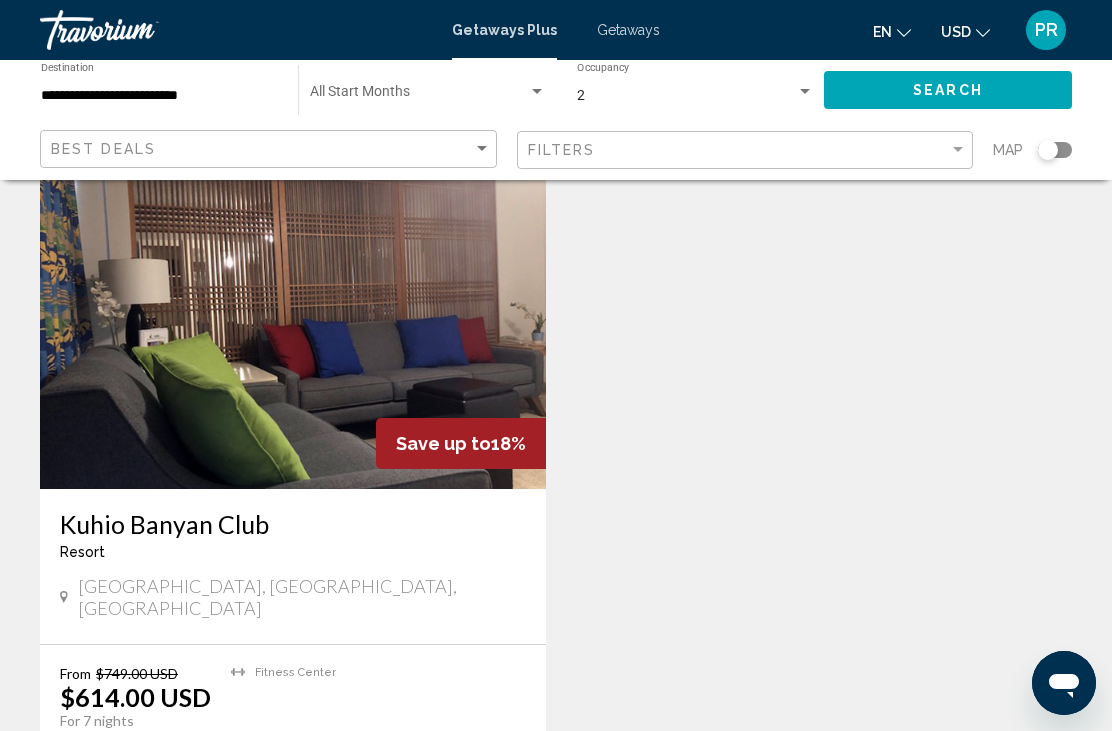 scroll, scrollTop: 98, scrollLeft: 0, axis: vertical 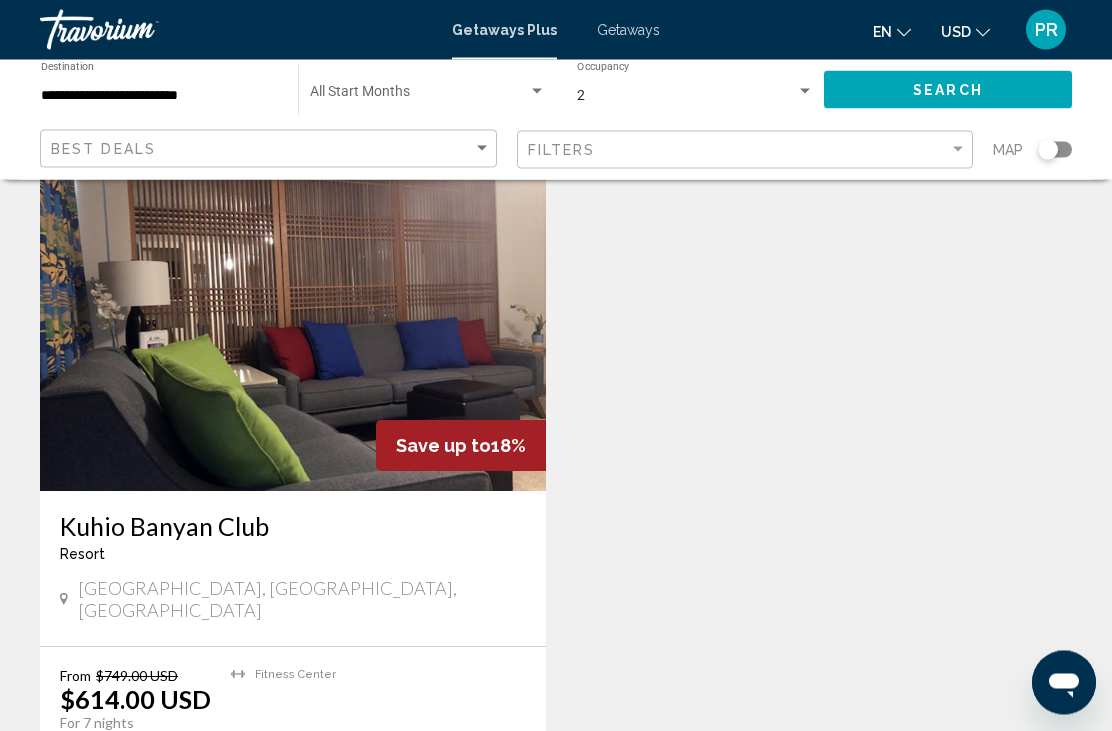 click at bounding box center [293, 332] 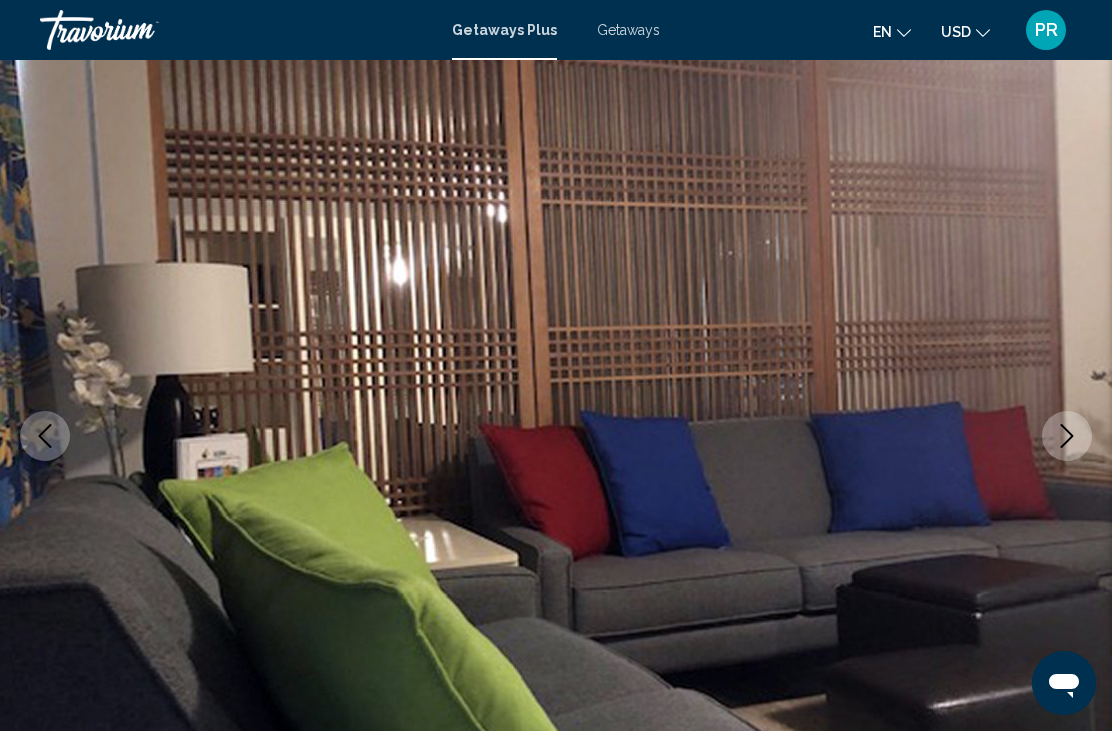 scroll, scrollTop: 0, scrollLeft: 0, axis: both 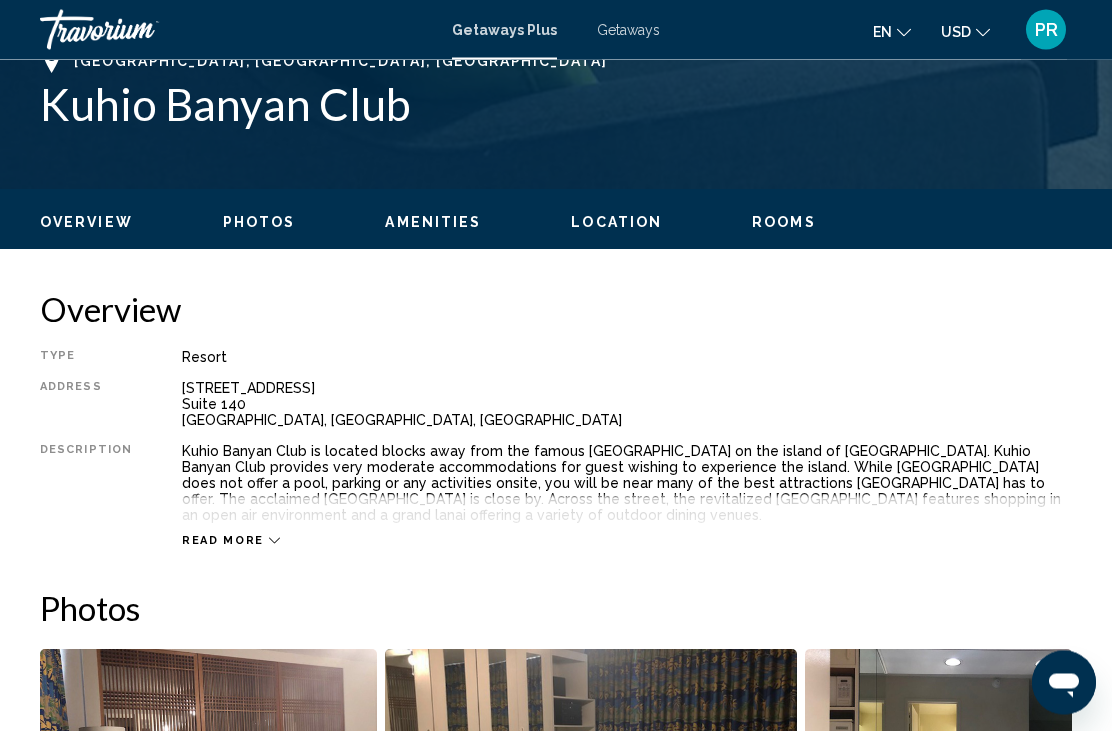 click on "Read more" at bounding box center [223, 541] 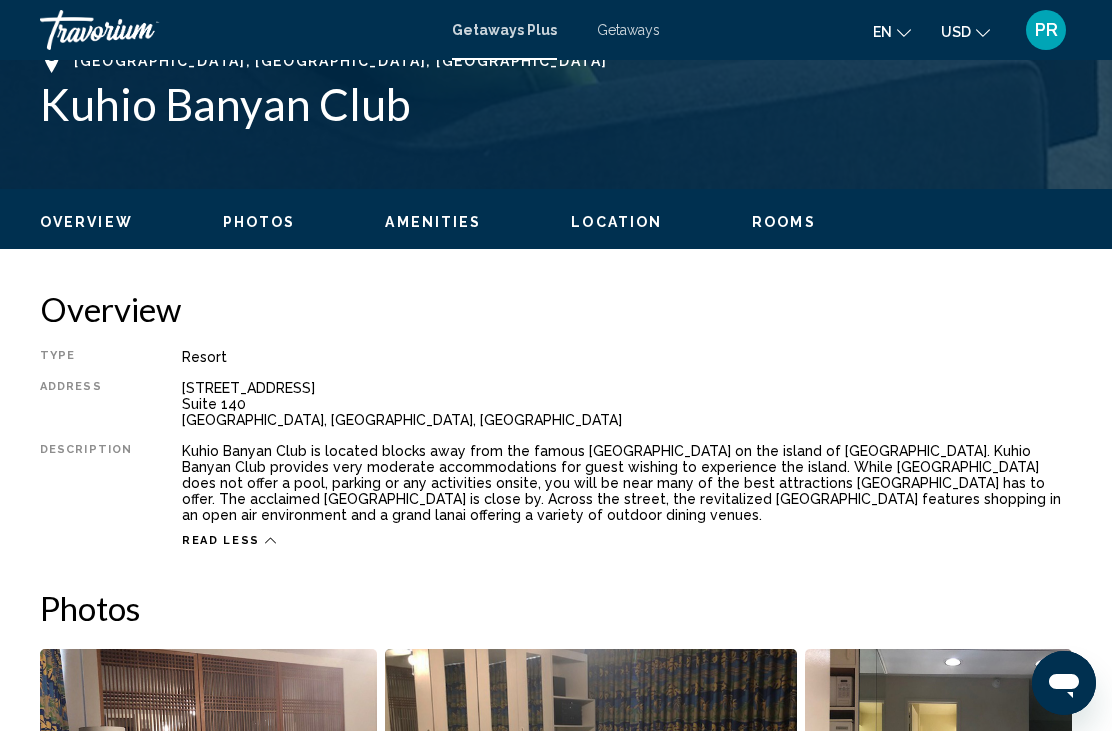 click on "Read less" at bounding box center (221, 540) 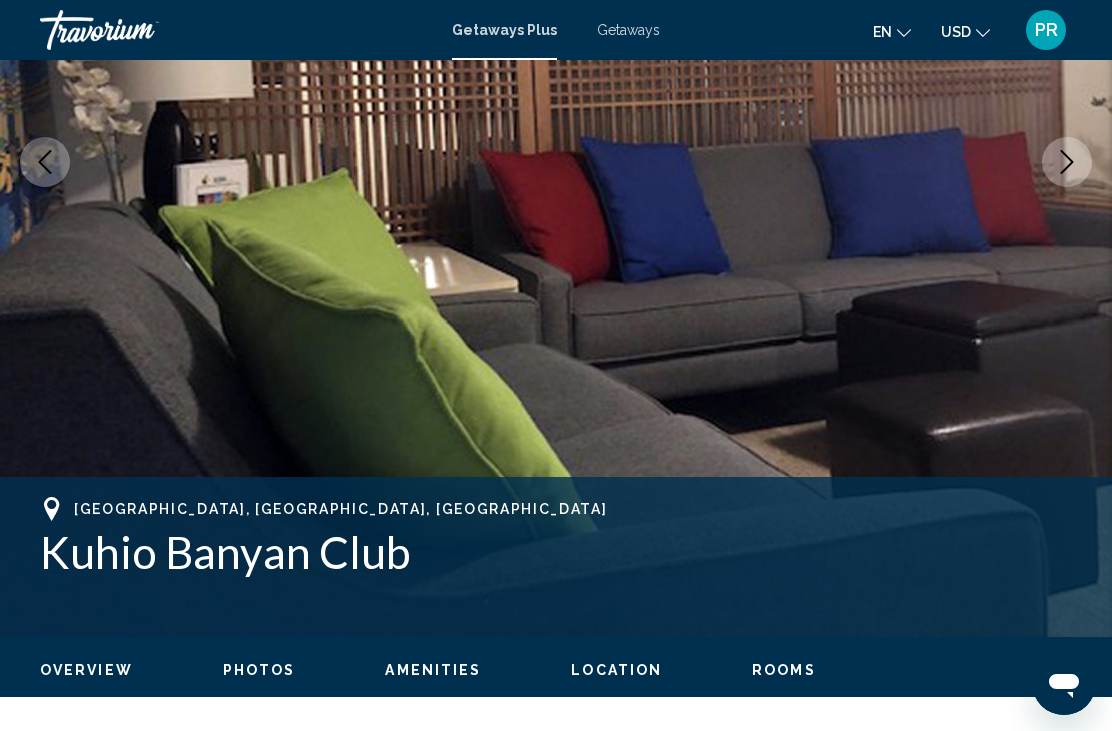 scroll, scrollTop: 372, scrollLeft: 0, axis: vertical 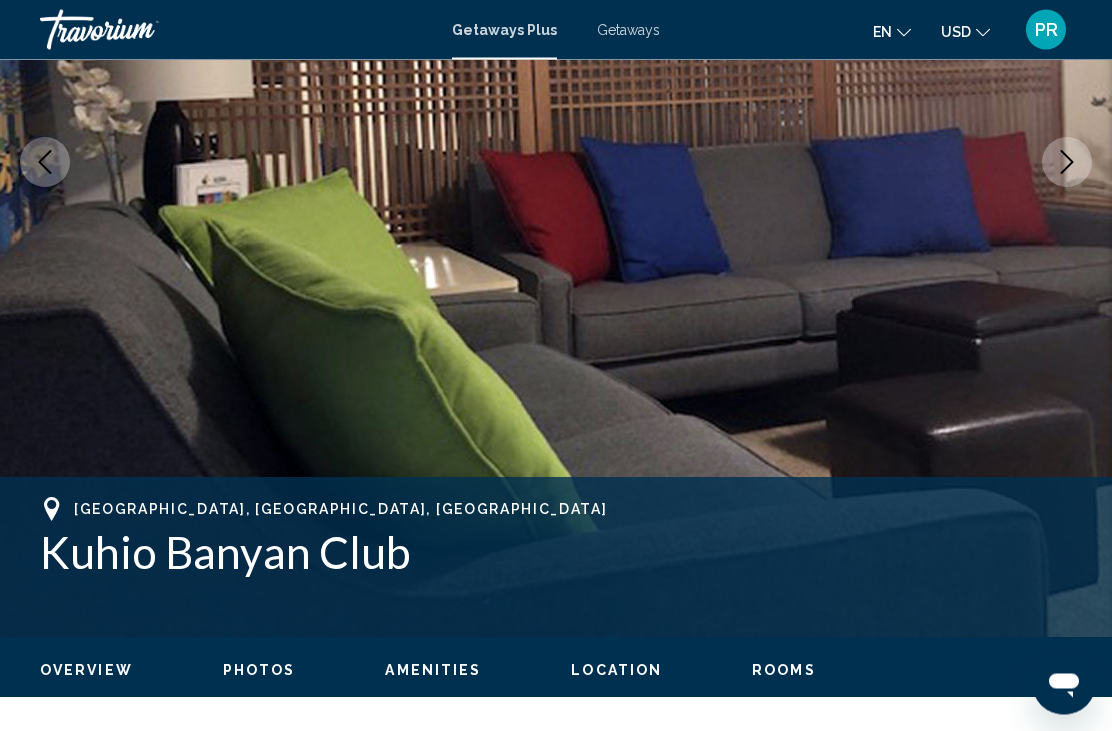 click on "Photos" at bounding box center [259, 671] 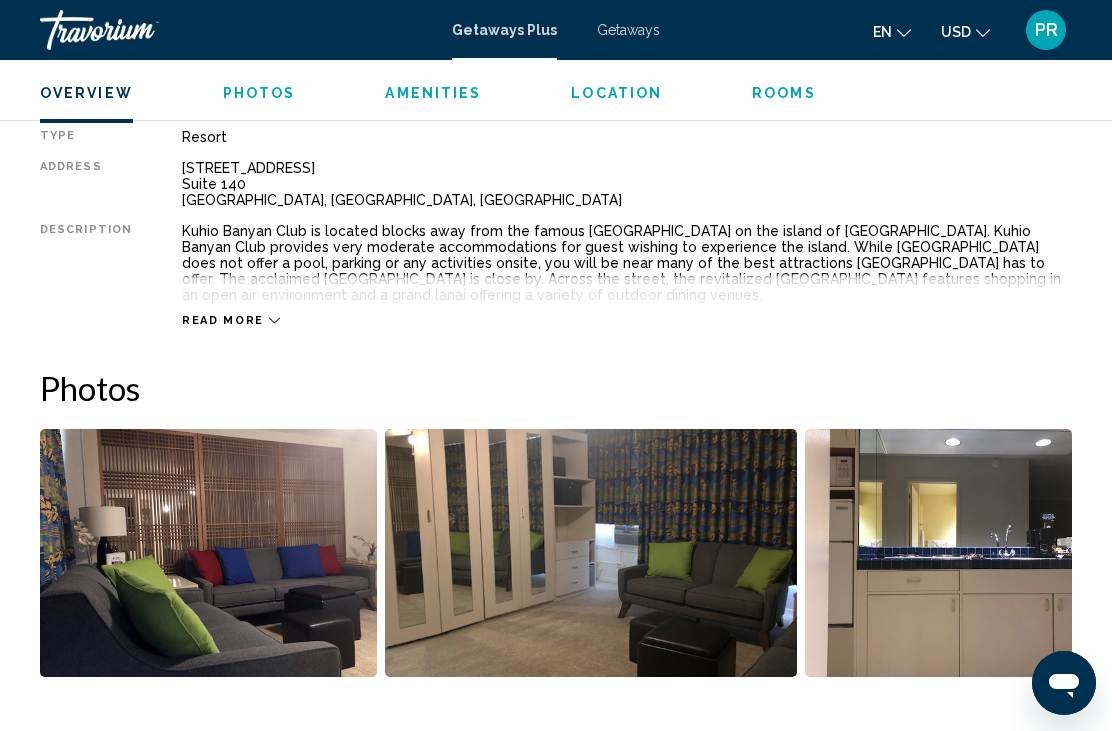 scroll, scrollTop: 1289, scrollLeft: 0, axis: vertical 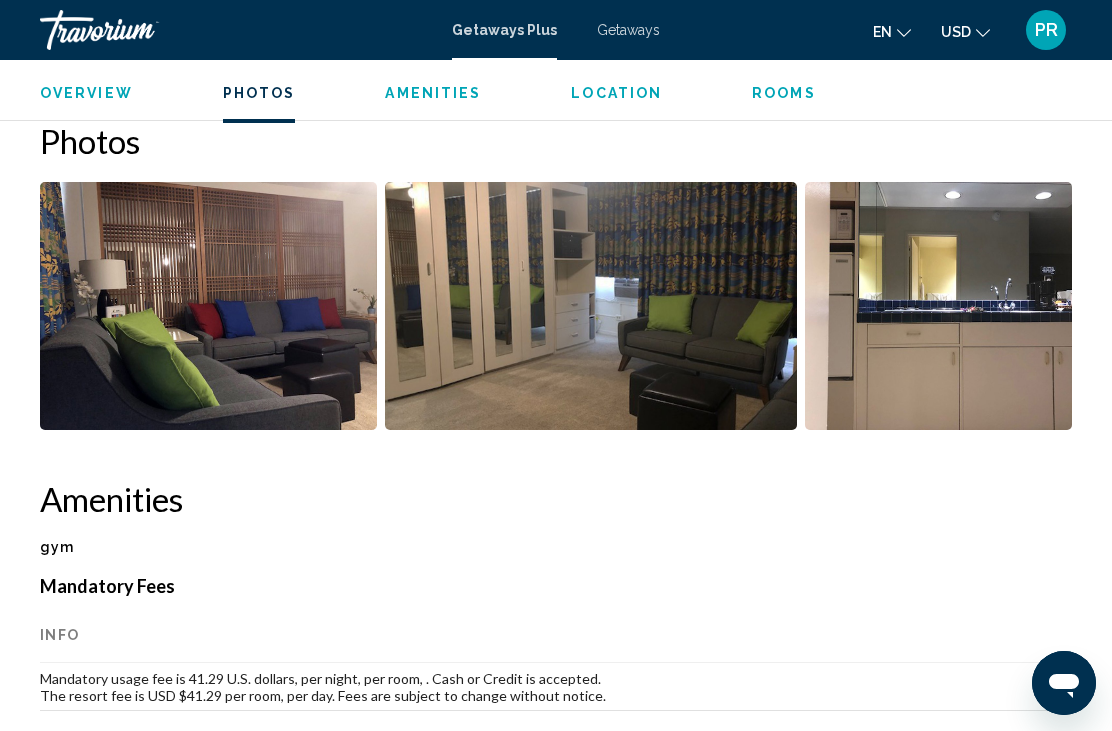 click at bounding box center (208, 306) 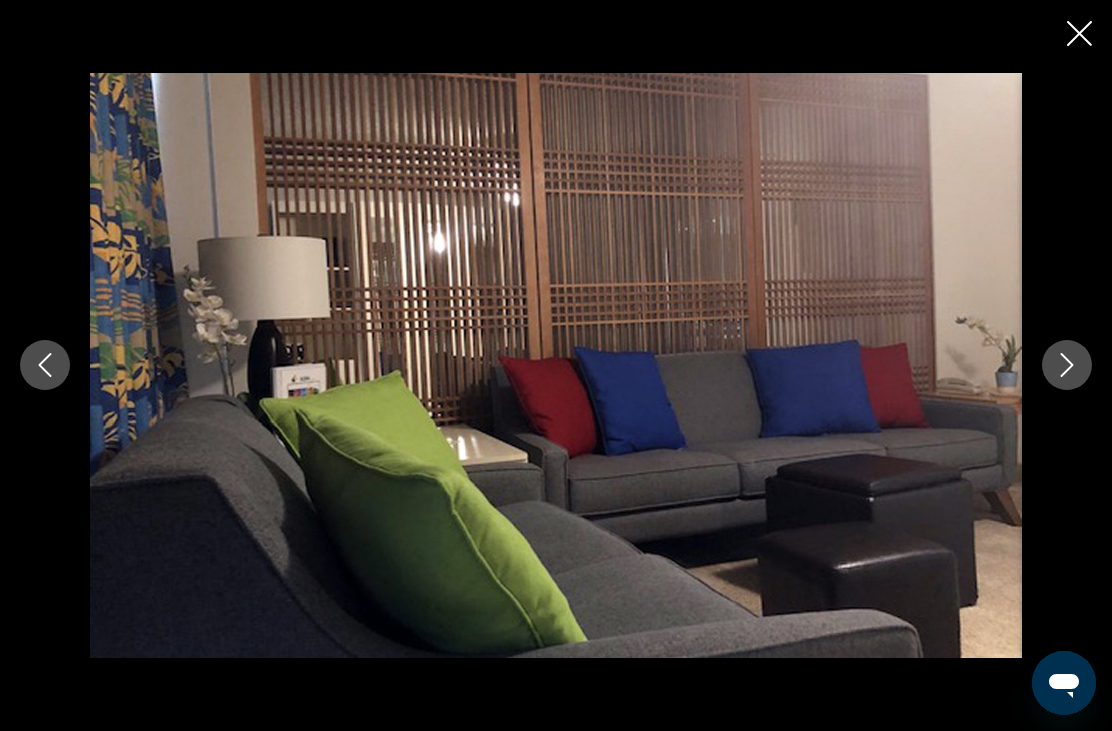 click at bounding box center (1067, 365) 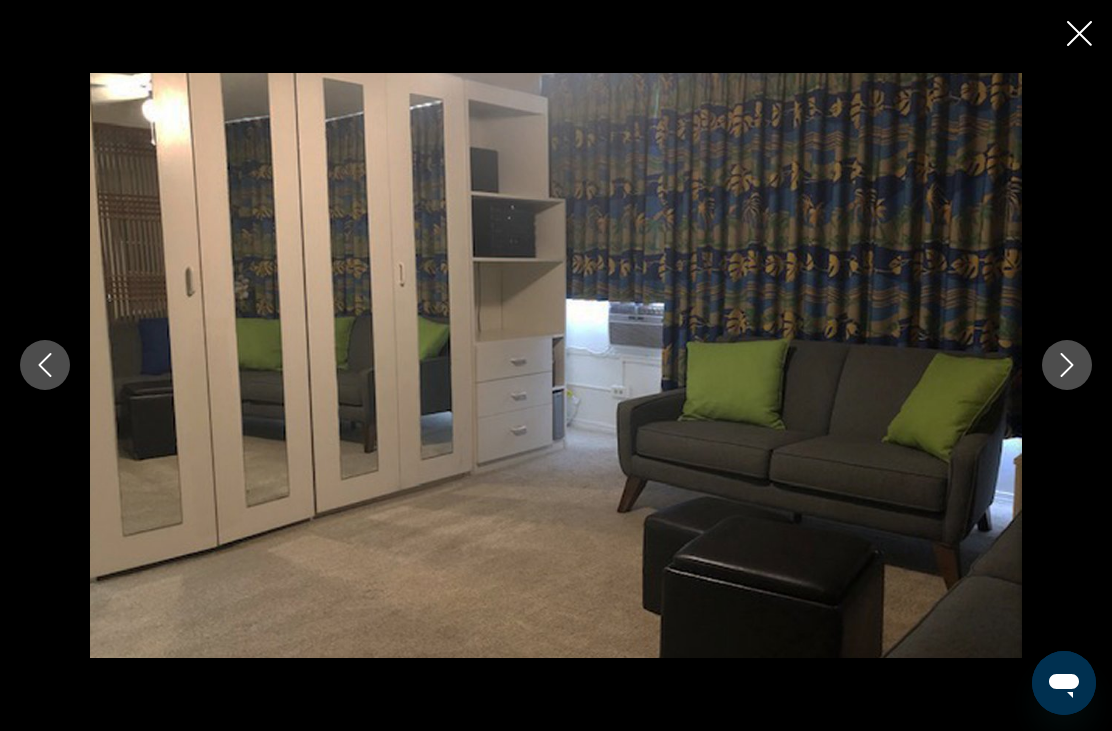 click at bounding box center (1067, 365) 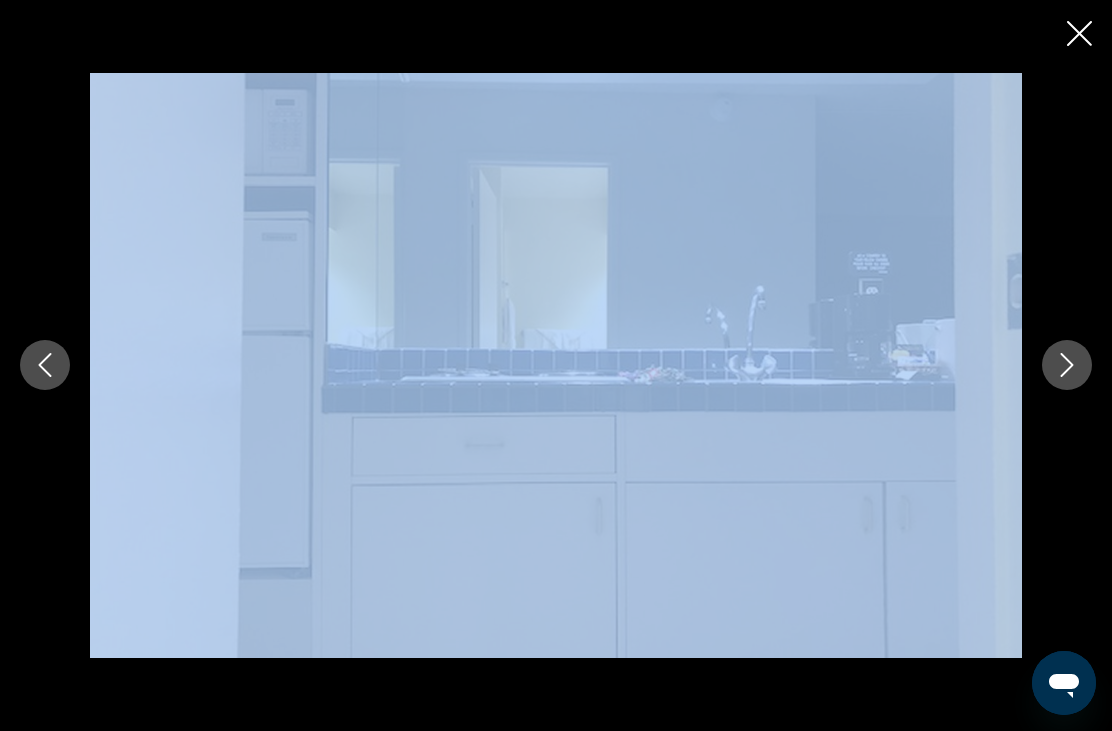 click at bounding box center [1067, 365] 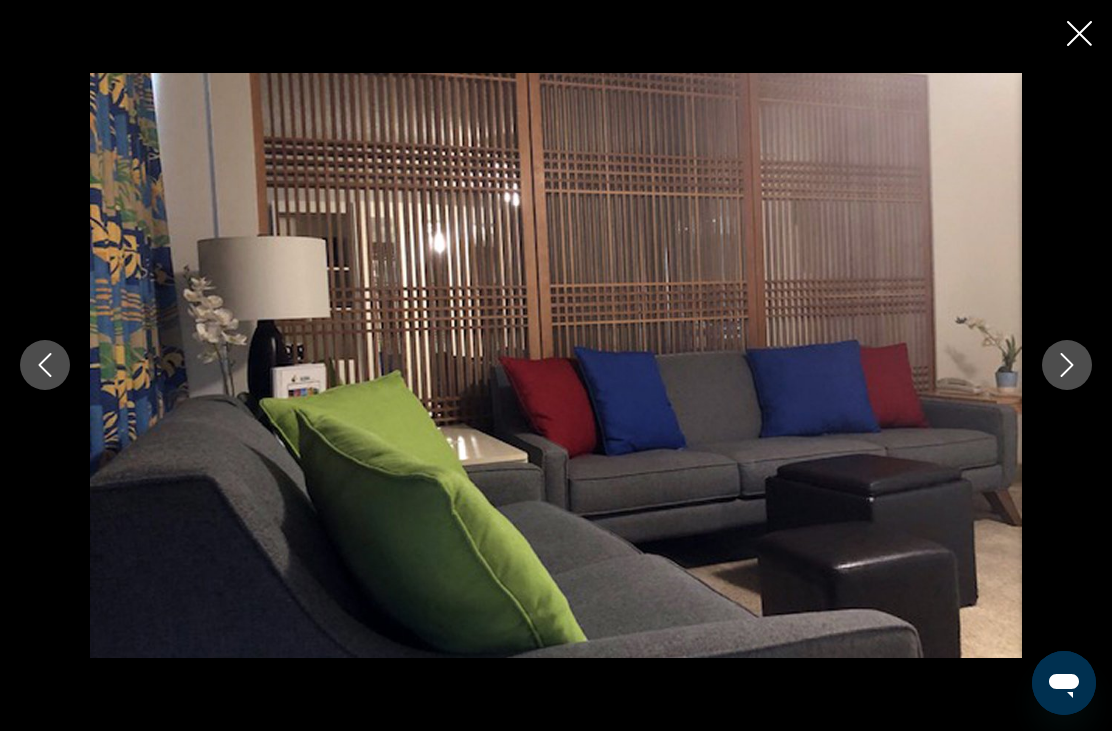 click at bounding box center [556, 365] 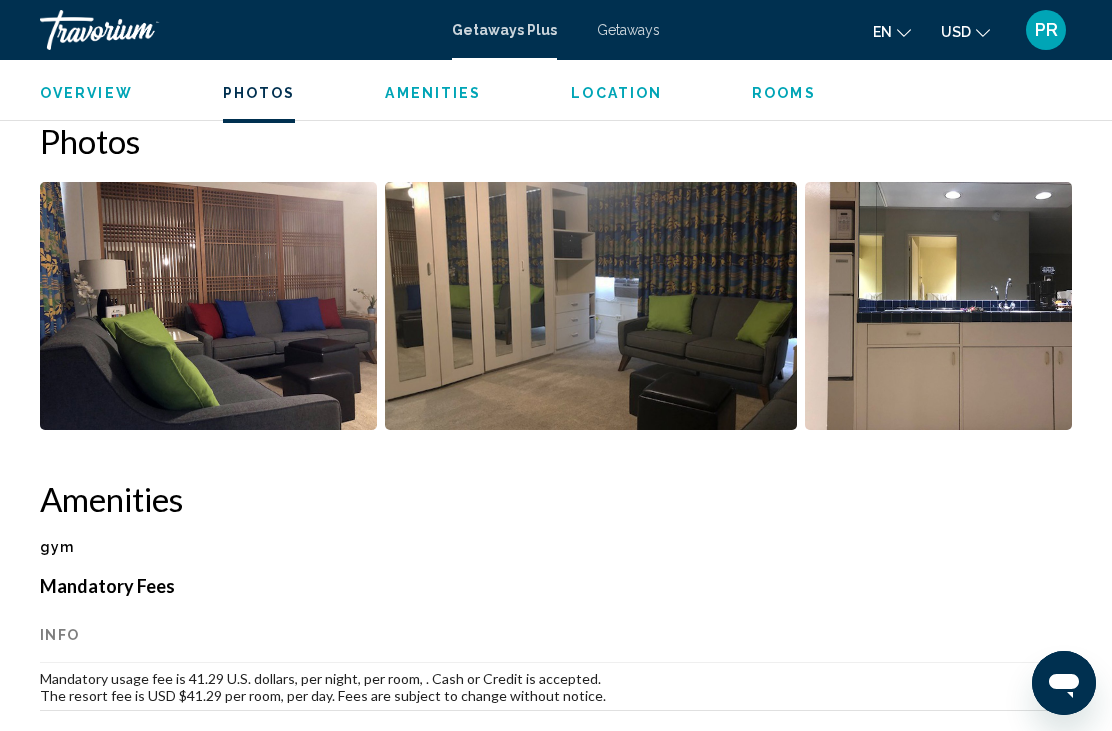 click on "Photos" at bounding box center [556, 141] 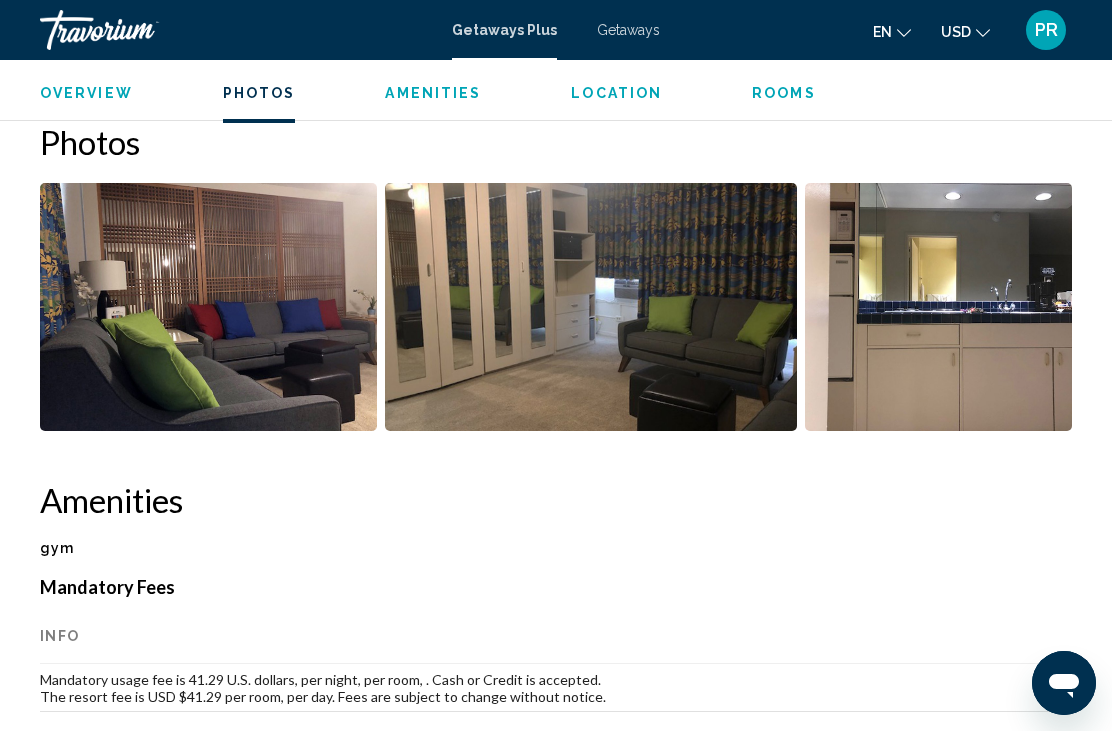 click on "Rooms" at bounding box center [784, 93] 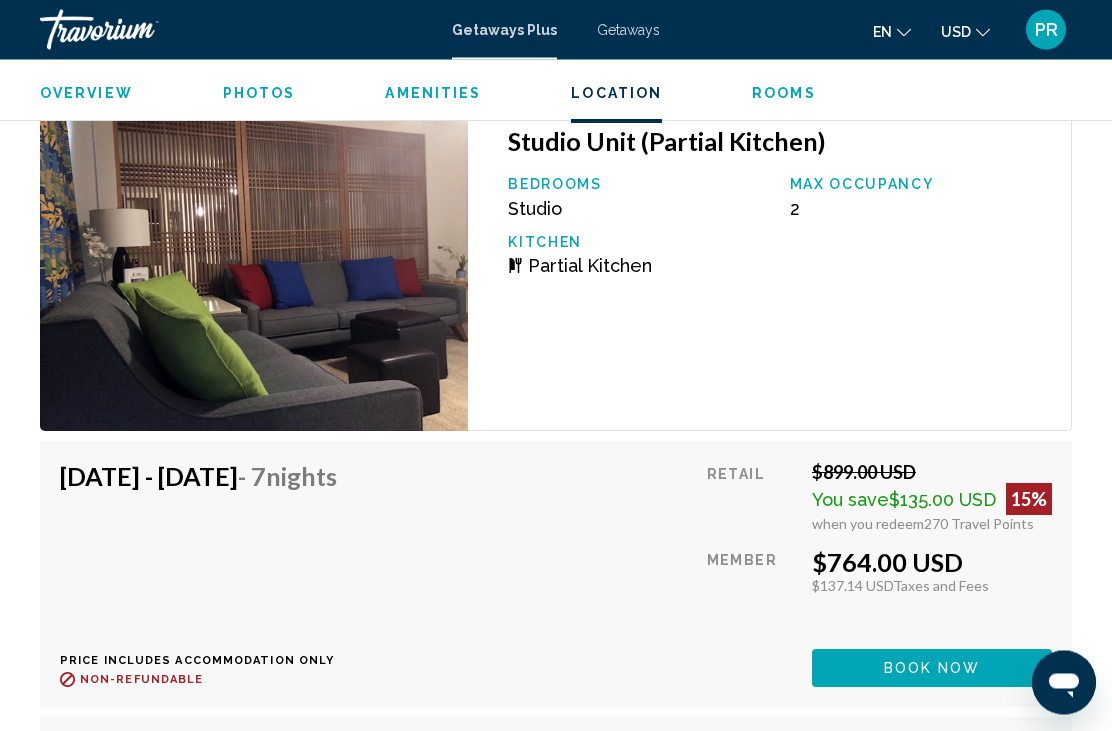 scroll, scrollTop: 3494, scrollLeft: 0, axis: vertical 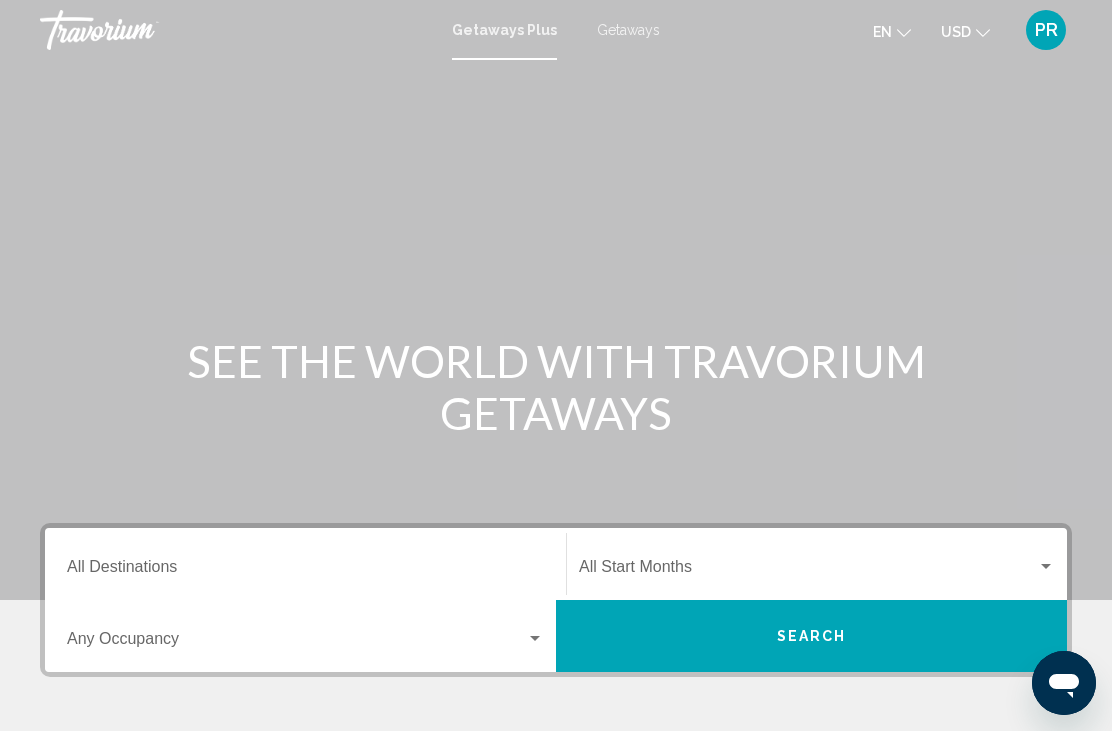 click on "PR" at bounding box center (1046, 30) 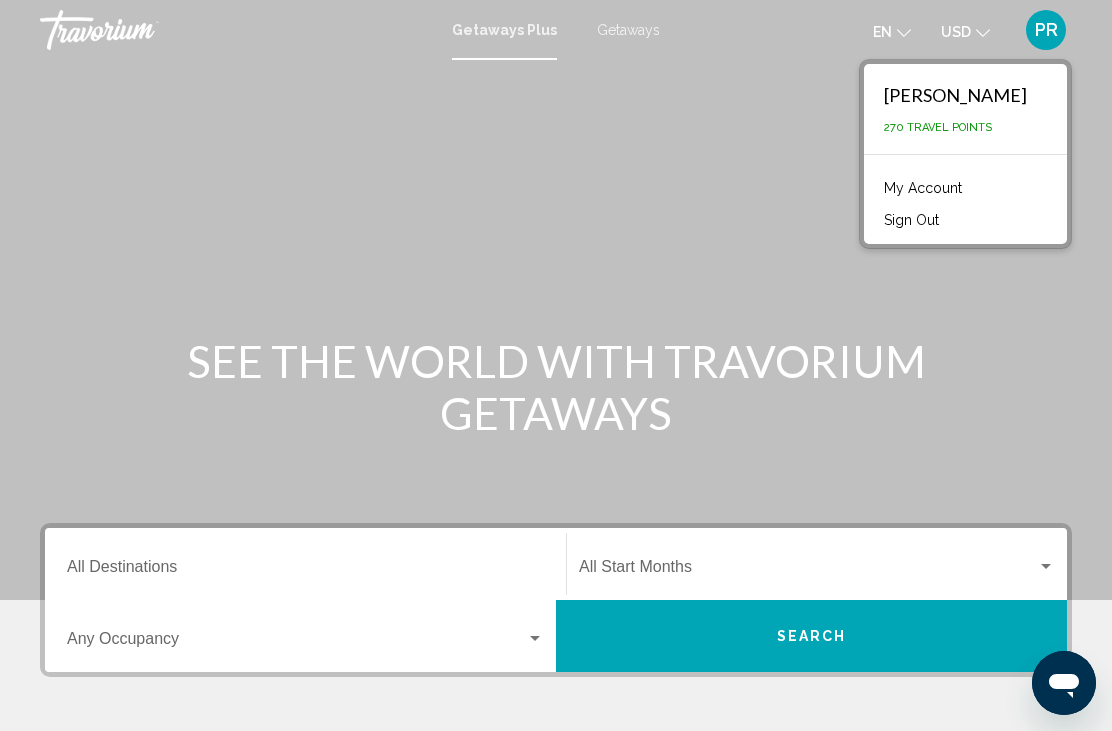 click at bounding box center [556, 300] 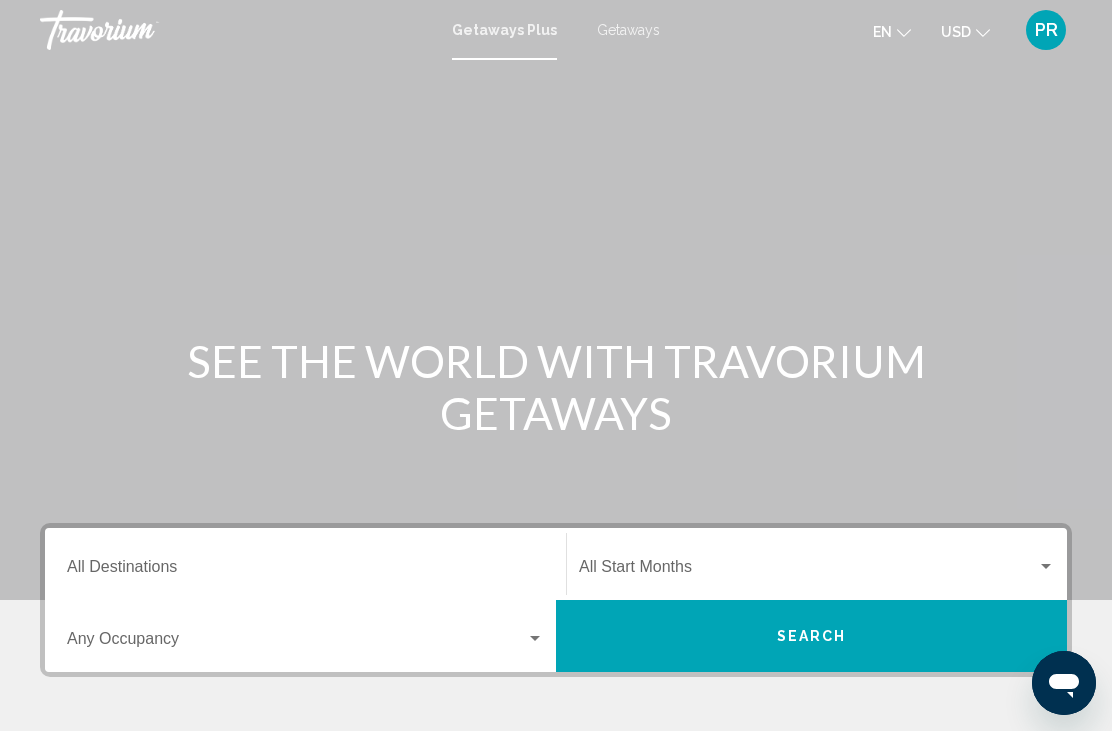 click on "Destination All Destinations" at bounding box center (305, 564) 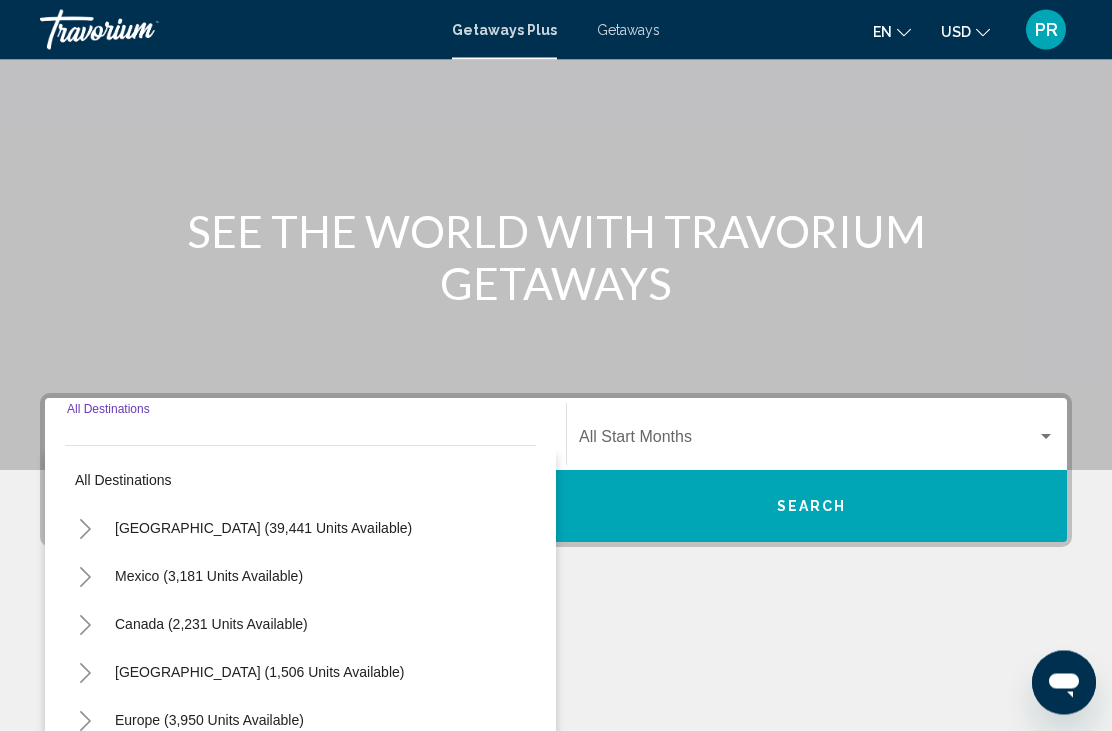 scroll, scrollTop: 391, scrollLeft: 0, axis: vertical 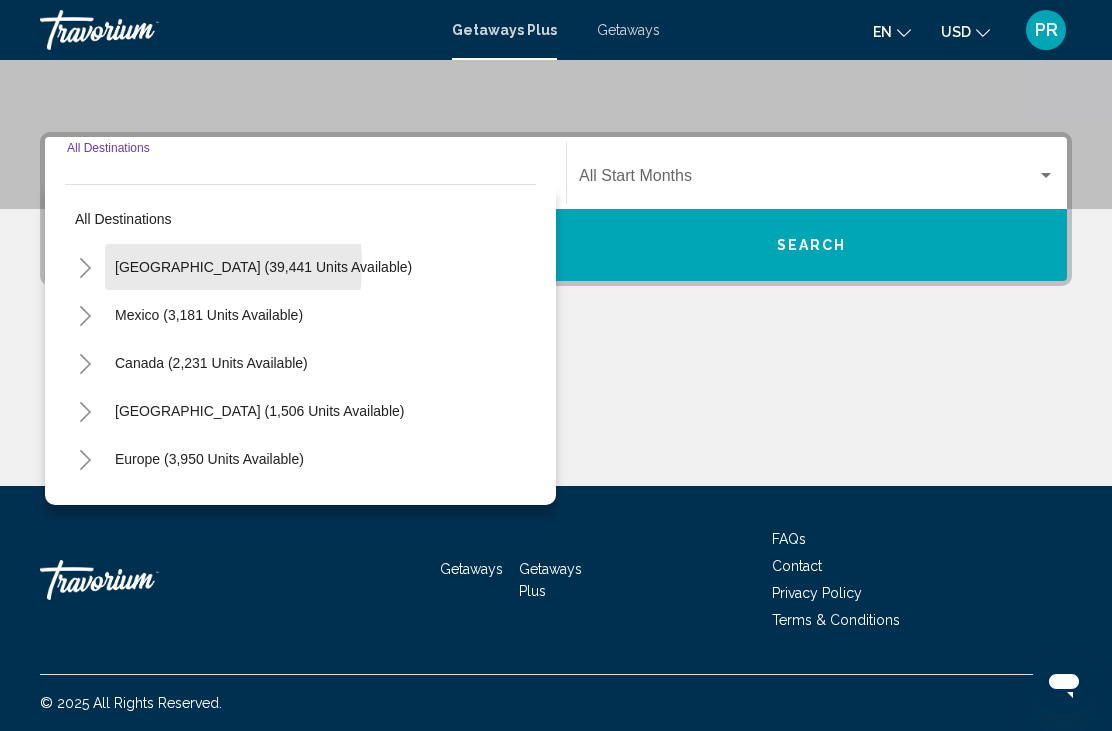 click on "United States (39,441 units available)" at bounding box center (209, 315) 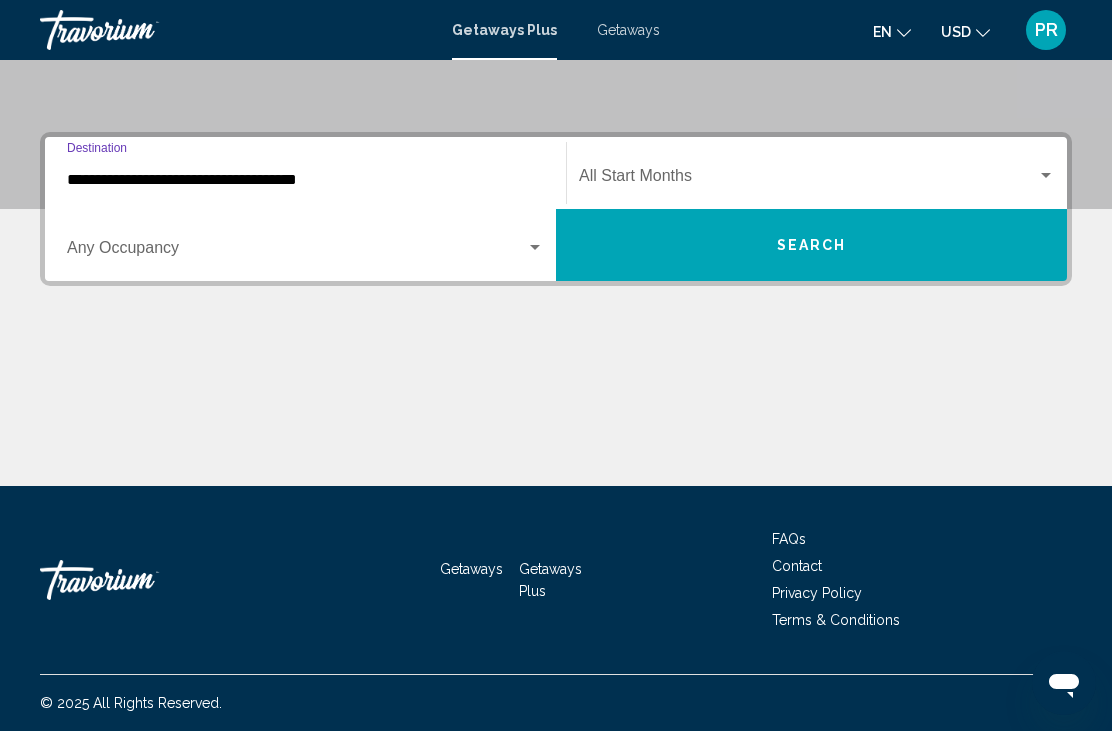 click on "**********" at bounding box center [305, 180] 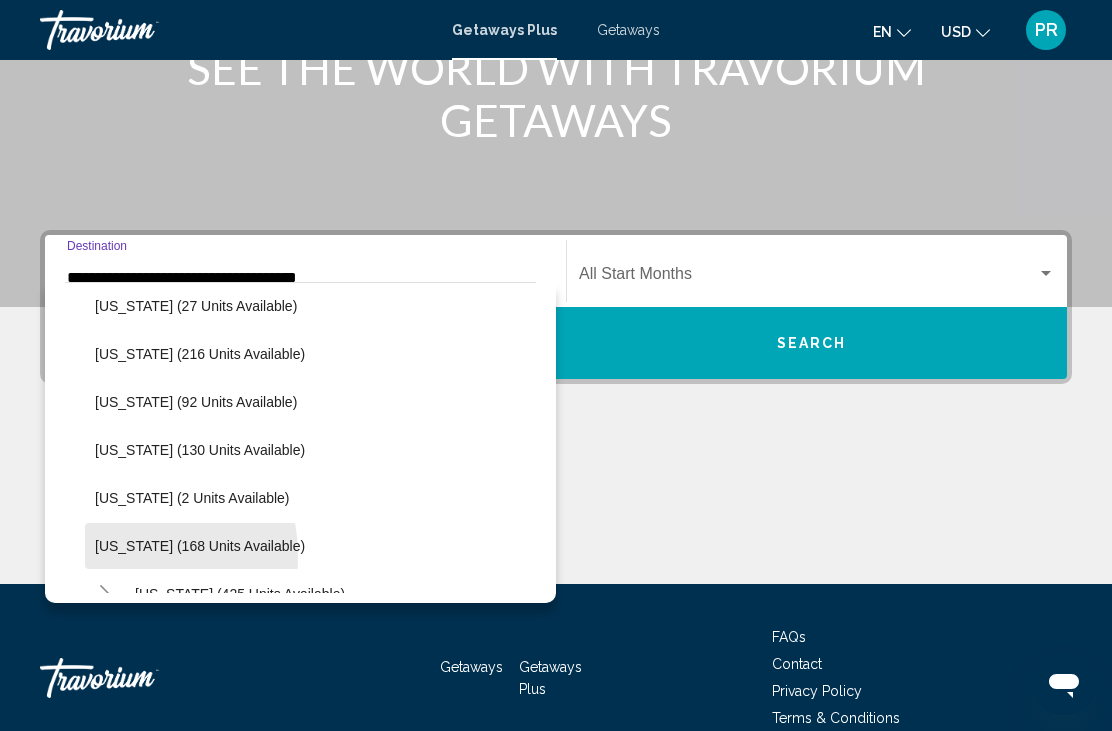 scroll, scrollTop: 425, scrollLeft: 0, axis: vertical 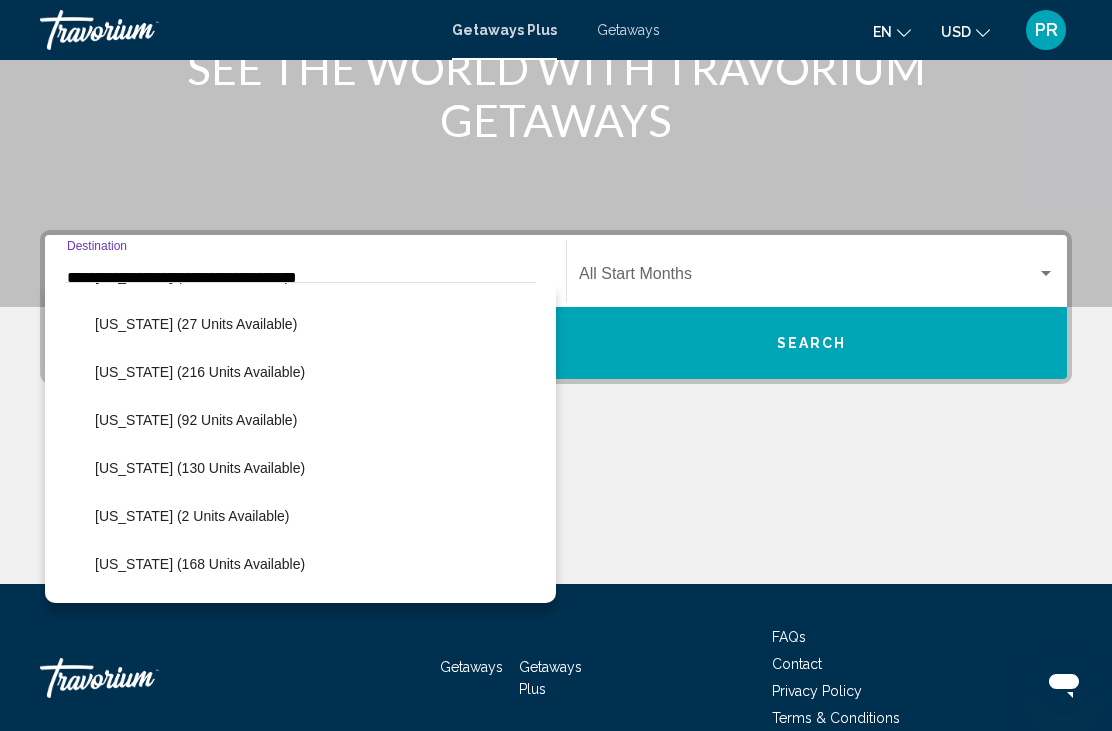 click on "Hawaii (27 units available)" 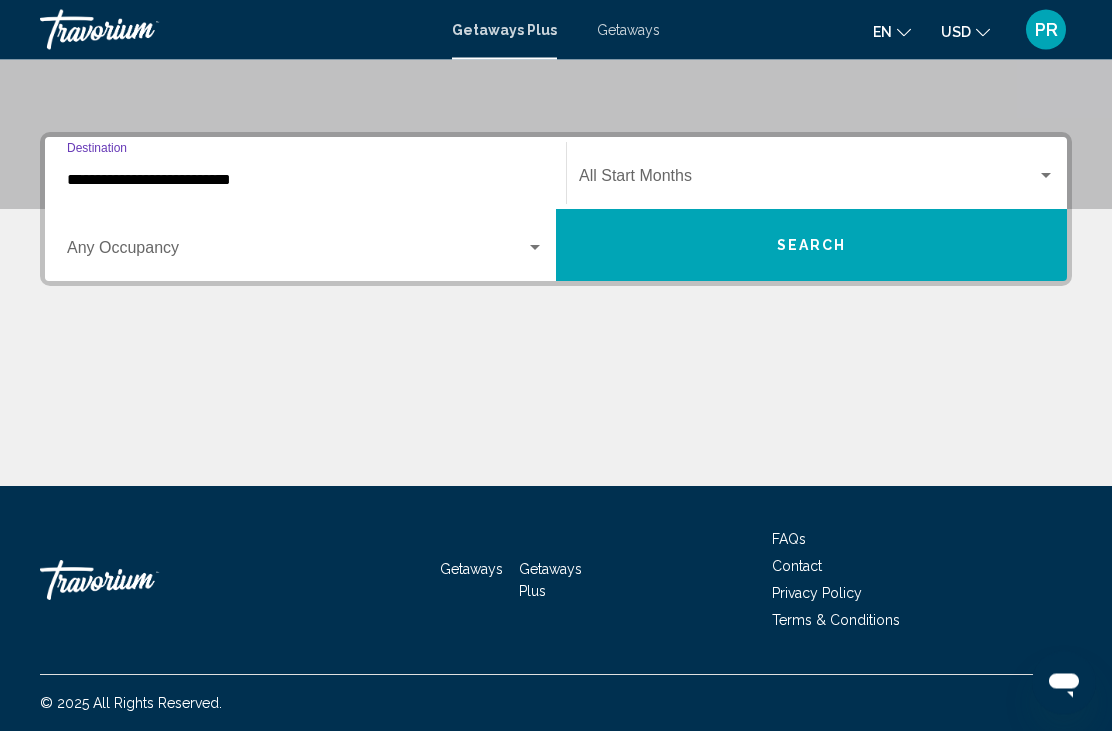 scroll, scrollTop: 391, scrollLeft: 0, axis: vertical 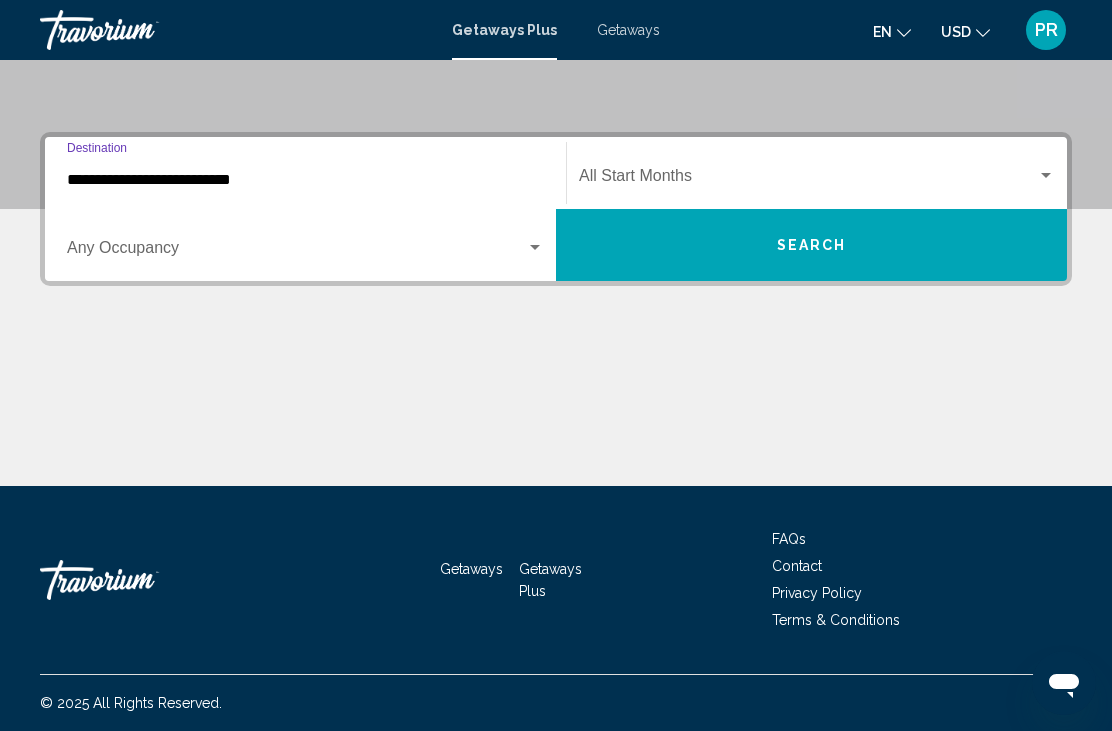 click on "Start Month All Start Months" 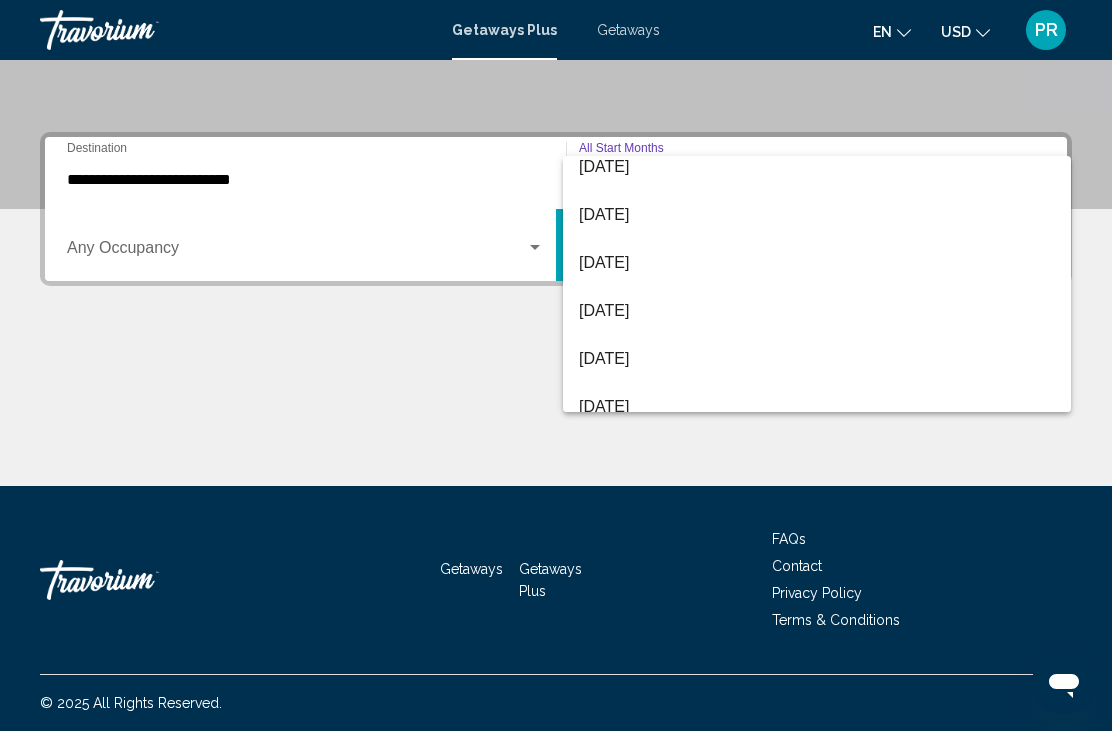 scroll, scrollTop: 319, scrollLeft: 0, axis: vertical 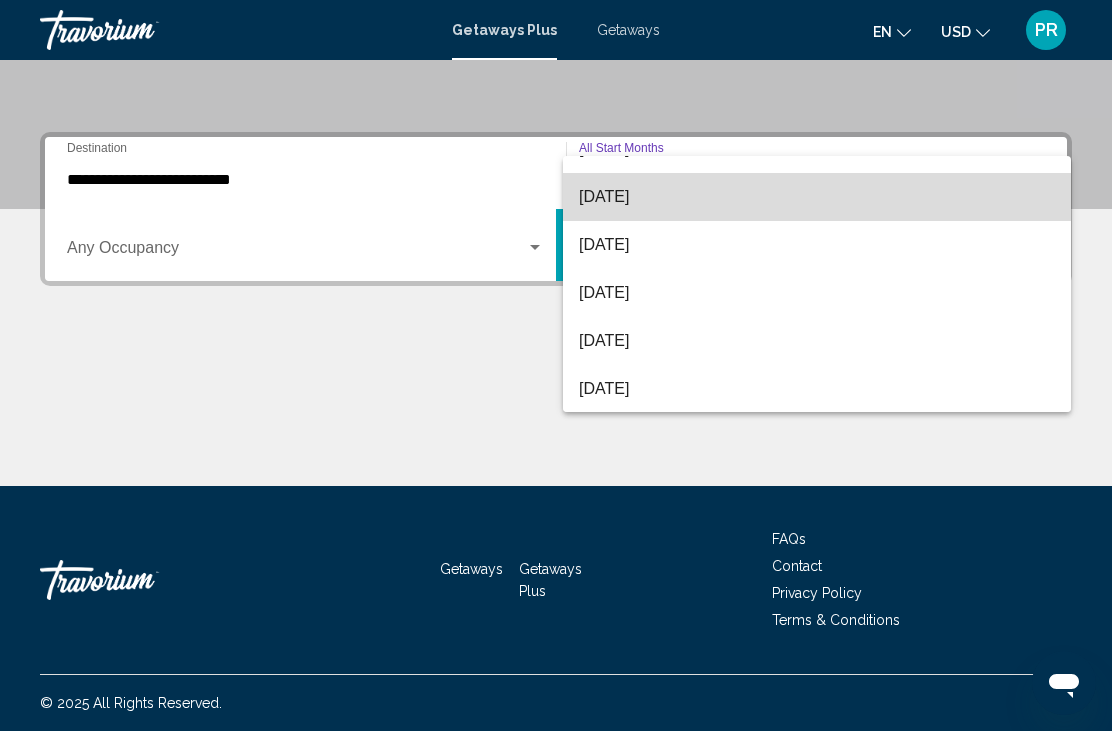 click on "[DATE]" at bounding box center (817, 197) 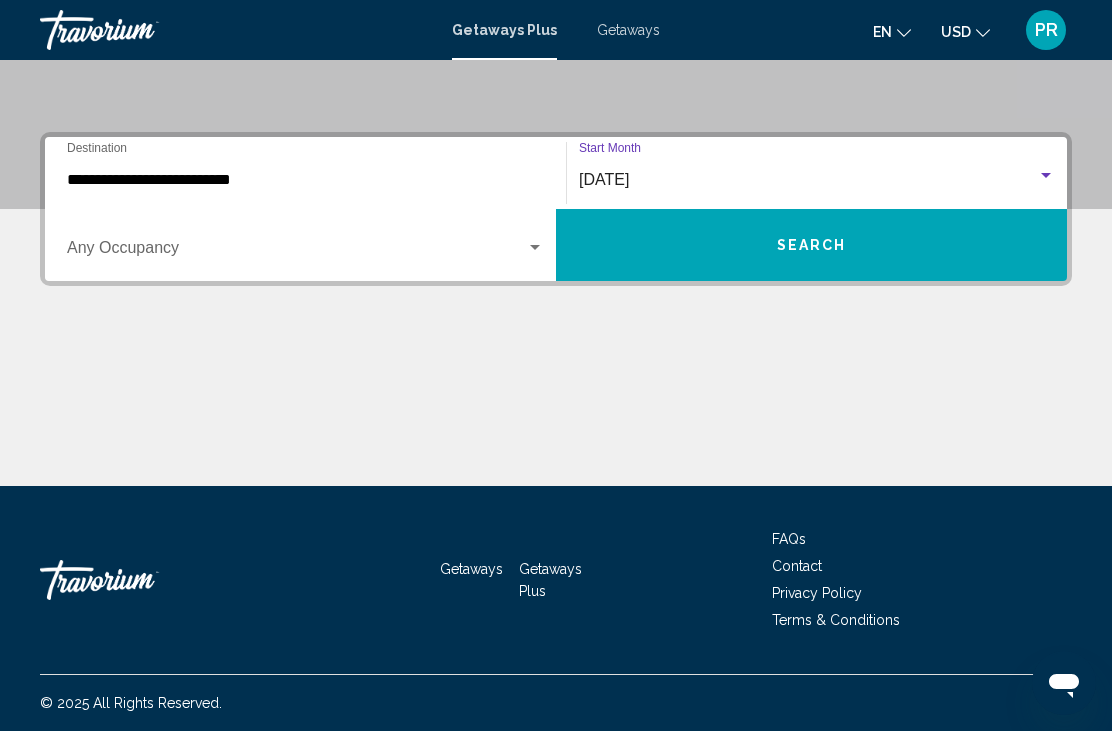 click at bounding box center [296, 252] 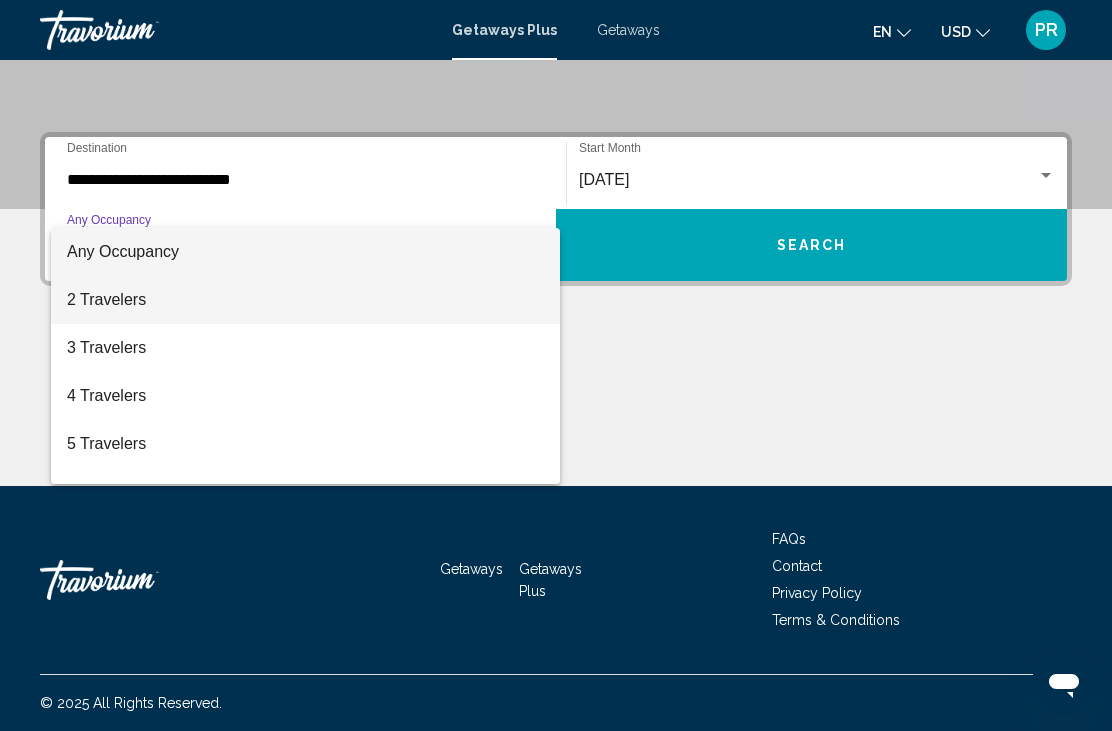 click on "2 Travelers" at bounding box center [305, 300] 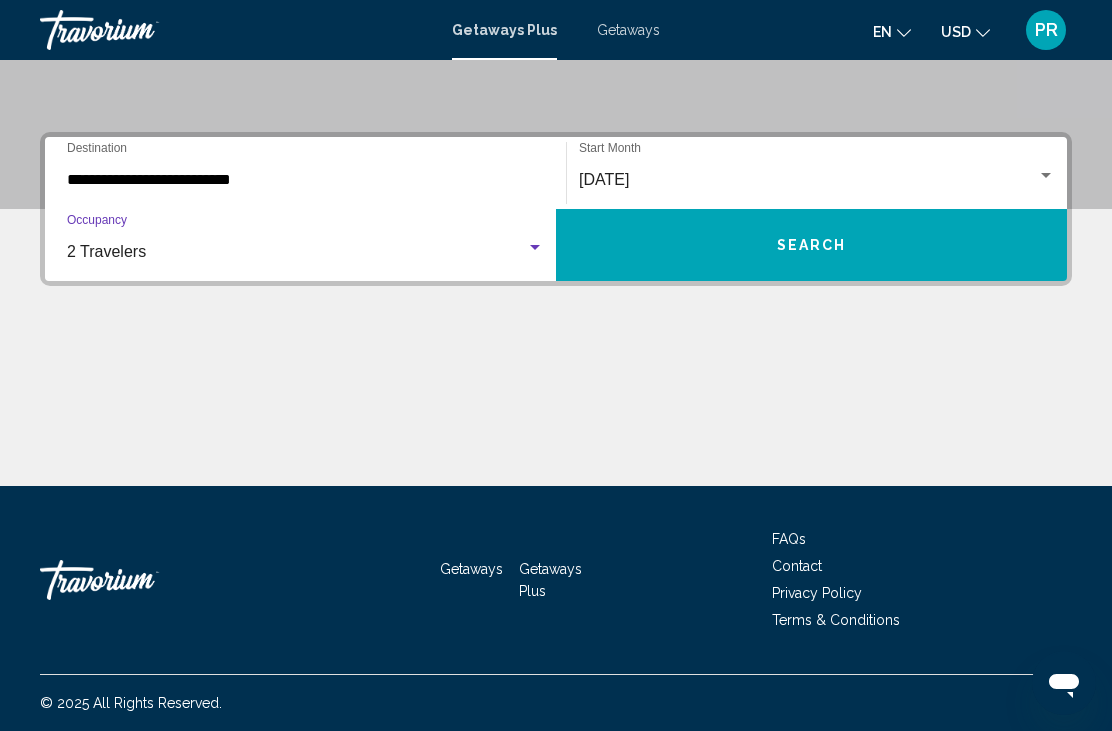 click on "Search" at bounding box center [811, 245] 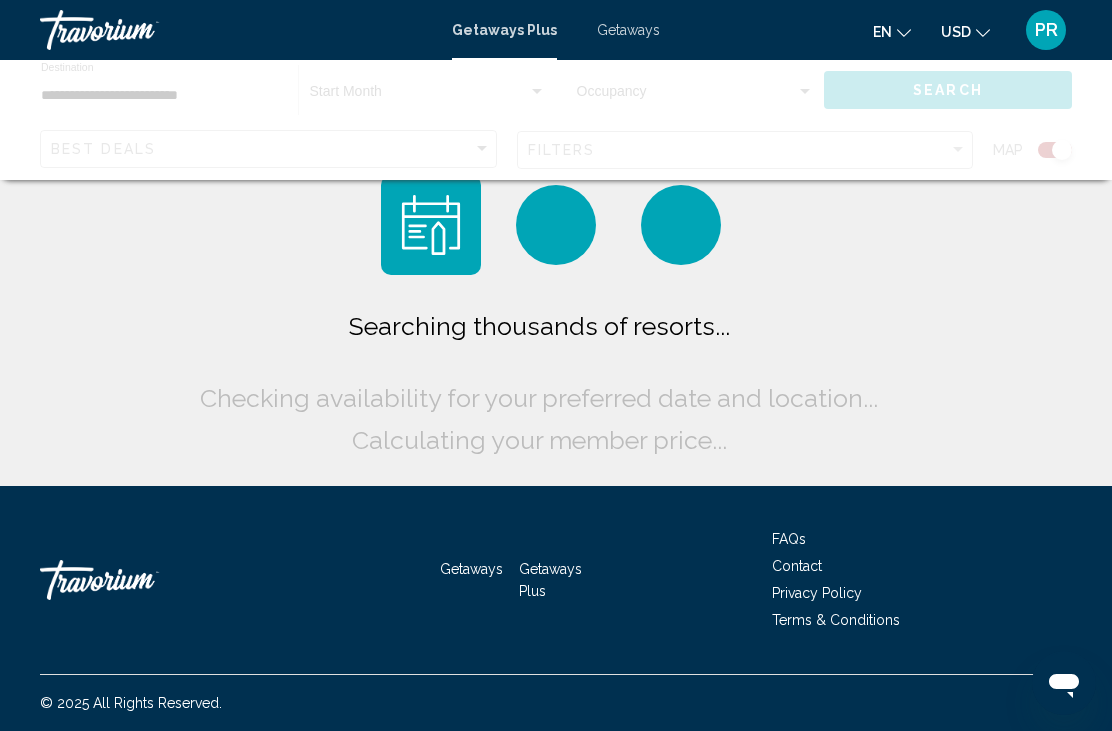 scroll, scrollTop: 64, scrollLeft: 0, axis: vertical 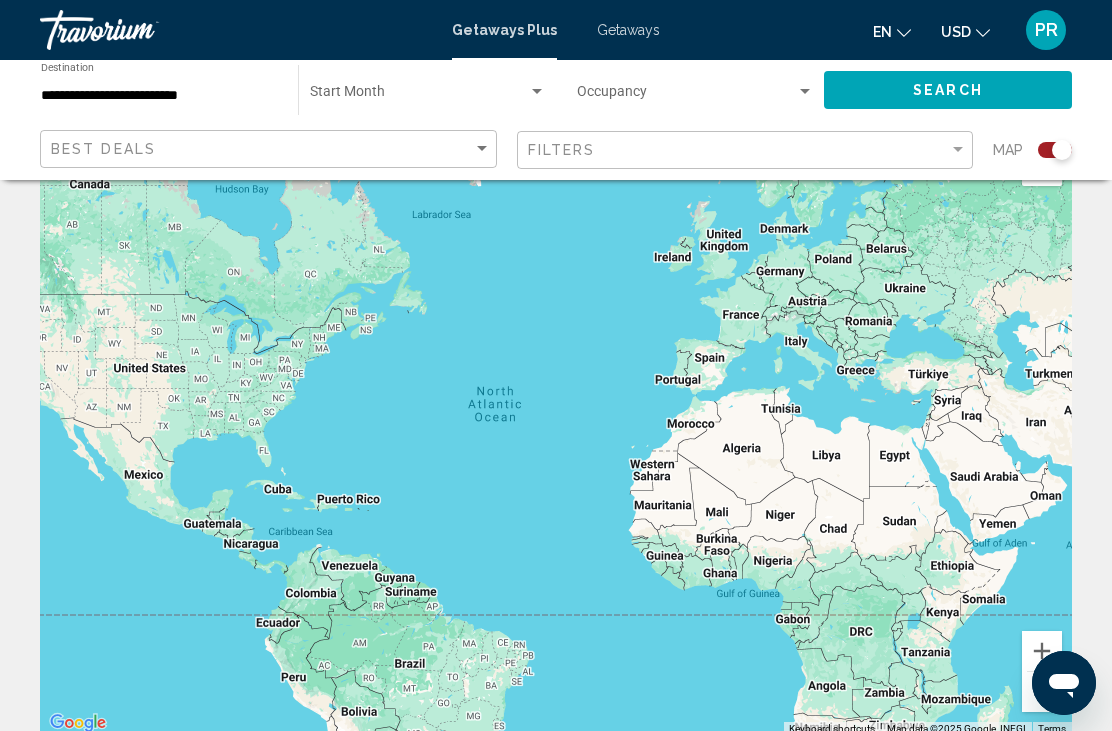 click 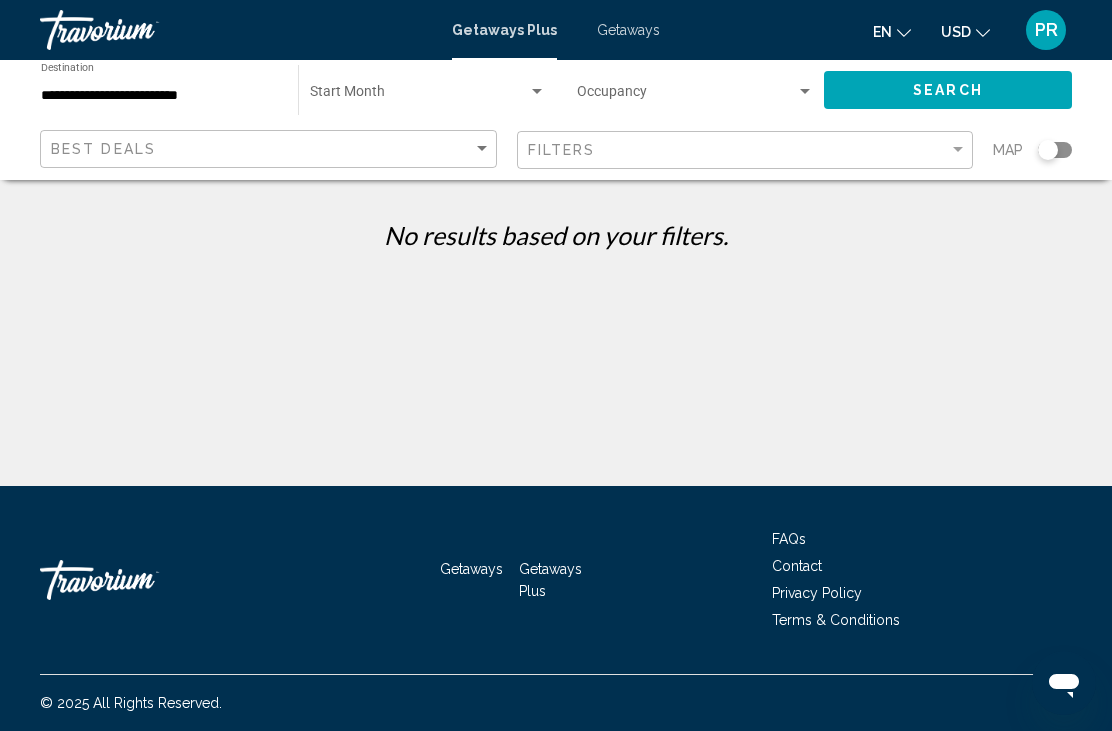 scroll, scrollTop: 0, scrollLeft: 0, axis: both 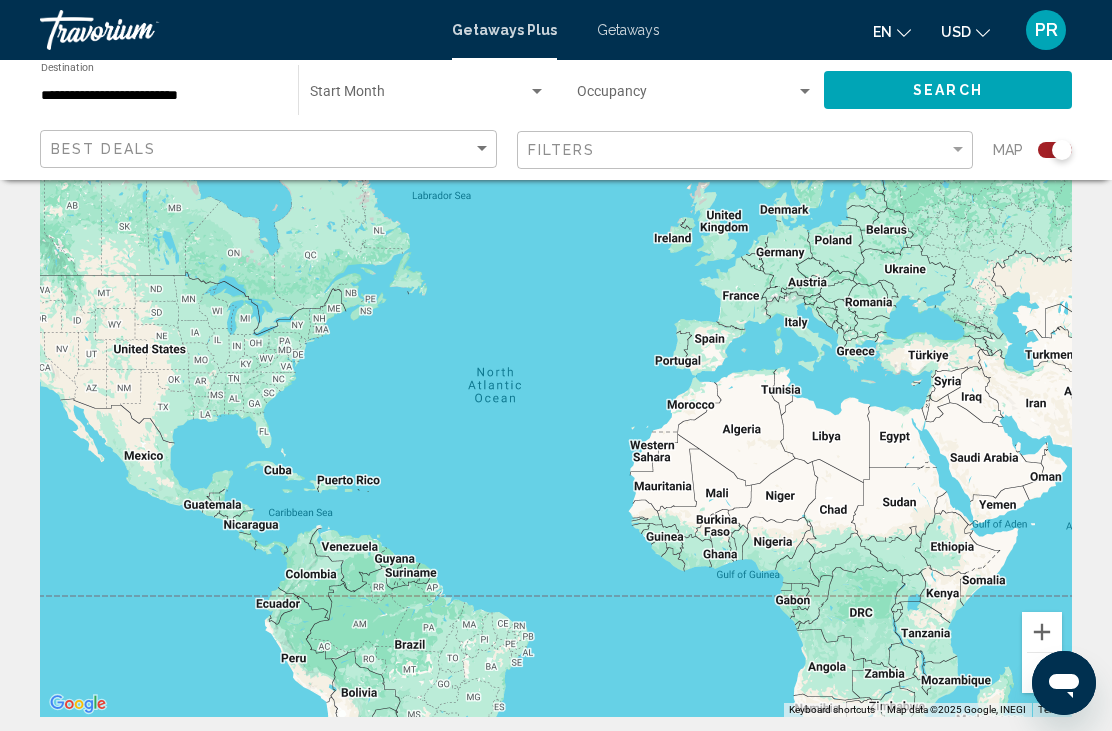 click 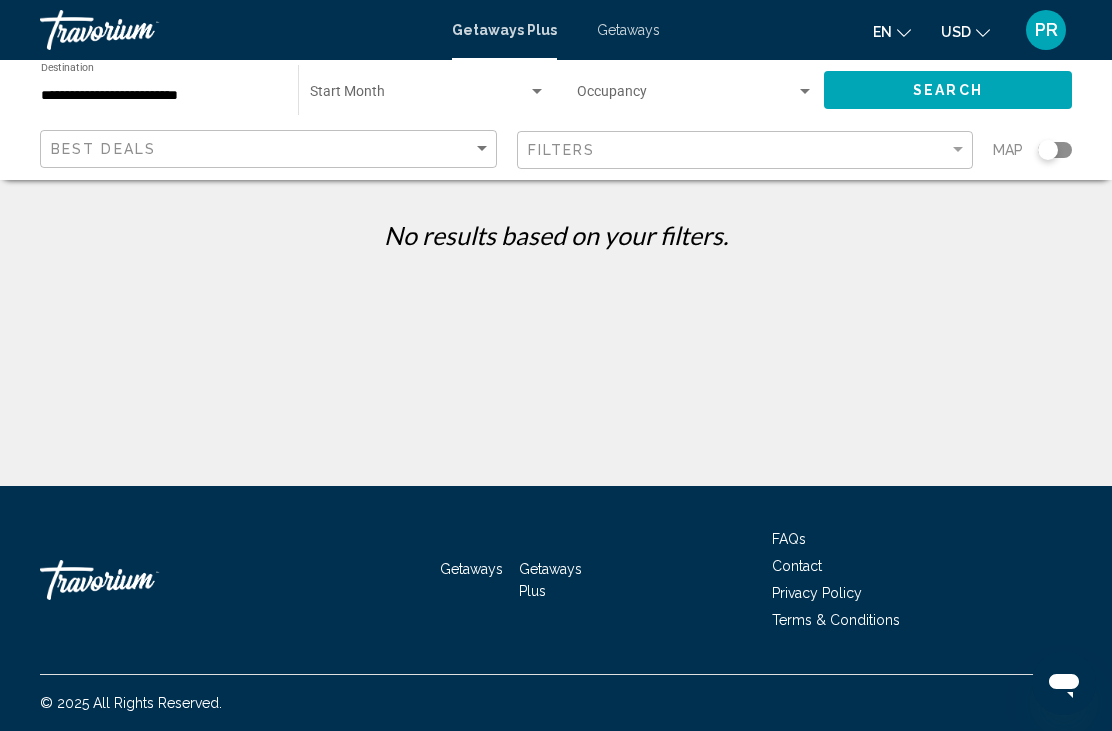 click on "**********" at bounding box center (159, 96) 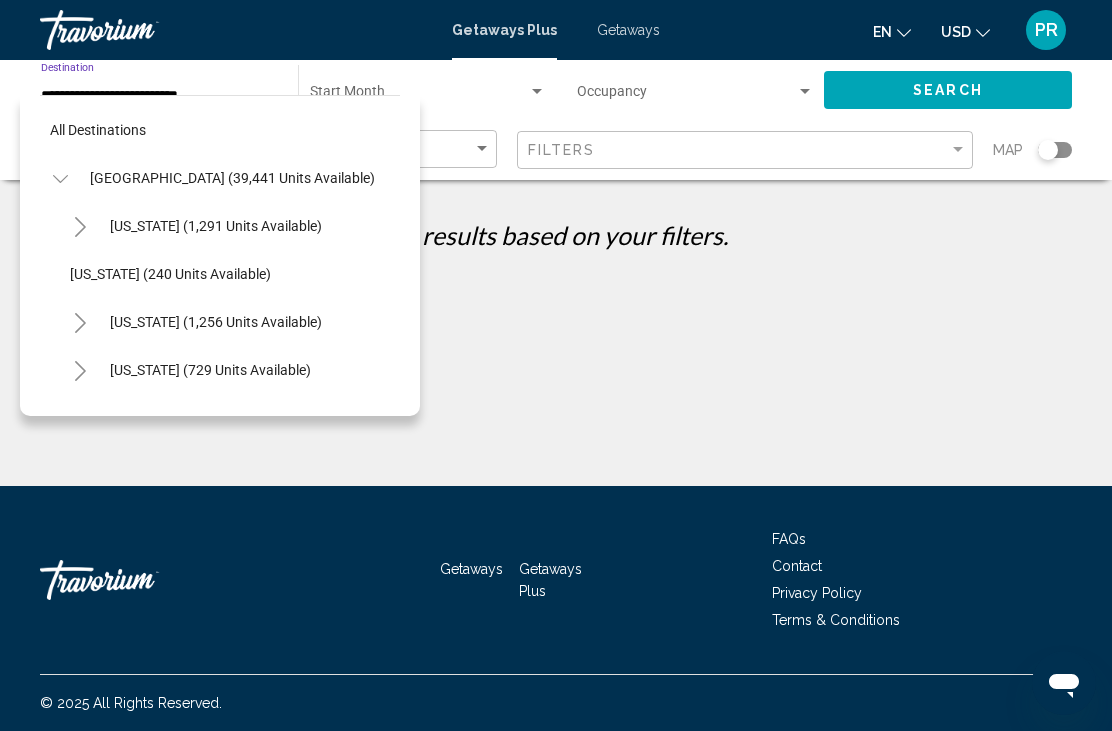 scroll, scrollTop: 311, scrollLeft: 0, axis: vertical 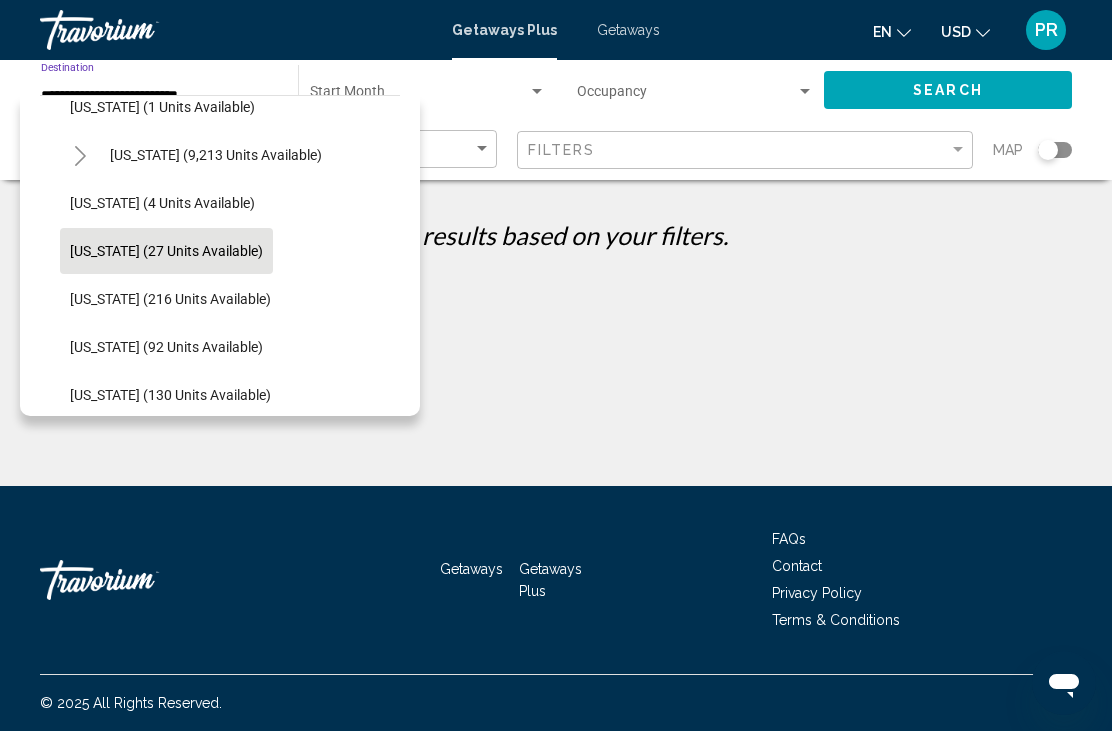 click at bounding box center (419, 96) 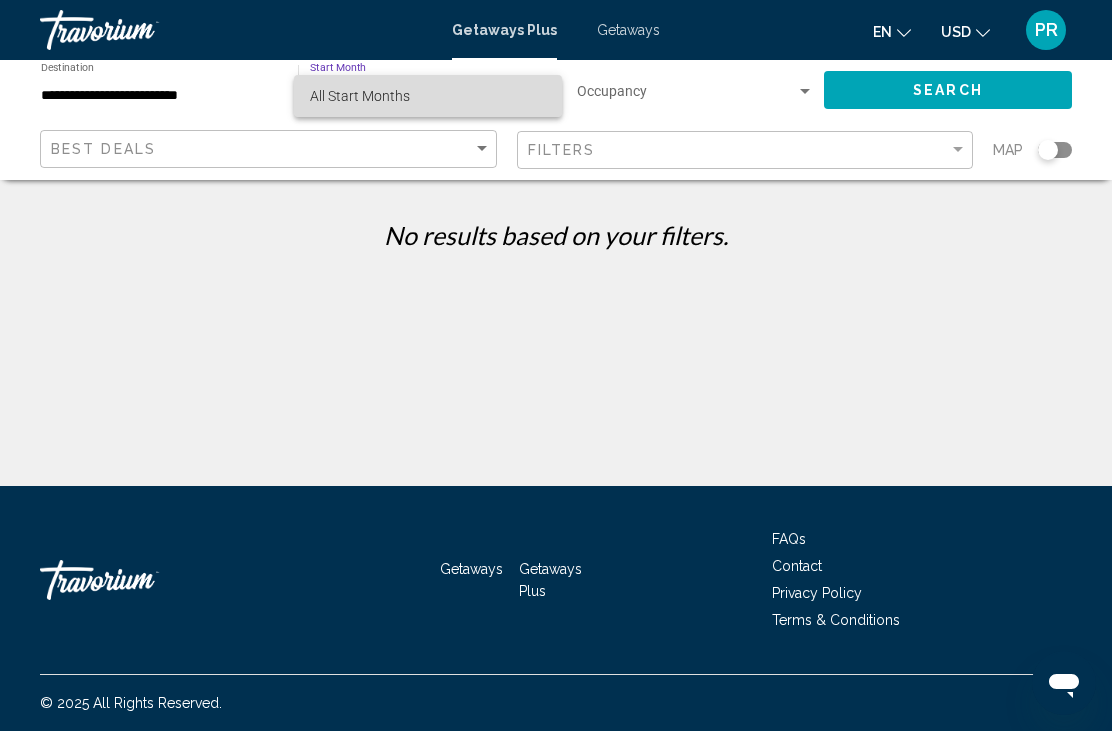 click on "All Start Months" at bounding box center [428, 96] 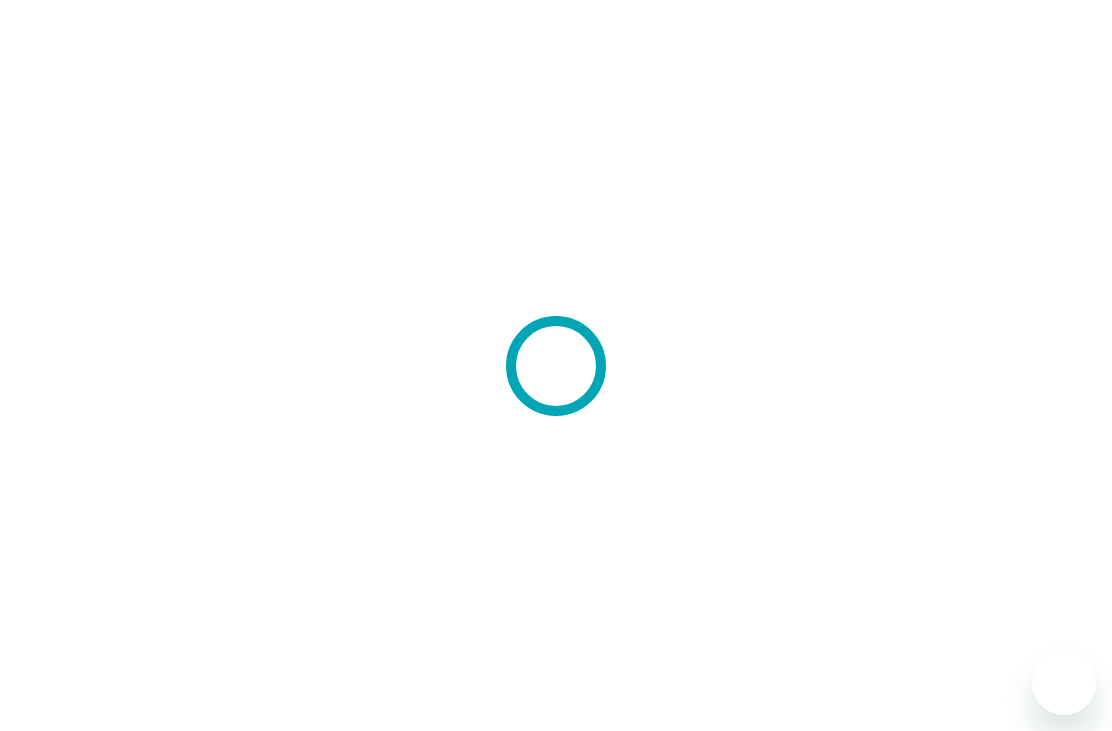 scroll, scrollTop: 0, scrollLeft: 0, axis: both 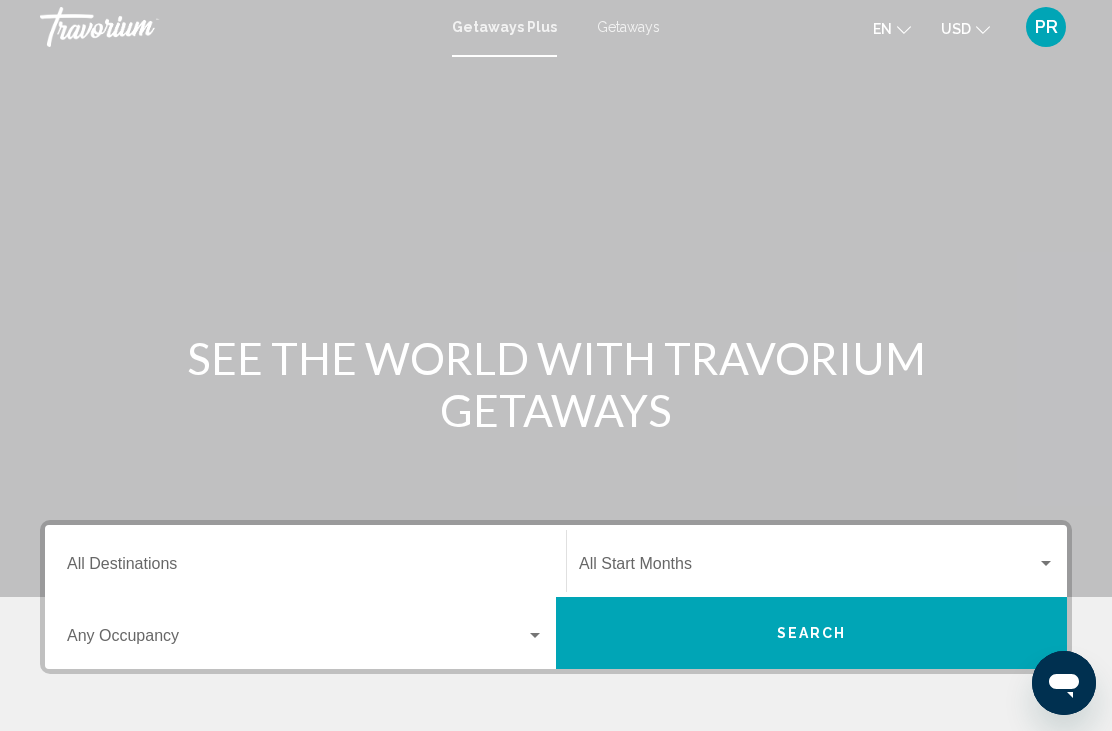 click on "Destination All Destinations" at bounding box center (305, 561) 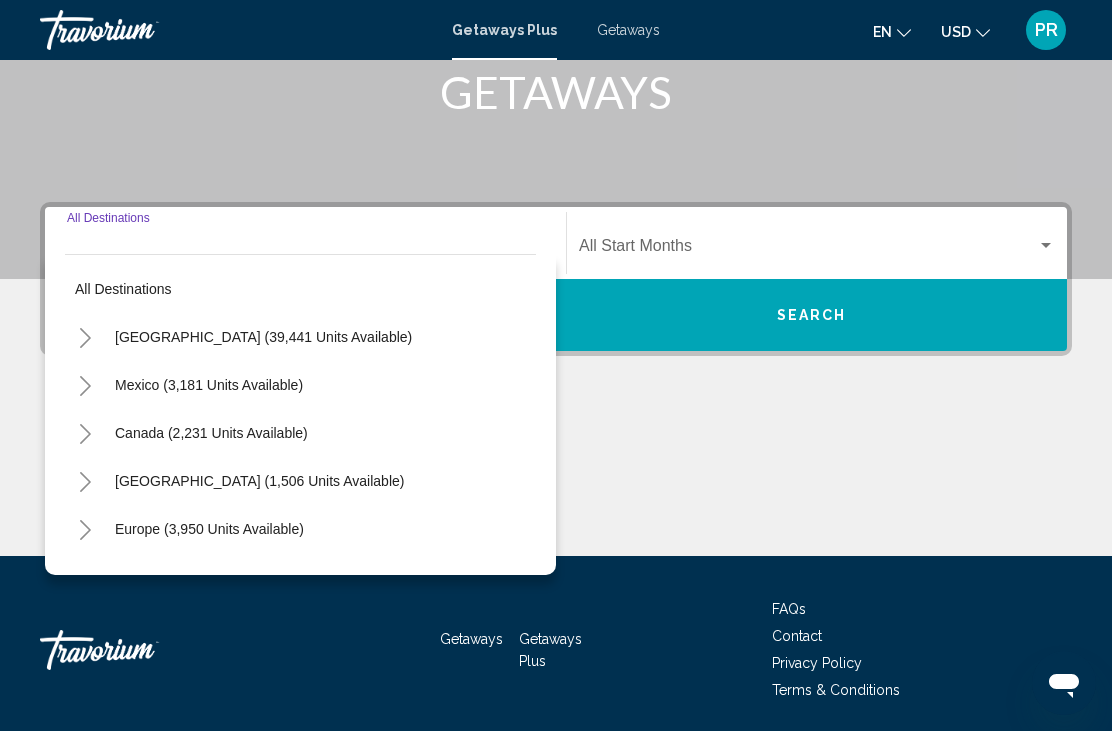 scroll, scrollTop: 391, scrollLeft: 0, axis: vertical 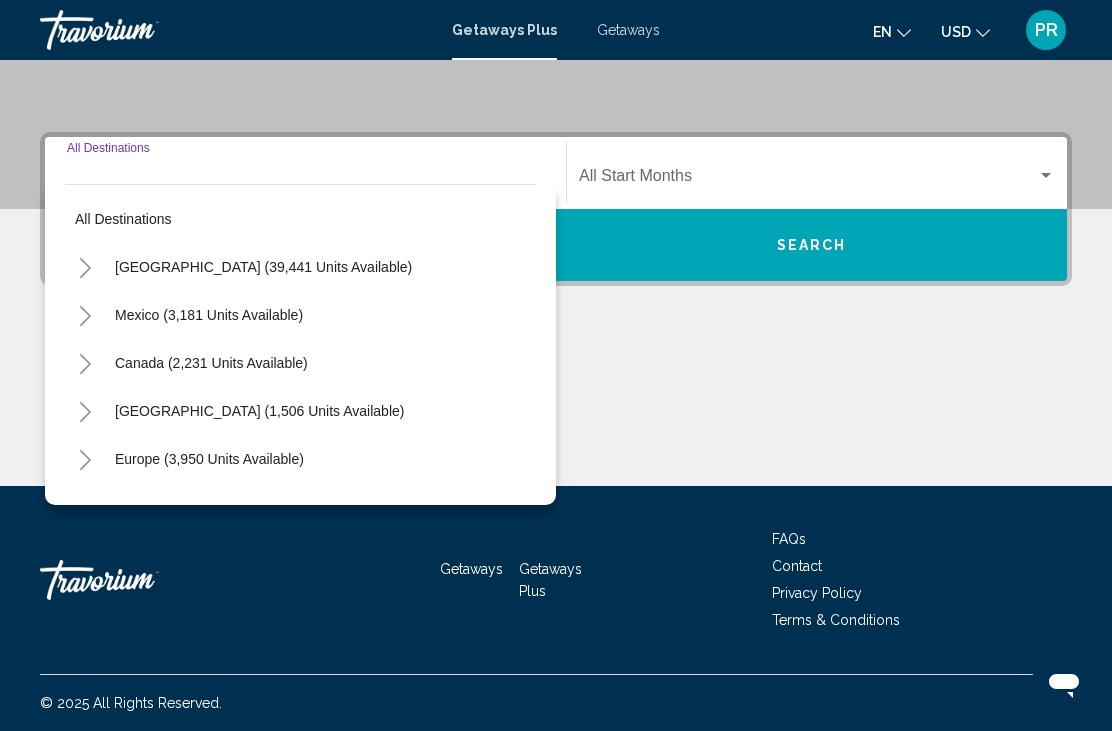 click on "[GEOGRAPHIC_DATA] (39,441 units available)" at bounding box center [209, 315] 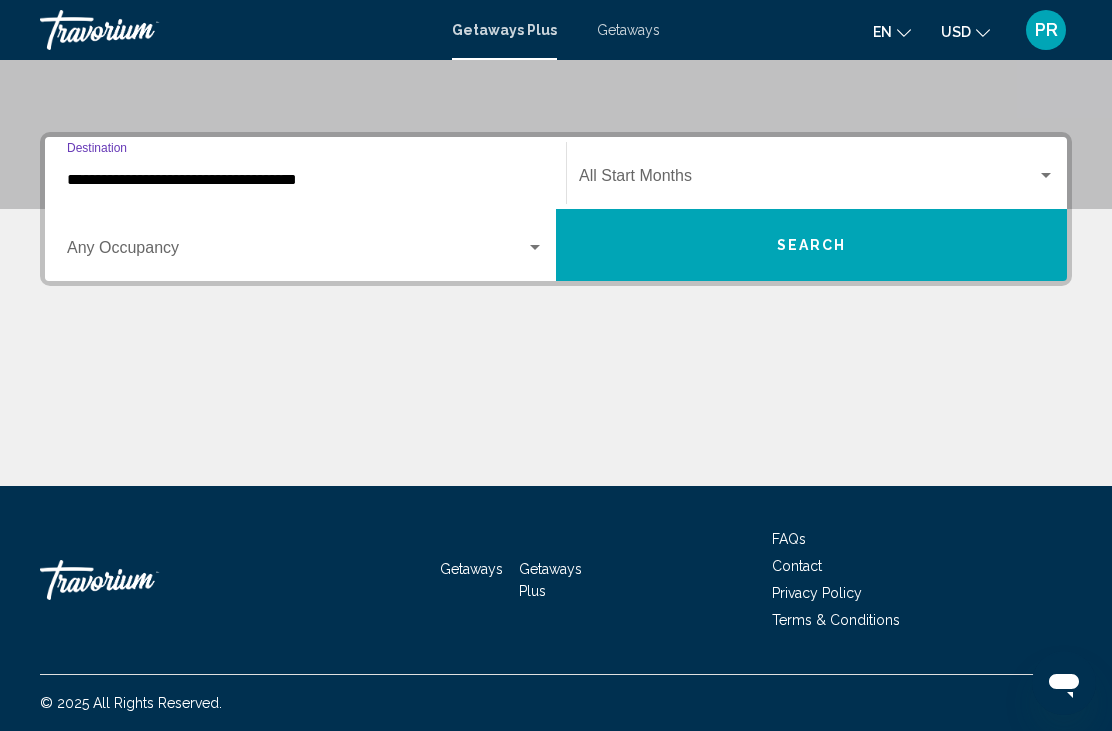 click on "**********" at bounding box center [305, 180] 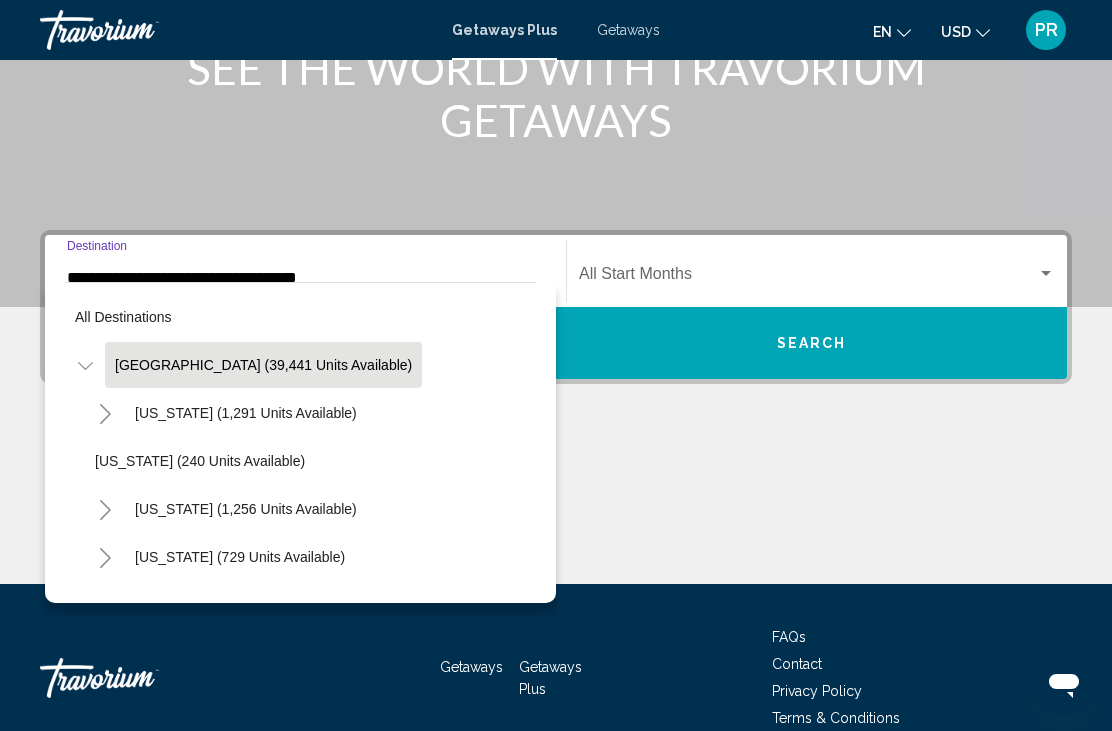 click at bounding box center [556, 7] 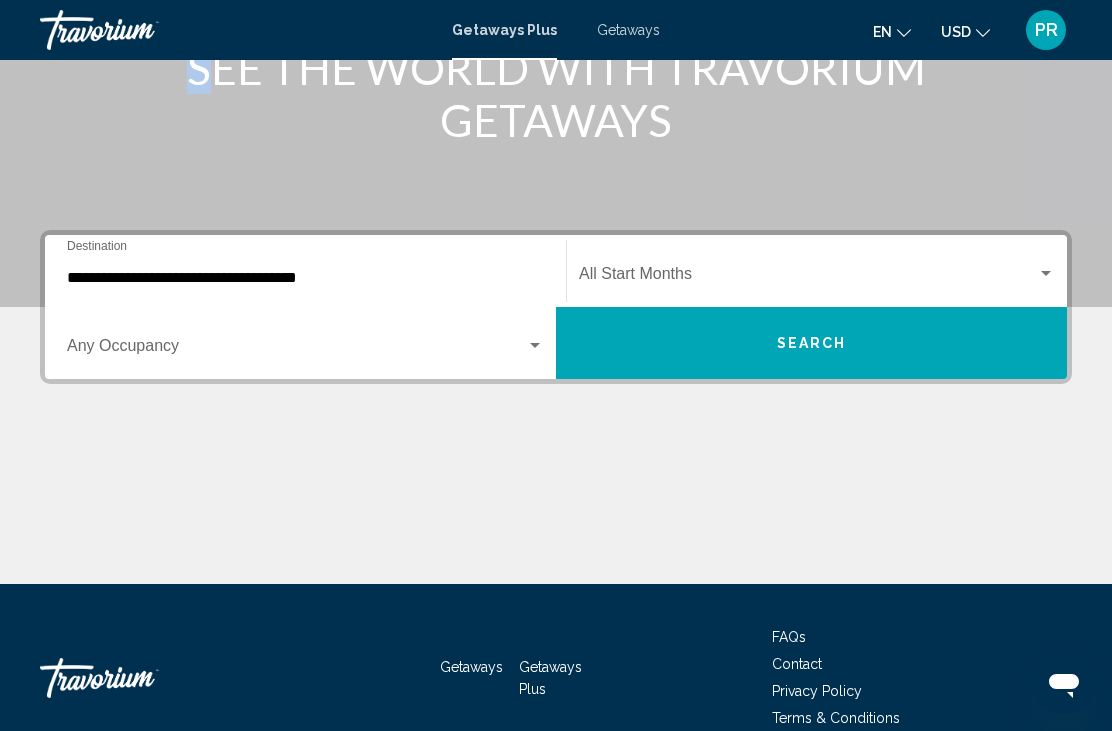 click on "**********" at bounding box center [556, 407] 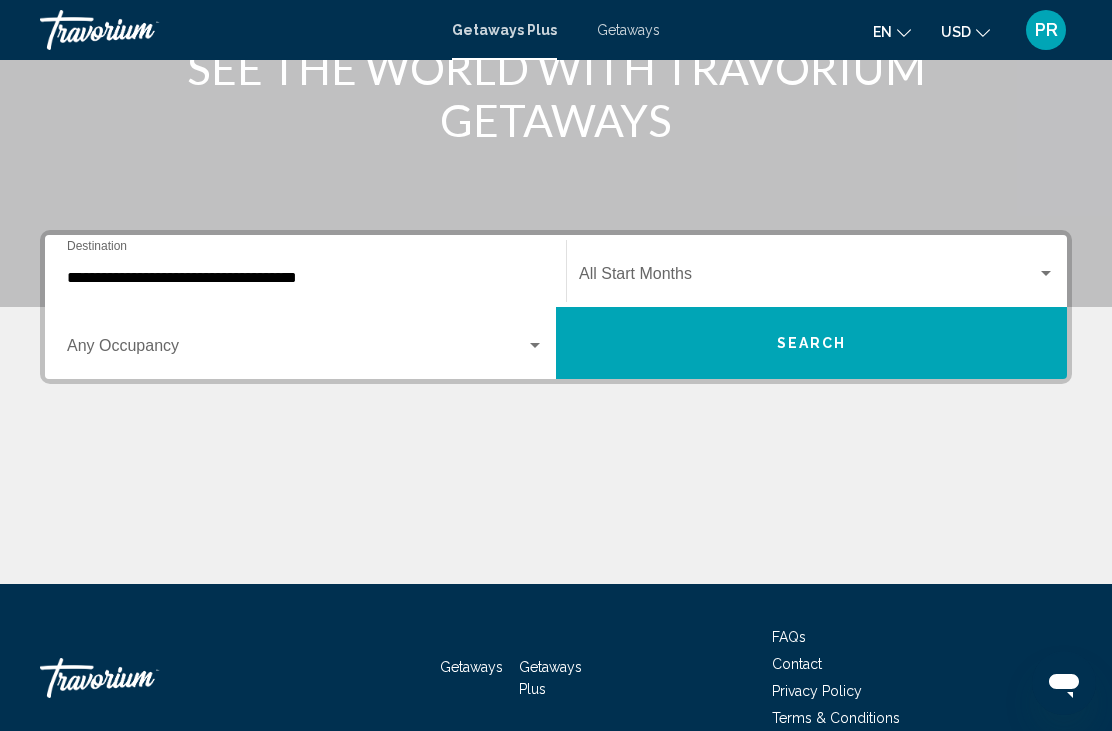 click at bounding box center [296, 350] 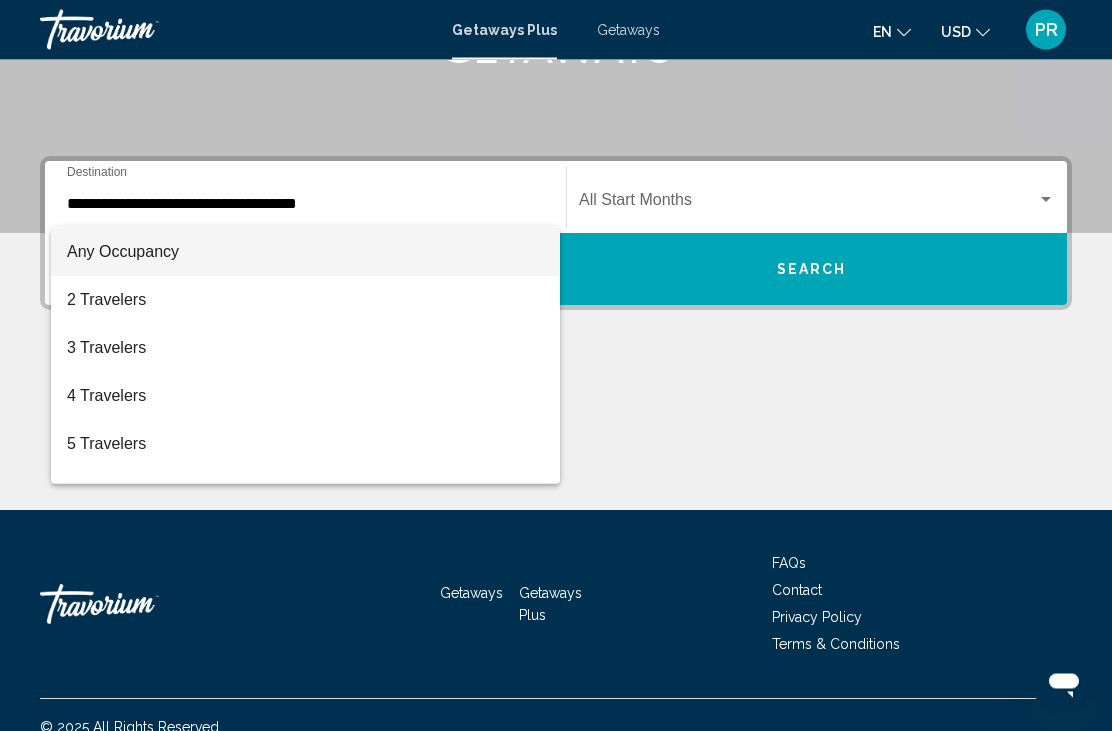 scroll, scrollTop: 391, scrollLeft: 0, axis: vertical 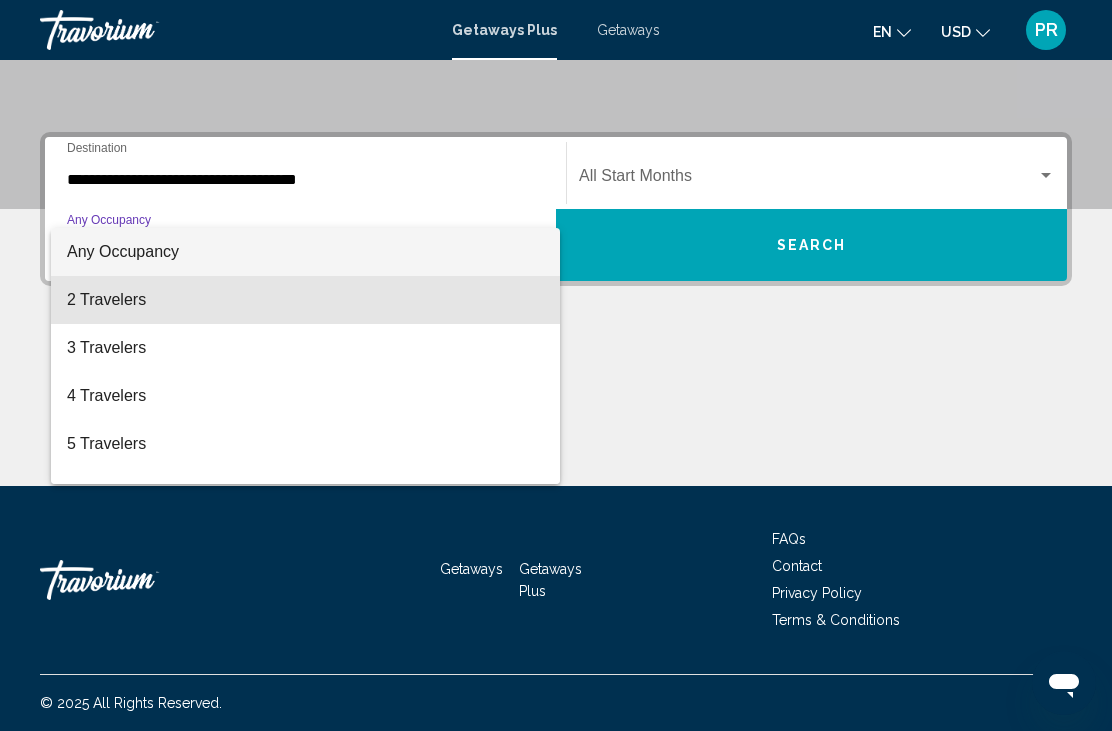 click on "2 Travelers" at bounding box center [305, 300] 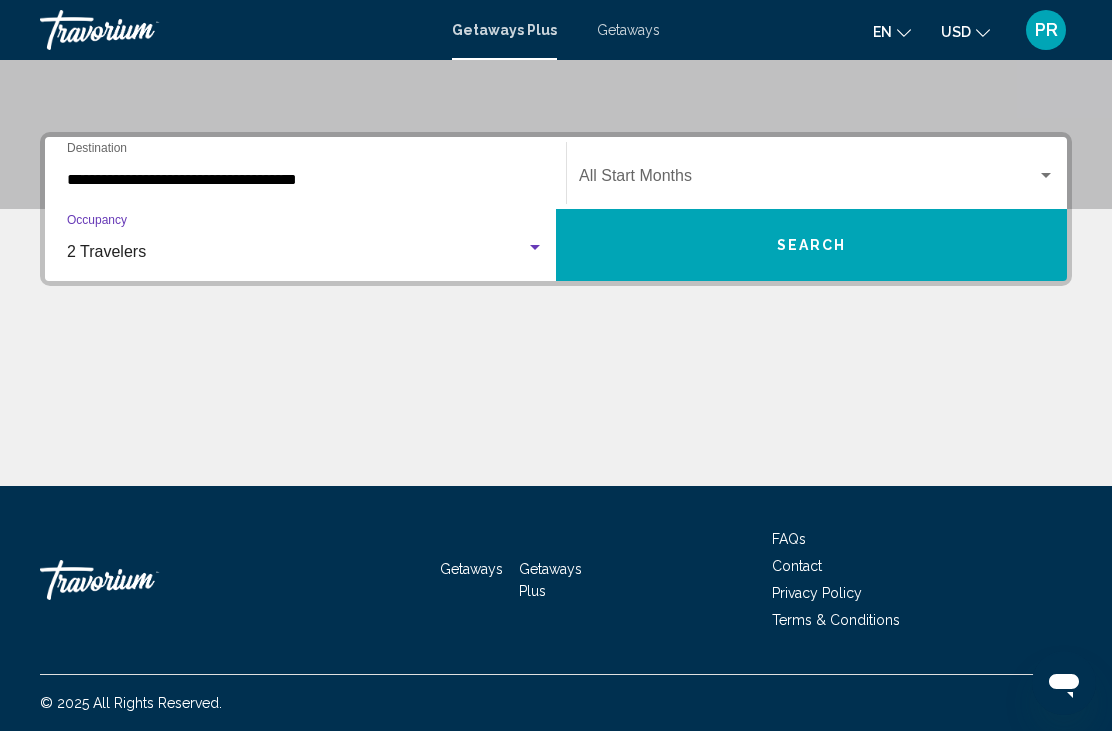 click on "**********" at bounding box center [305, 180] 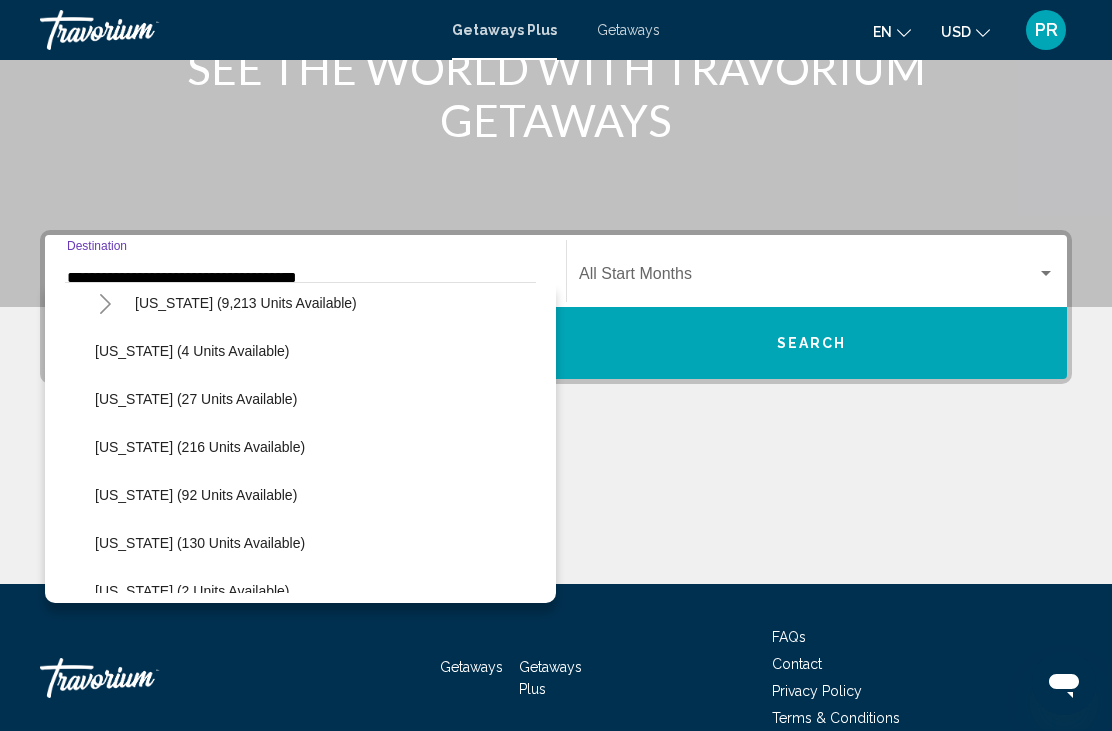 scroll, scrollTop: 352, scrollLeft: 0, axis: vertical 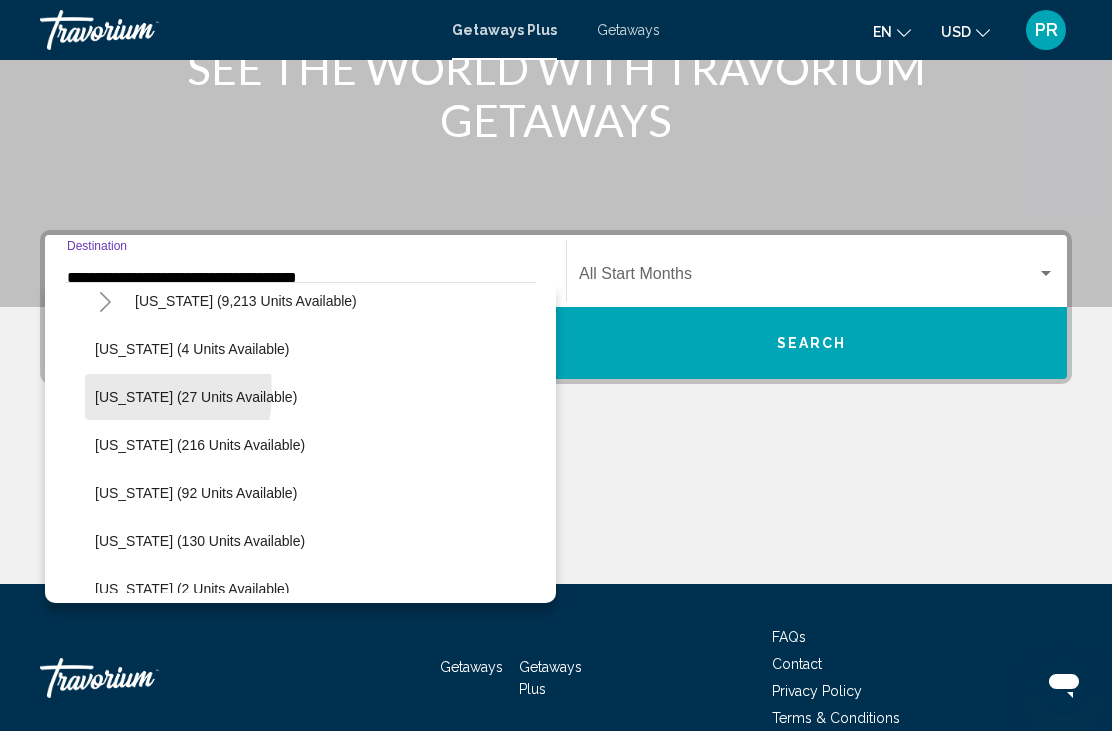click on "[US_STATE] (27 units available)" 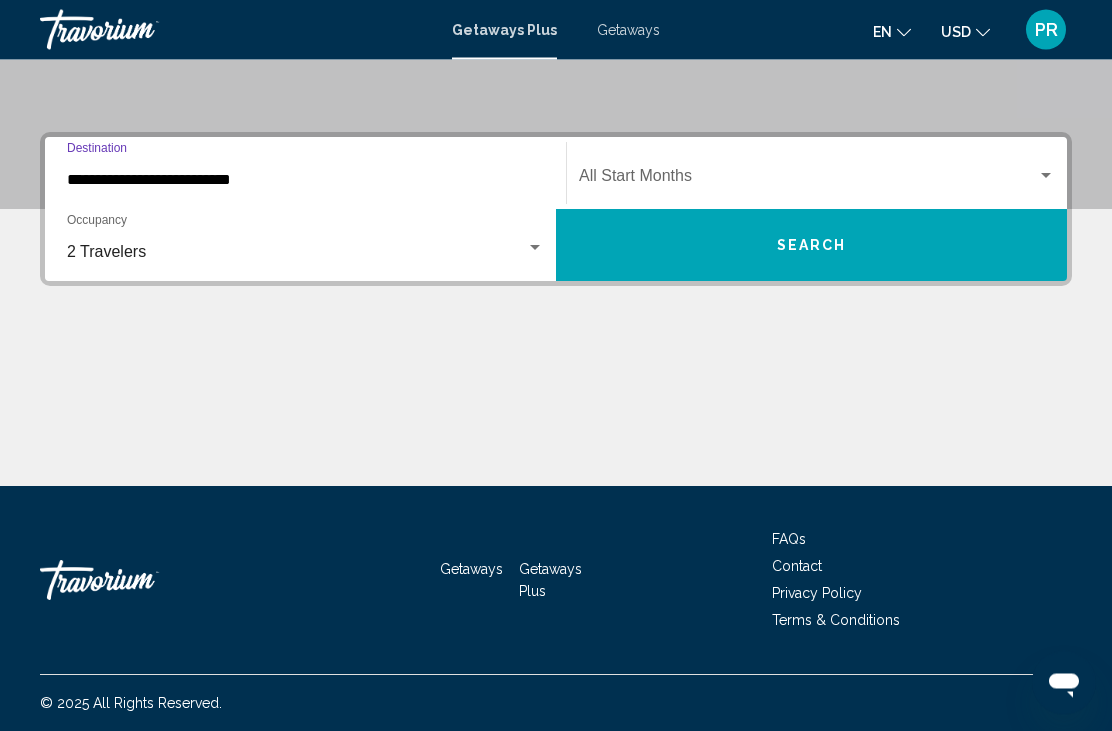 scroll, scrollTop: 391, scrollLeft: 0, axis: vertical 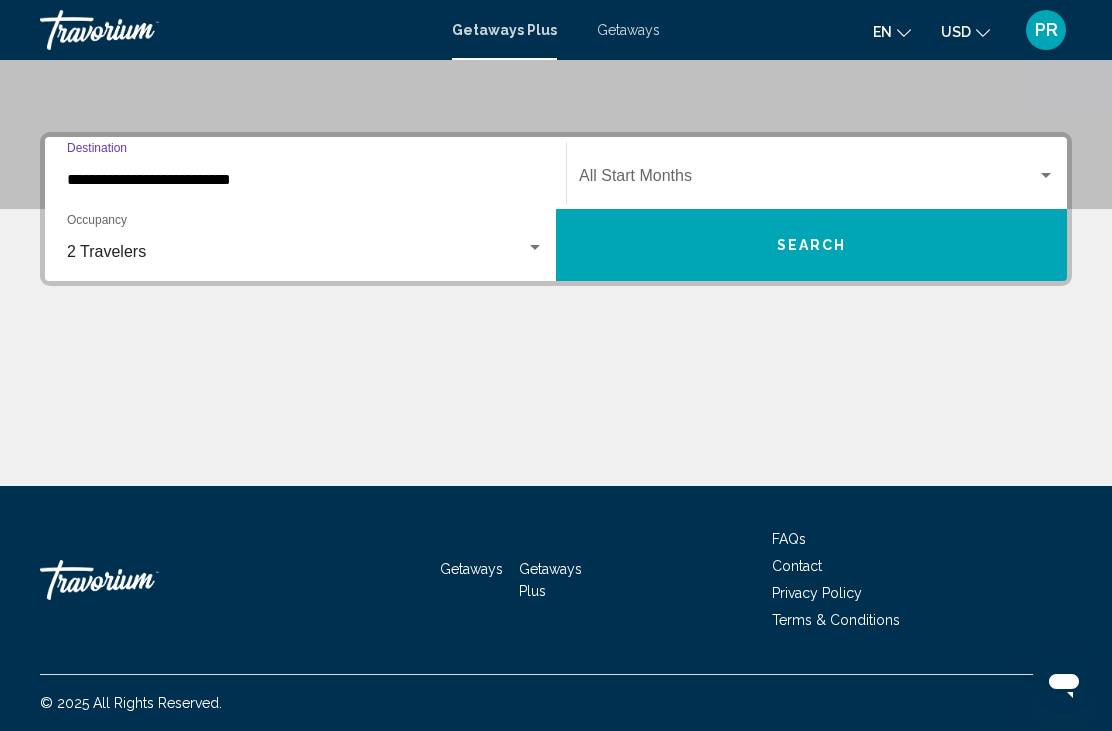 click at bounding box center (808, 180) 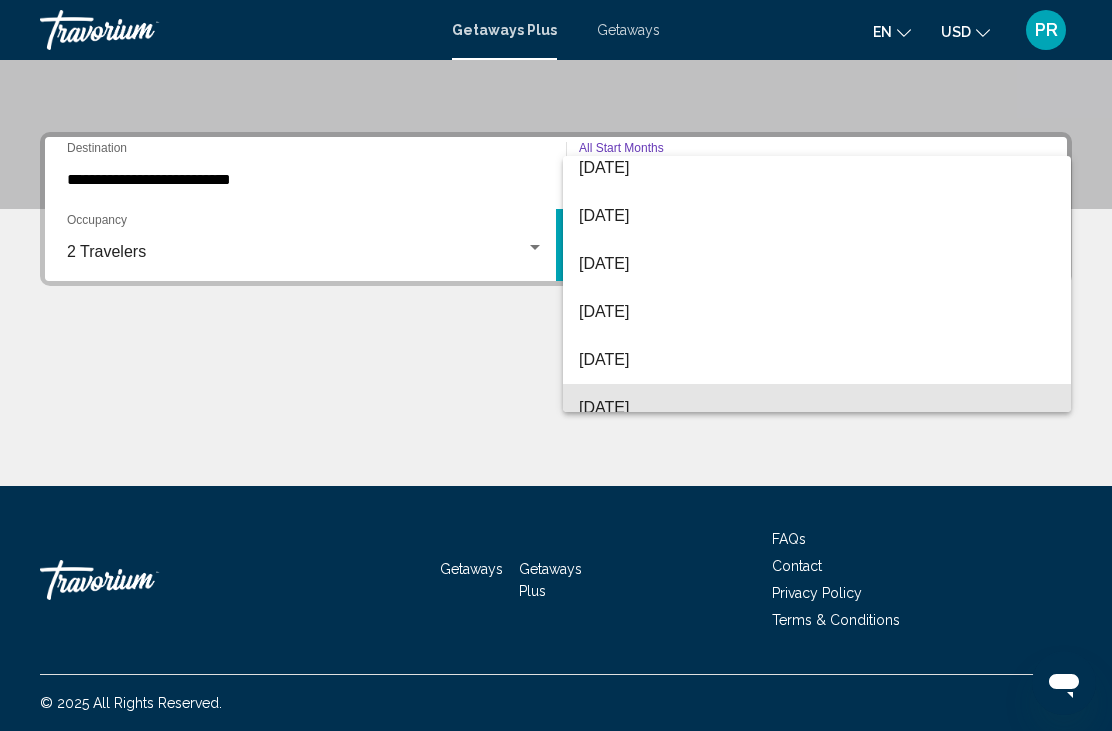 scroll, scrollTop: 247, scrollLeft: 0, axis: vertical 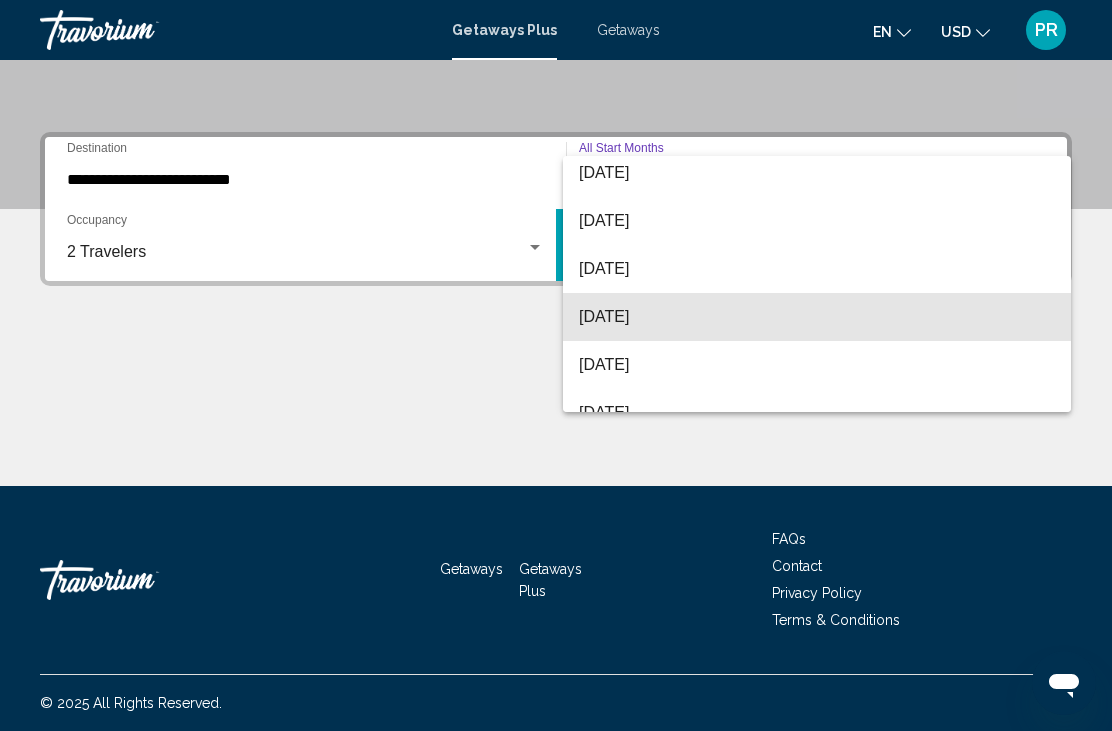 click on "[DATE]" at bounding box center (817, 317) 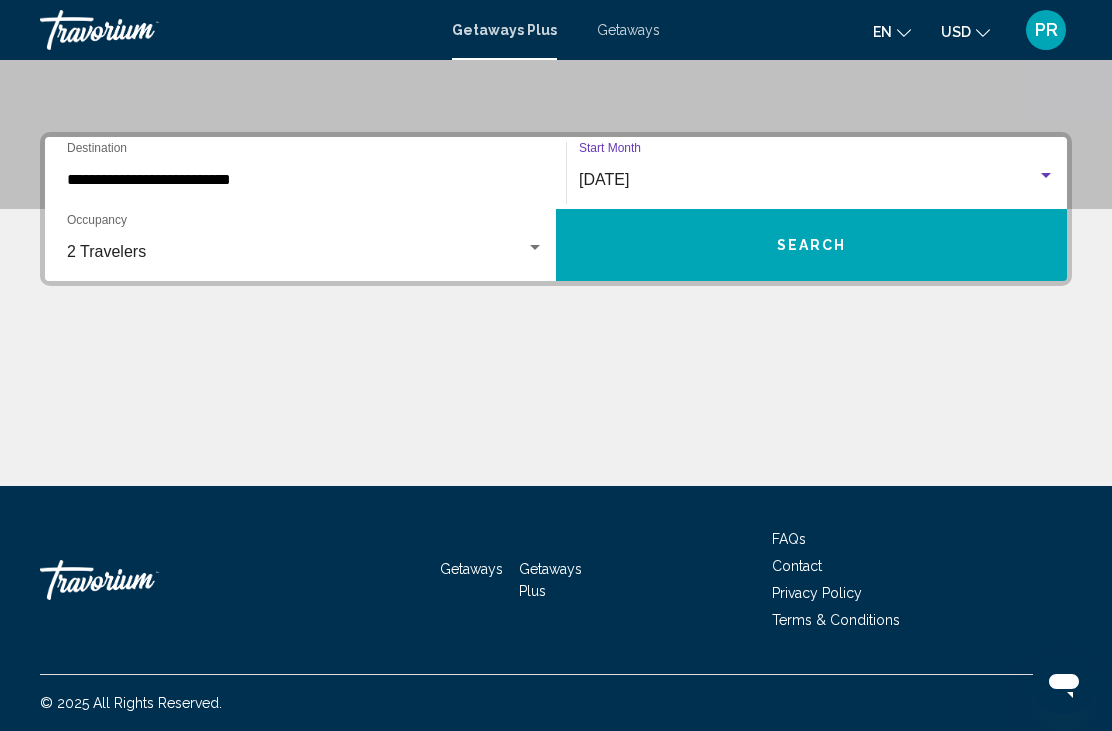 click on "Search" at bounding box center [811, 245] 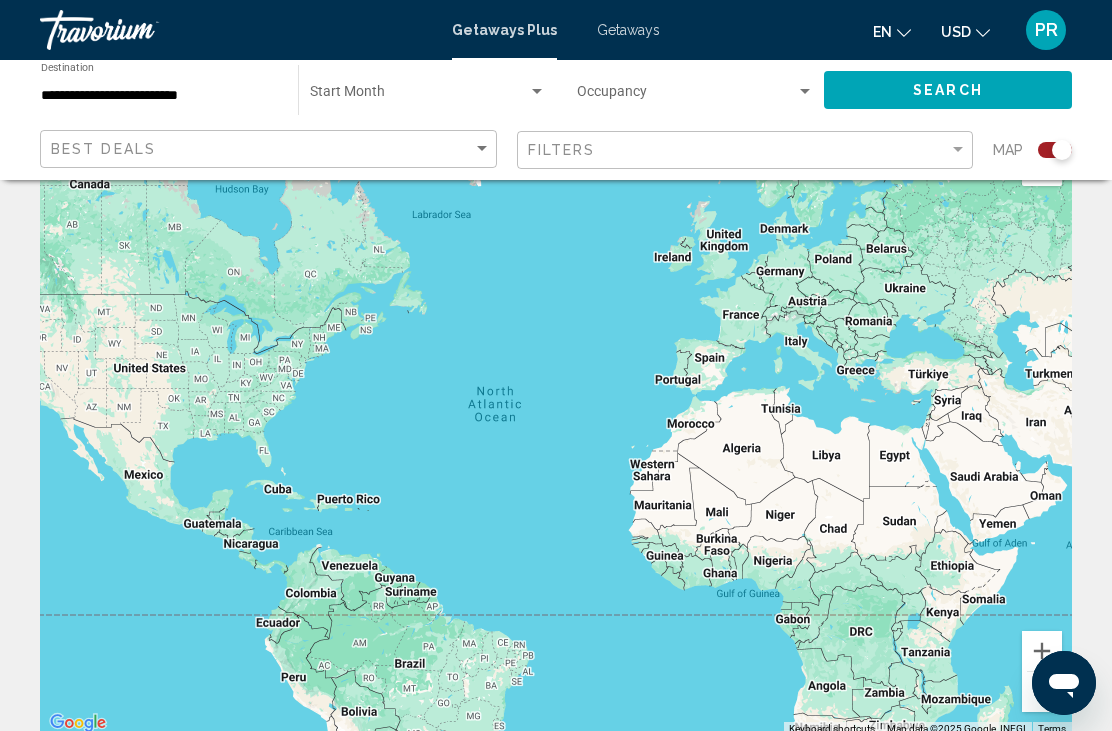 click 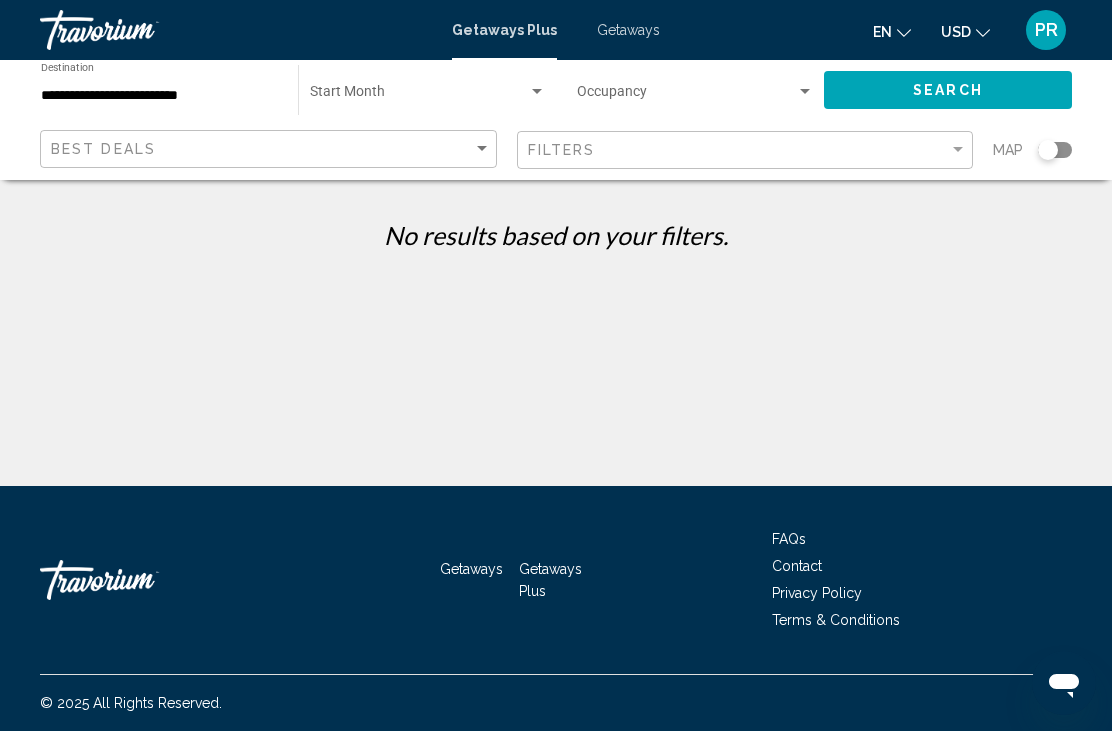 scroll, scrollTop: 0, scrollLeft: 0, axis: both 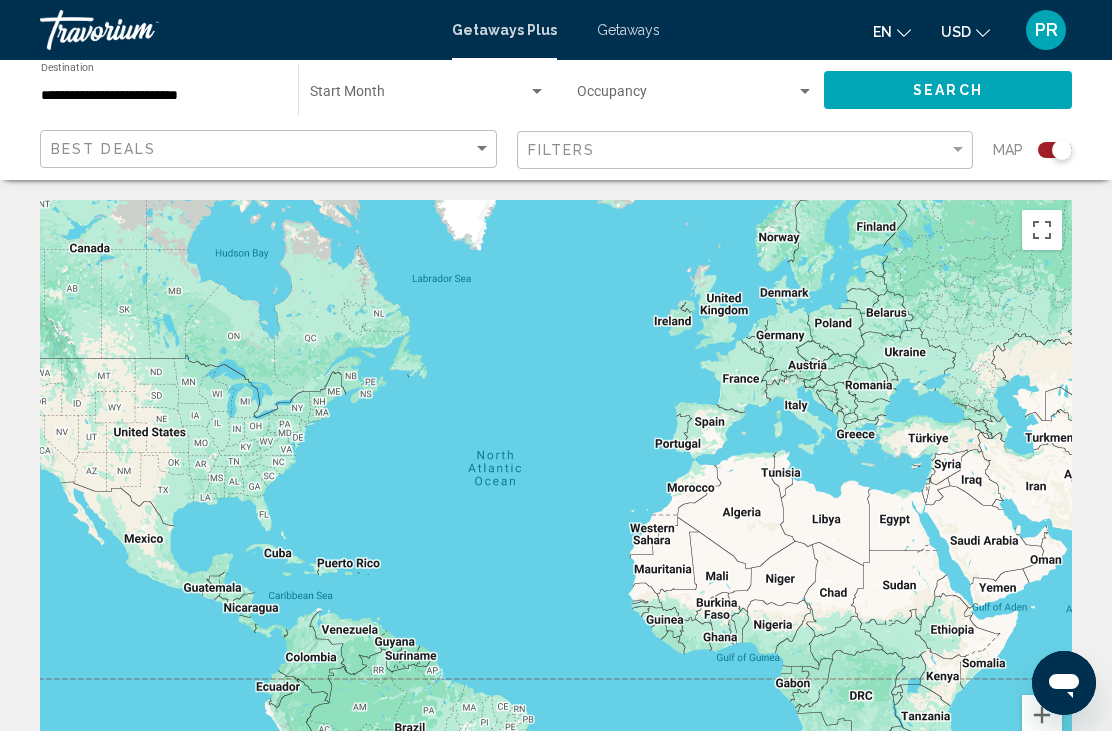 click on "Best Deals Filters Map" 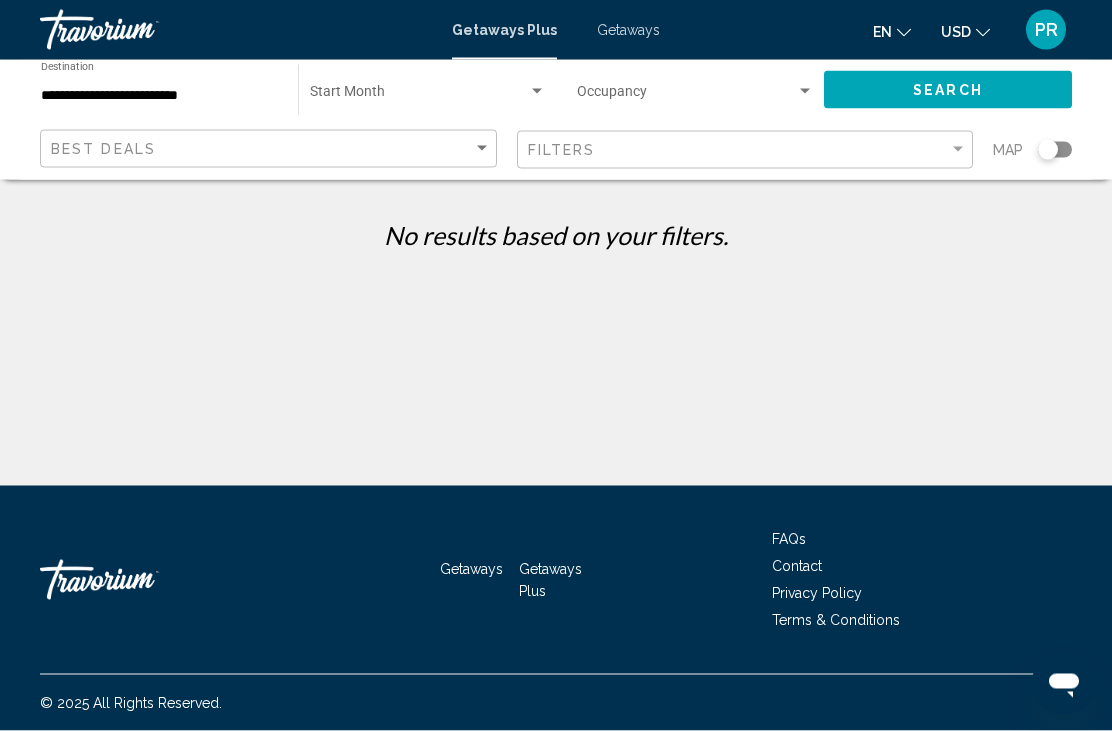 scroll, scrollTop: 0, scrollLeft: 0, axis: both 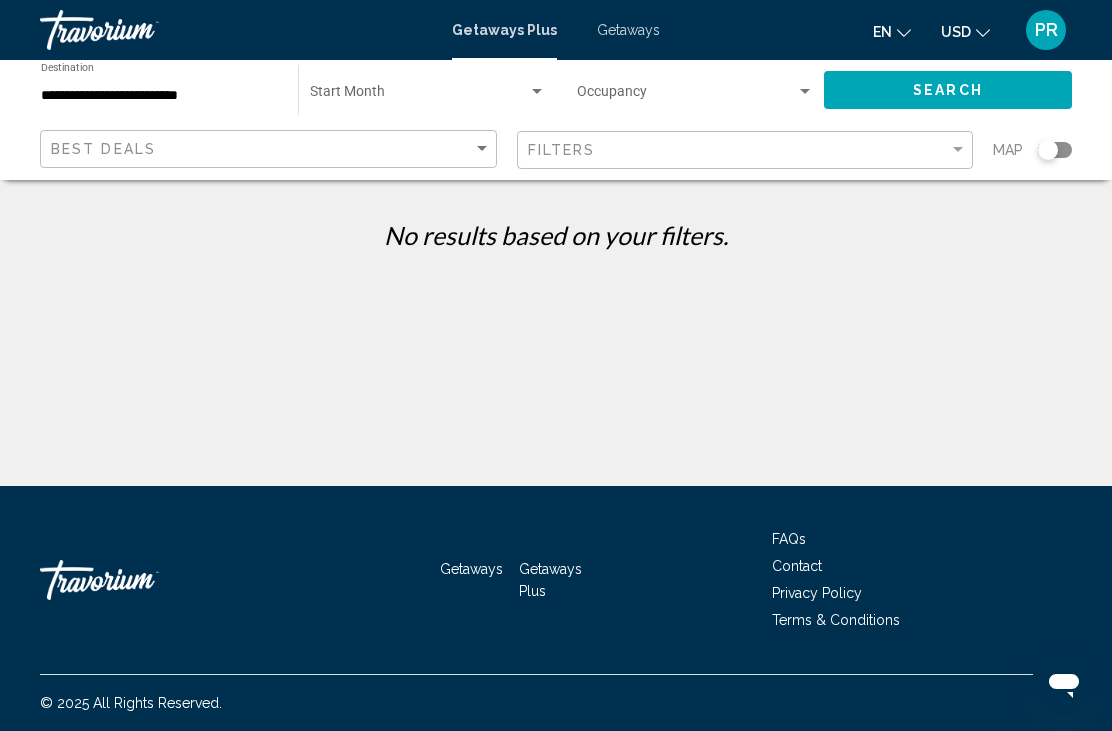 click on "**********" at bounding box center [159, 96] 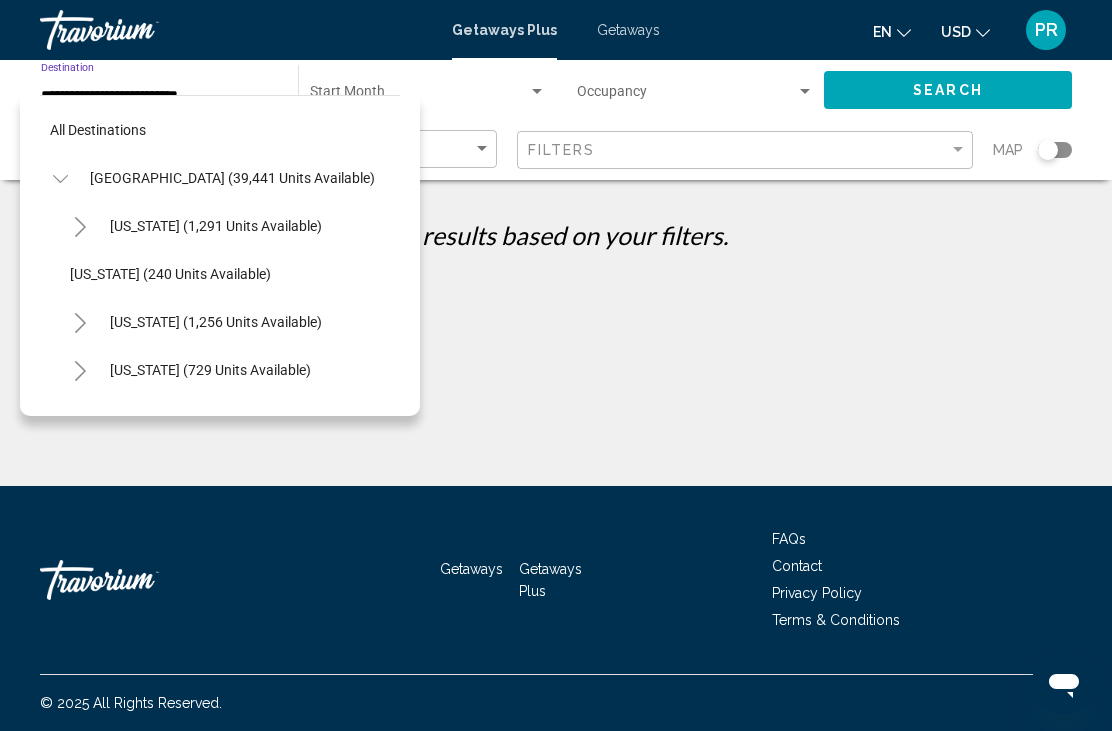 scroll, scrollTop: 311, scrollLeft: 0, axis: vertical 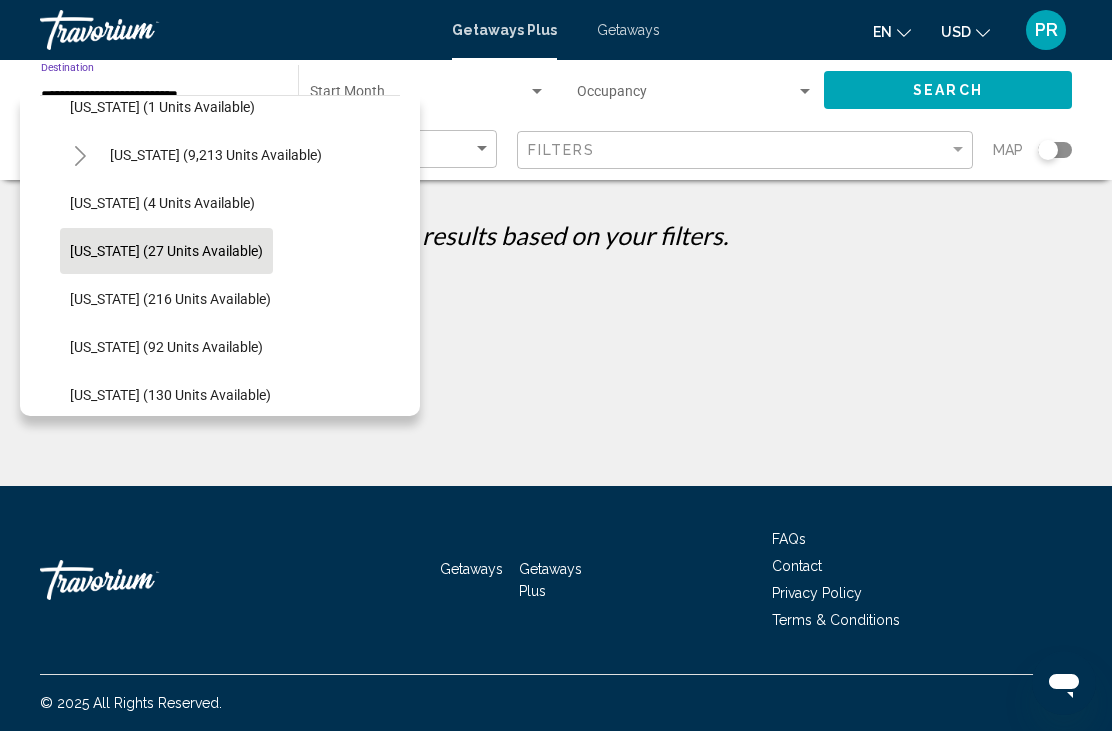 click on "[US_STATE] (216 units available)" 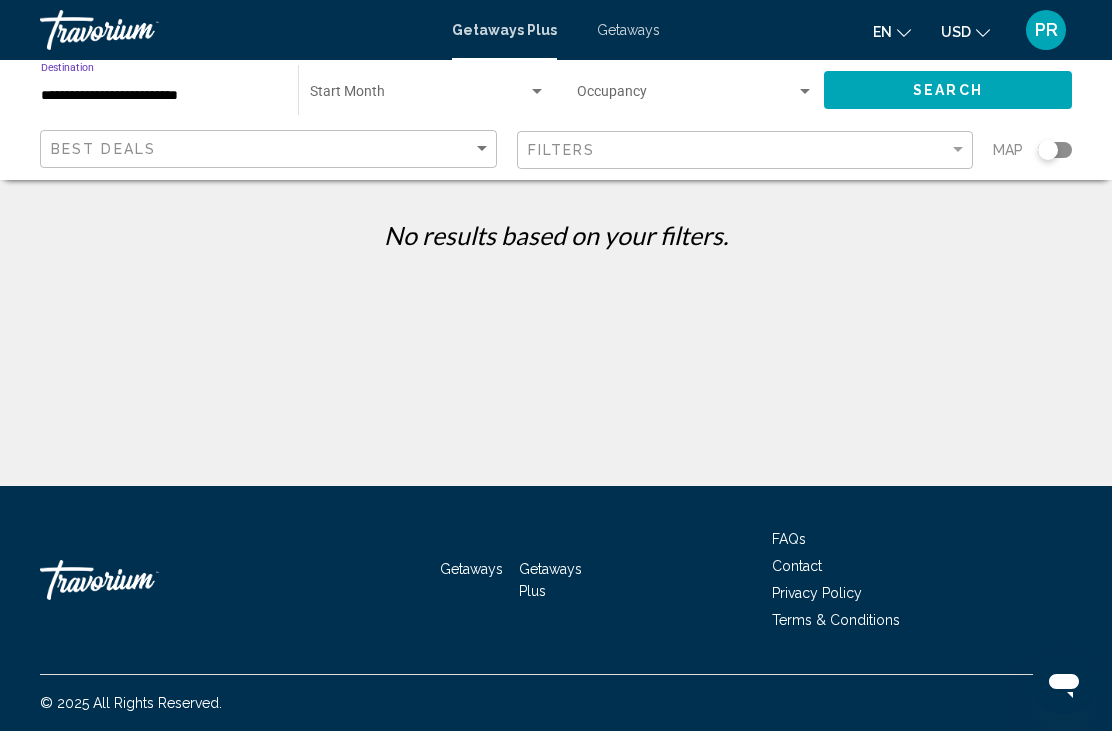 click at bounding box center (419, 96) 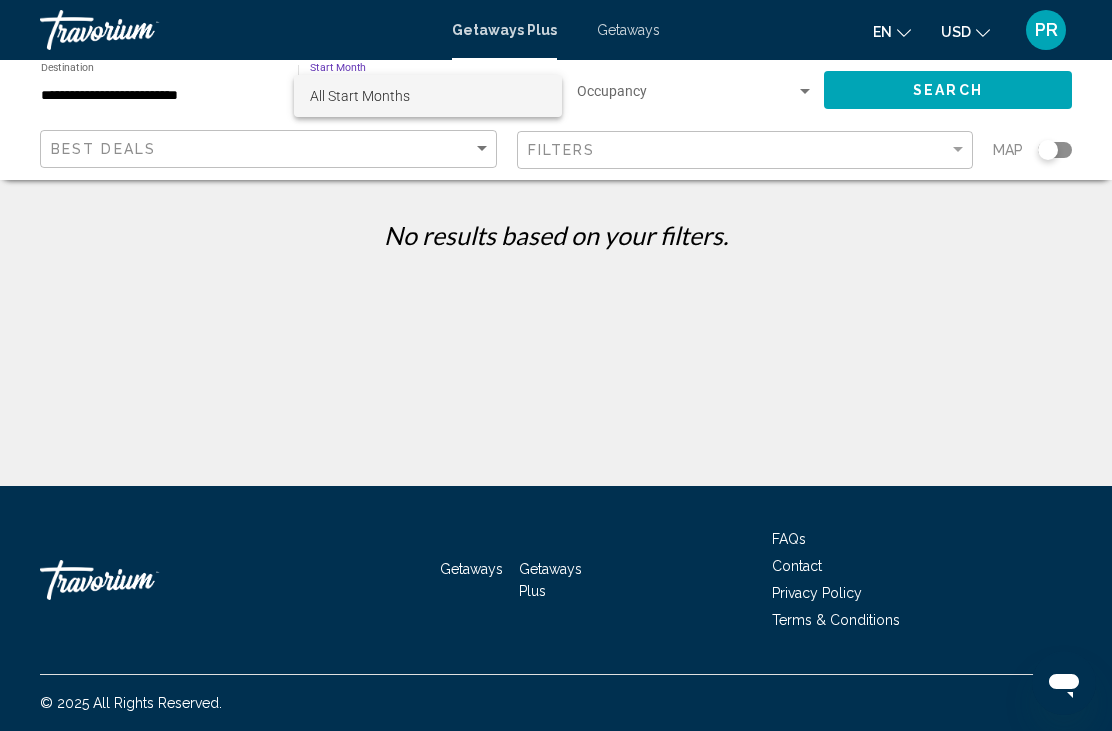click at bounding box center [556, 365] 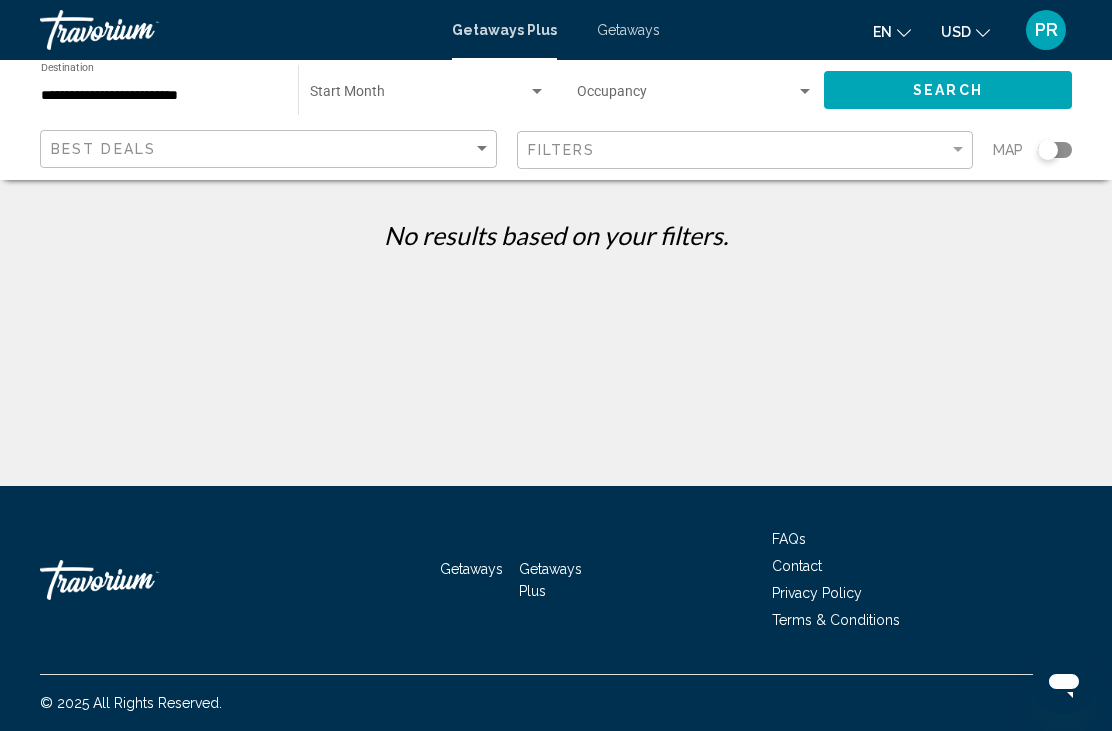 click at bounding box center (686, 96) 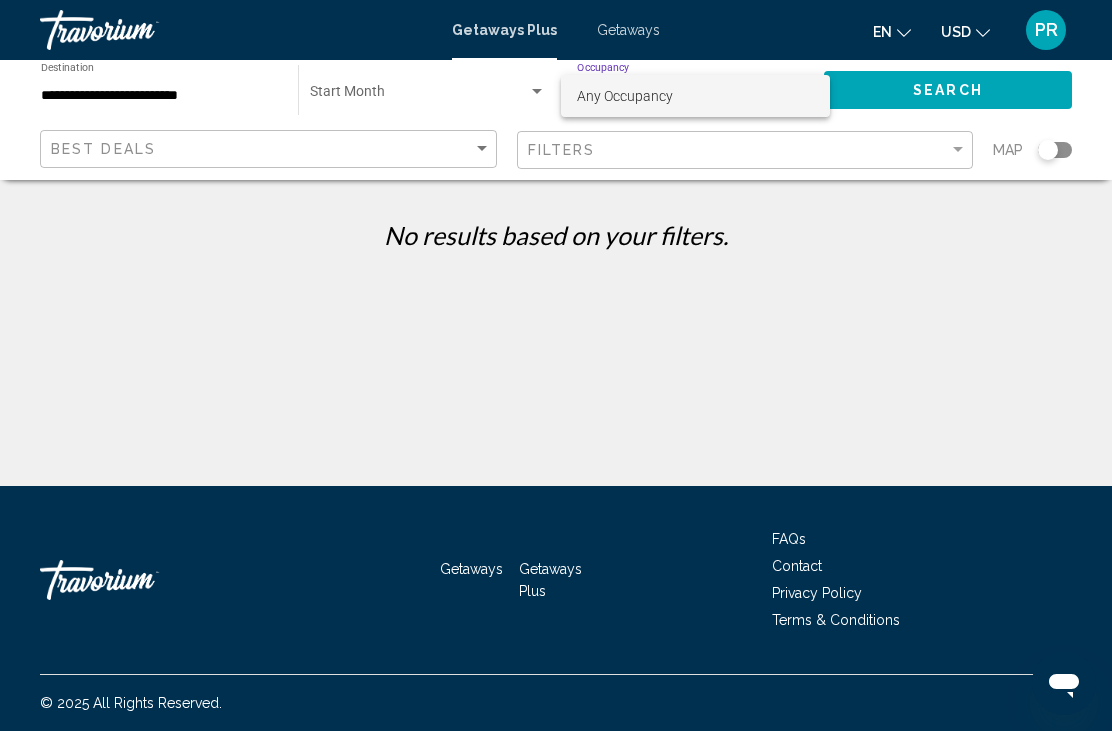 click at bounding box center (556, 365) 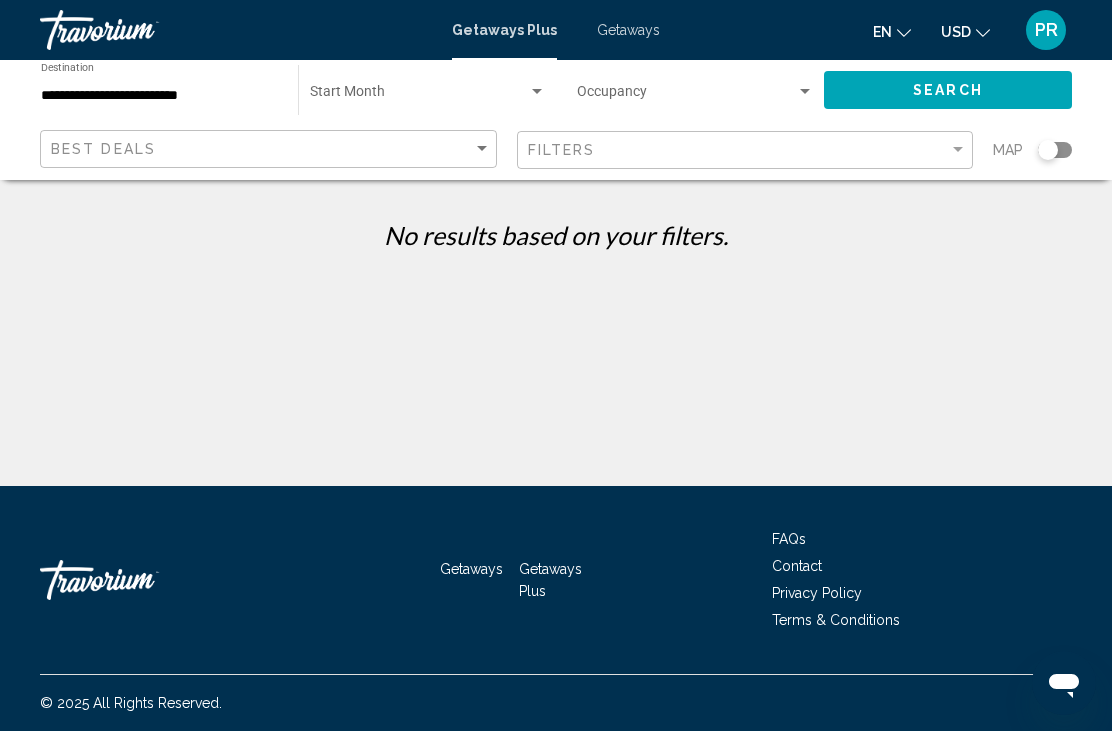 click on "Search" 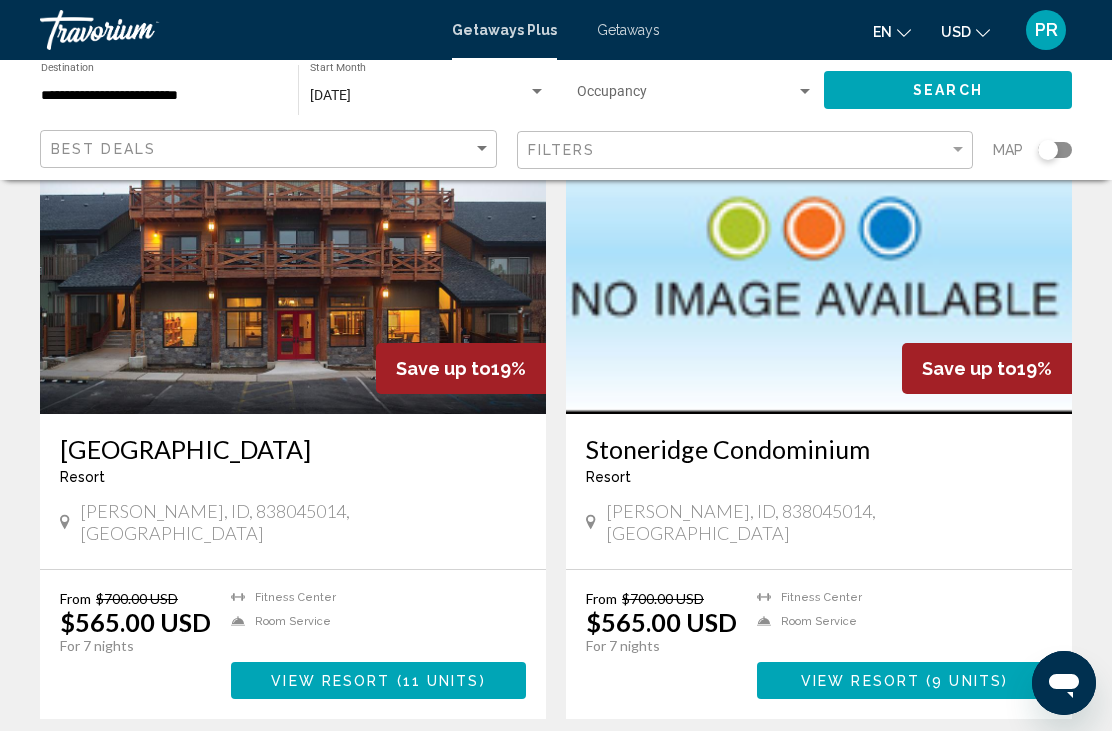 scroll, scrollTop: 167, scrollLeft: 0, axis: vertical 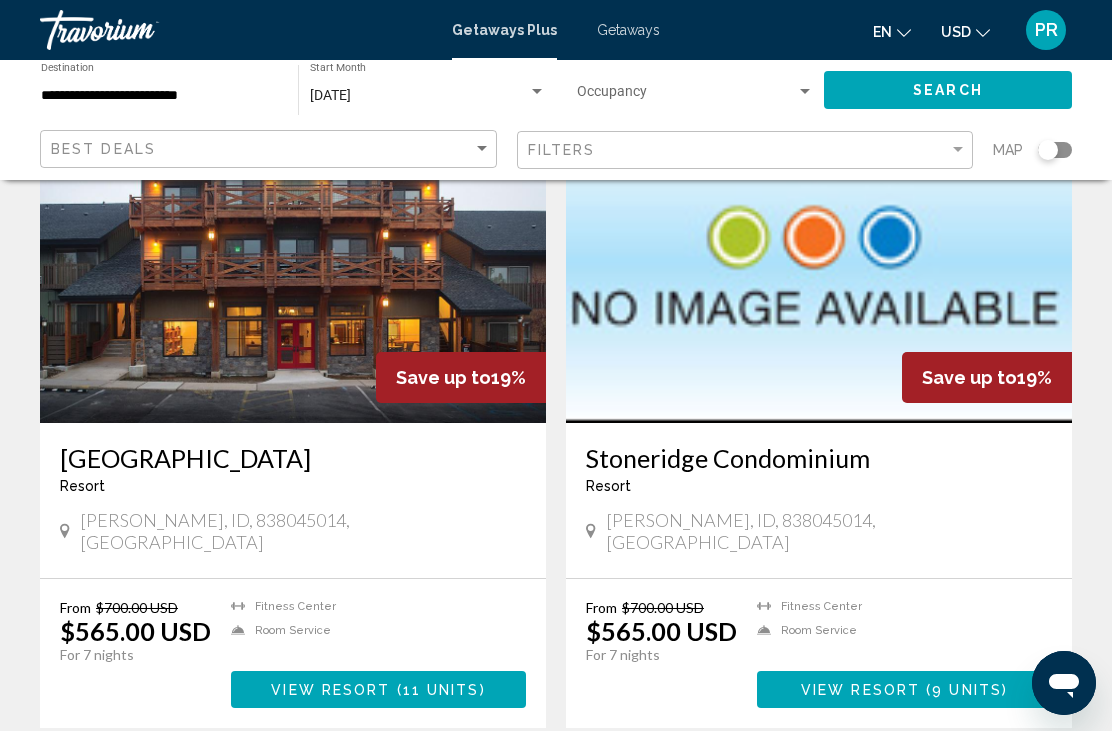 click at bounding box center (293, 263) 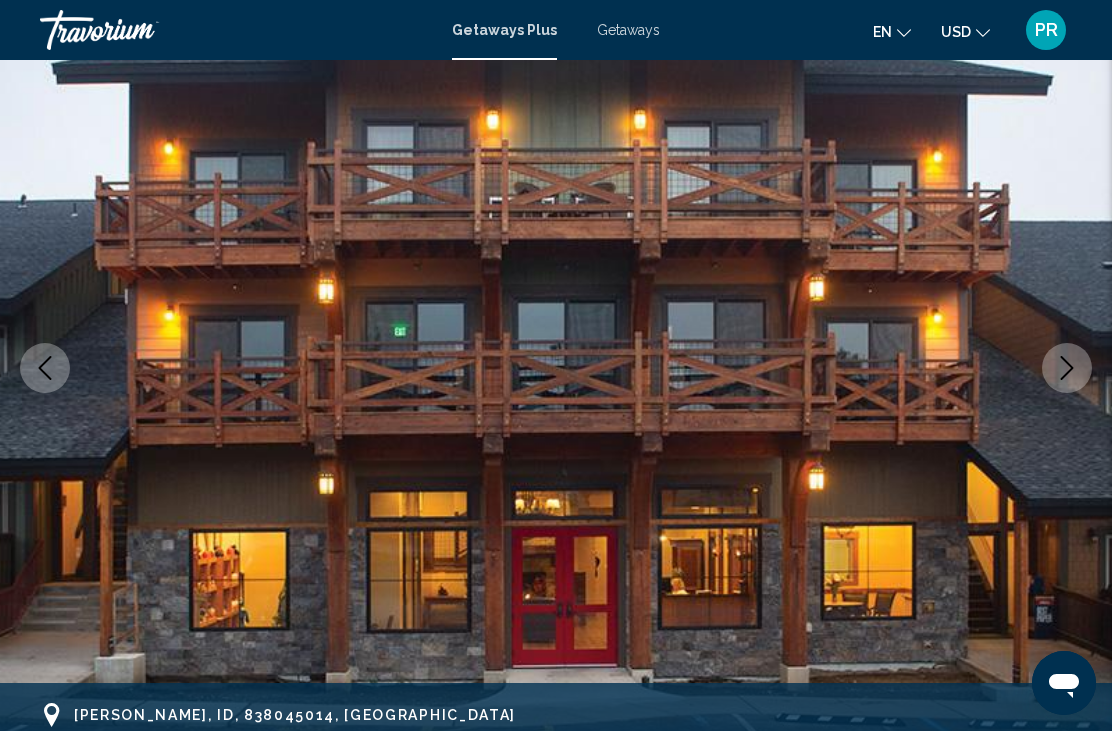 scroll, scrollTop: 0, scrollLeft: 0, axis: both 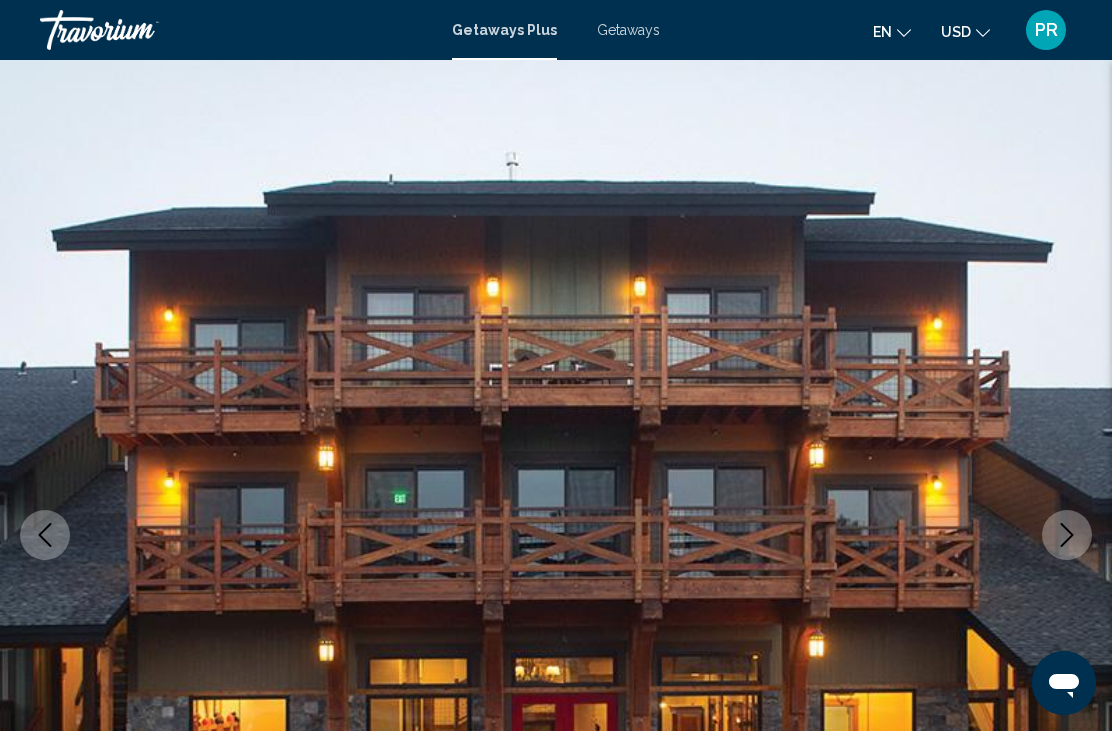 click 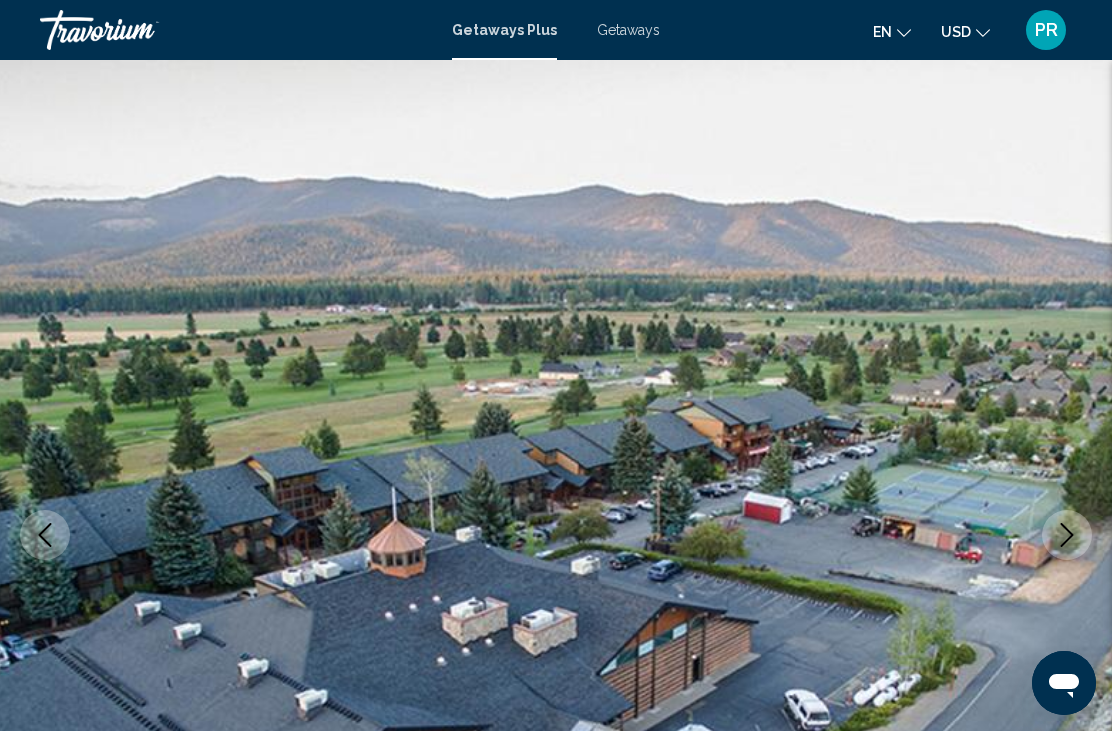 click 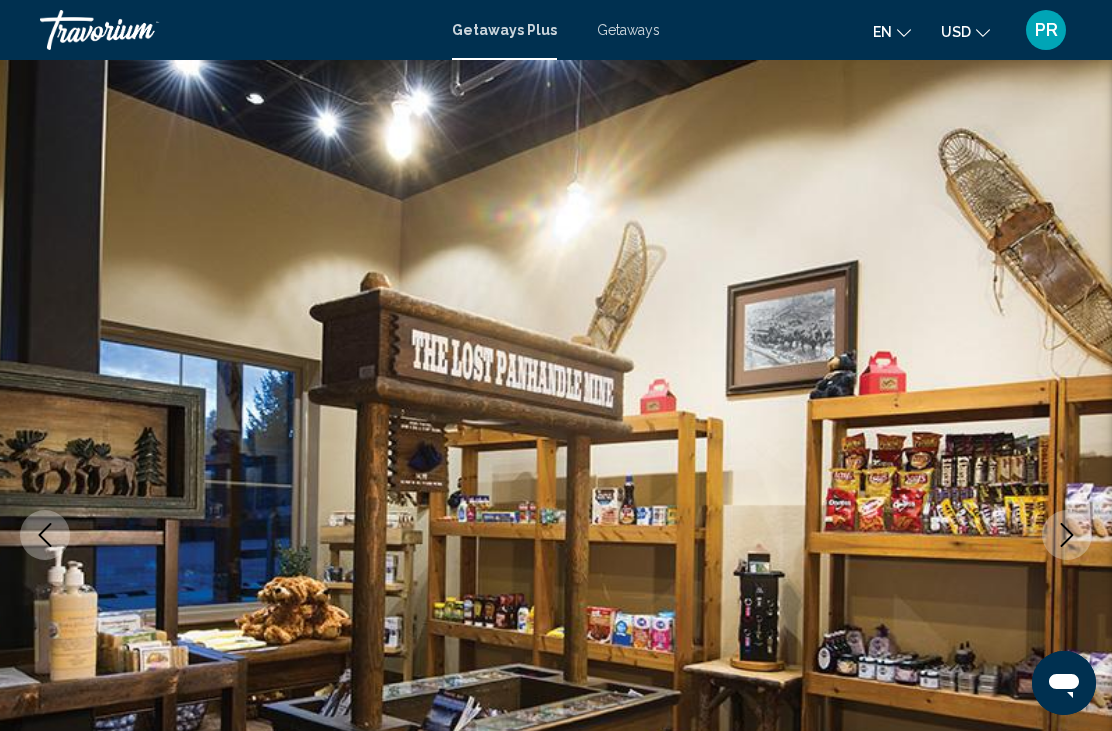 click 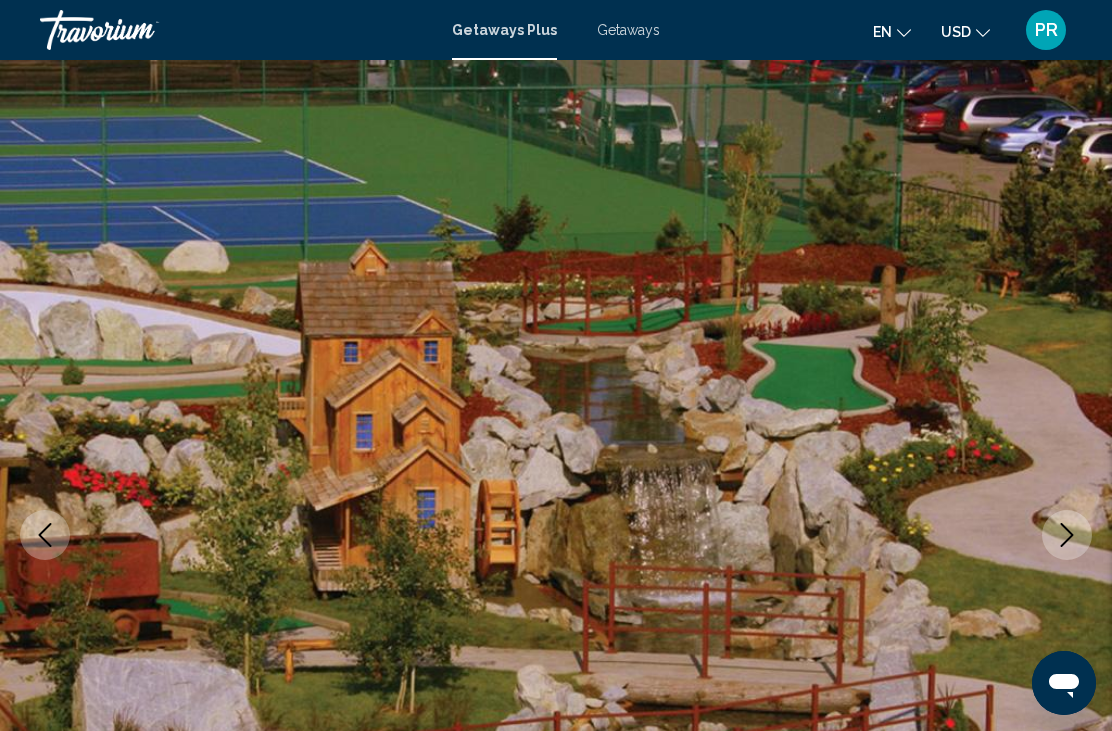 click 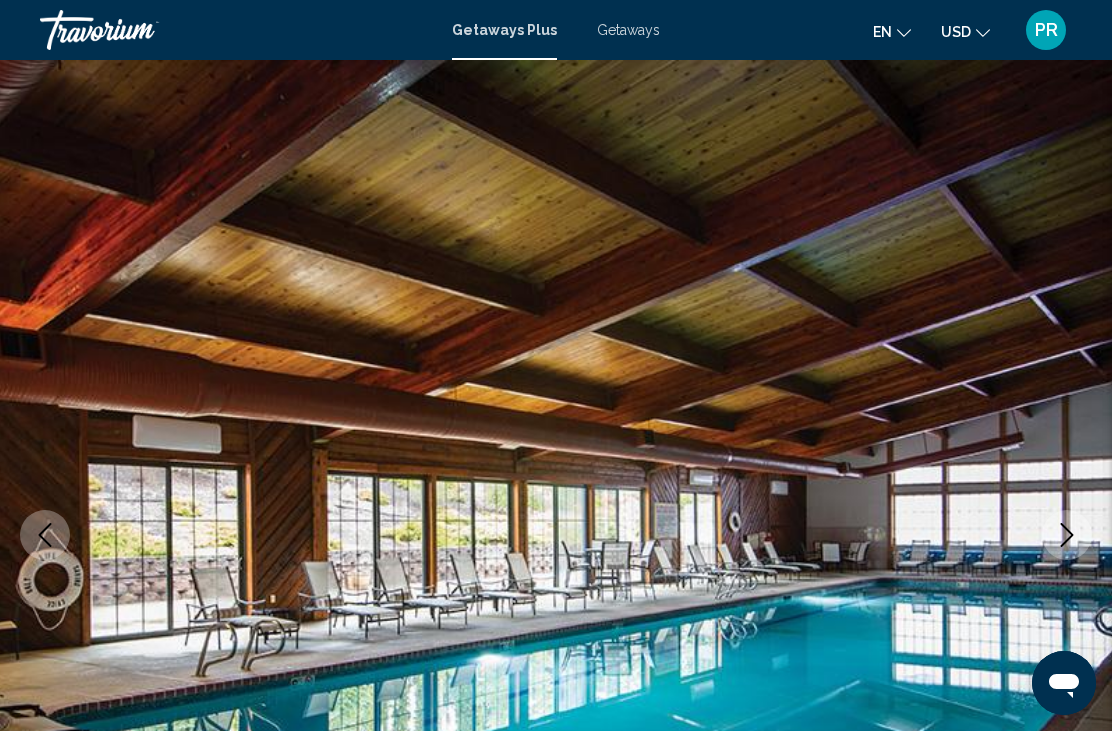 click 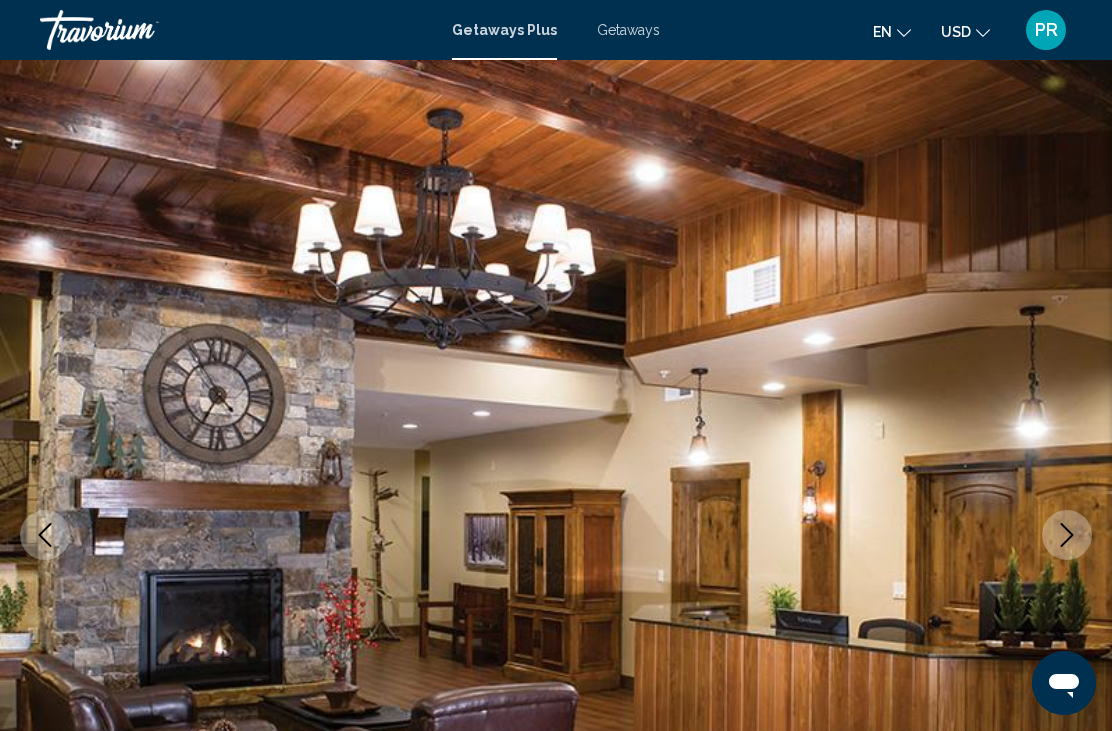 click 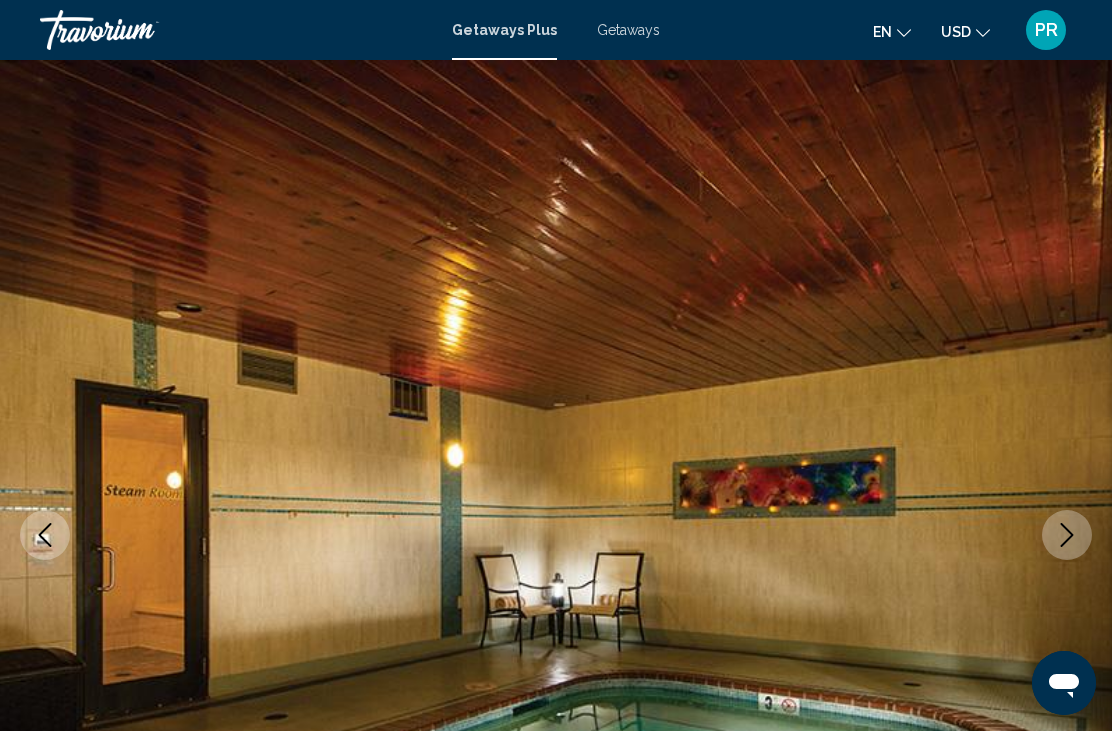 click 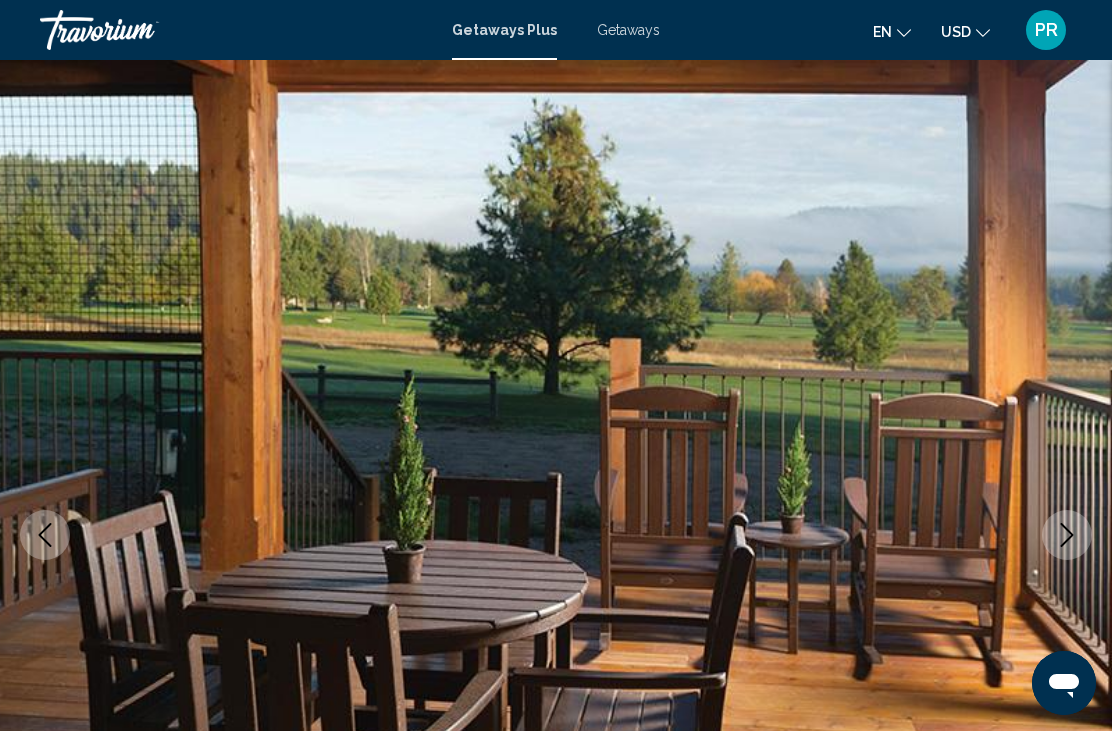 click at bounding box center (1067, 535) 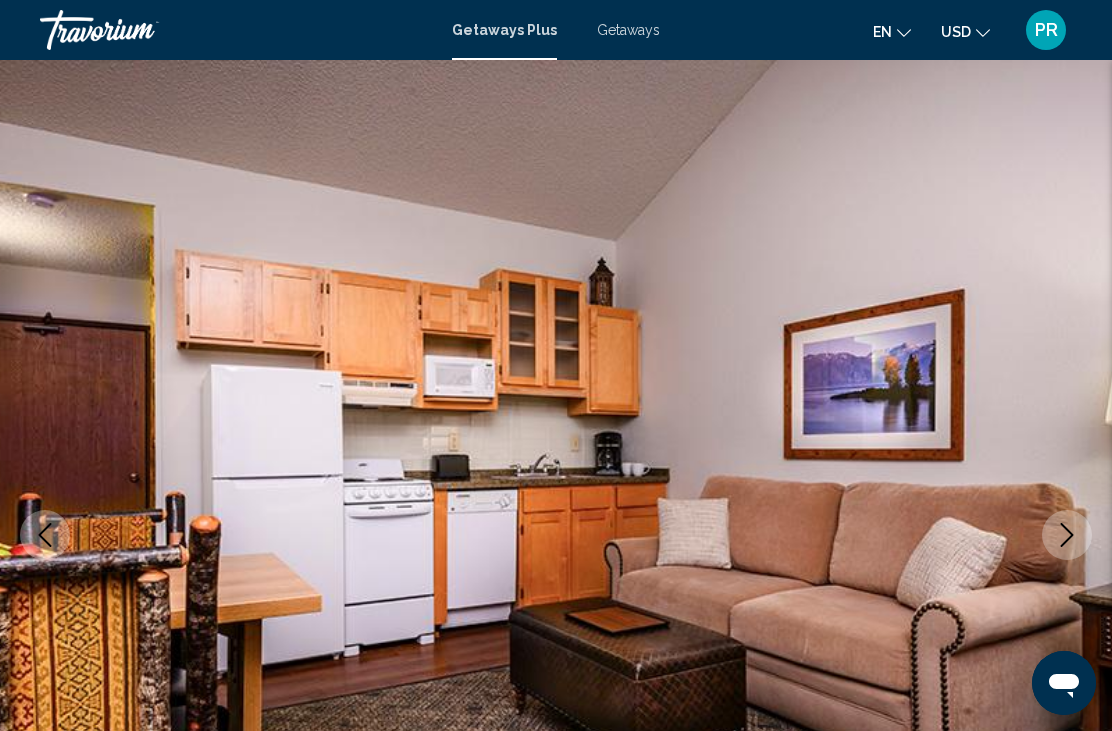 click at bounding box center (1067, 535) 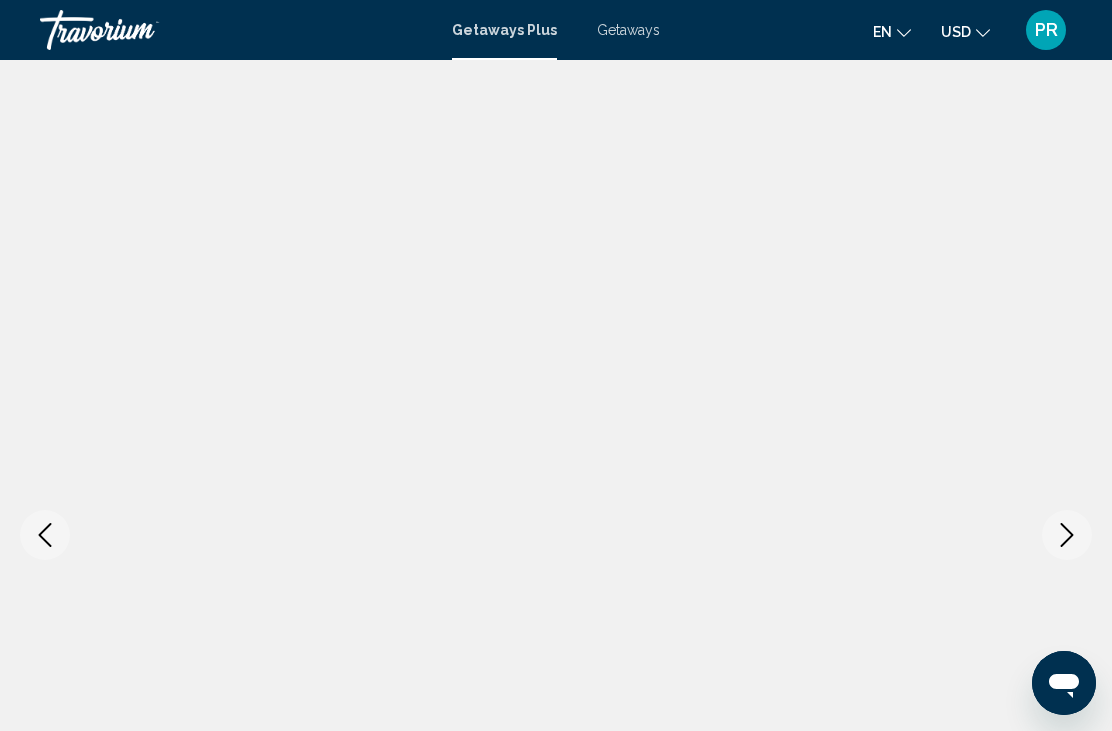 click at bounding box center [1067, 535] 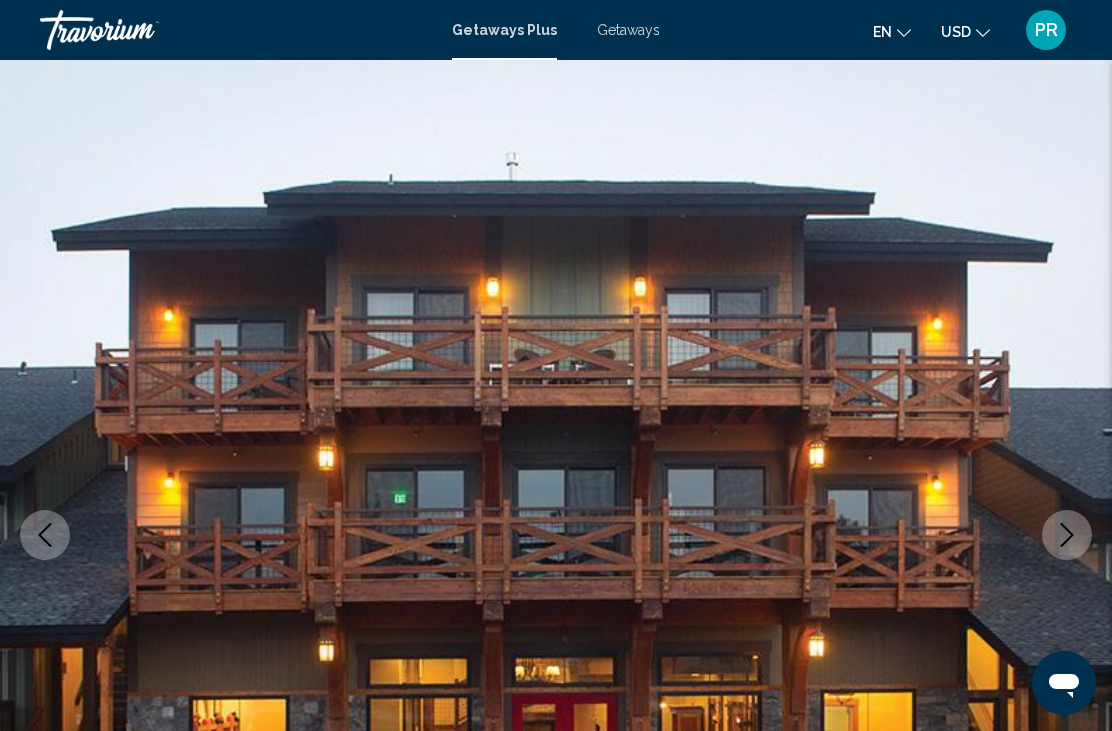 click at bounding box center [1067, 535] 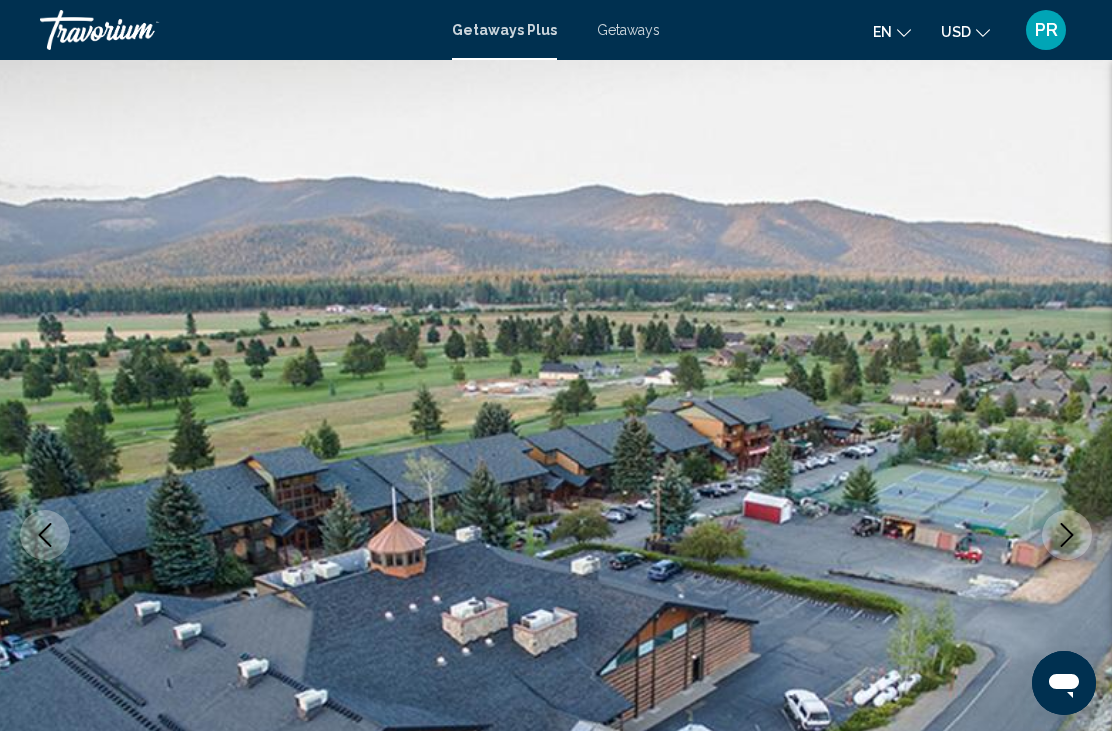 click at bounding box center [1067, 535] 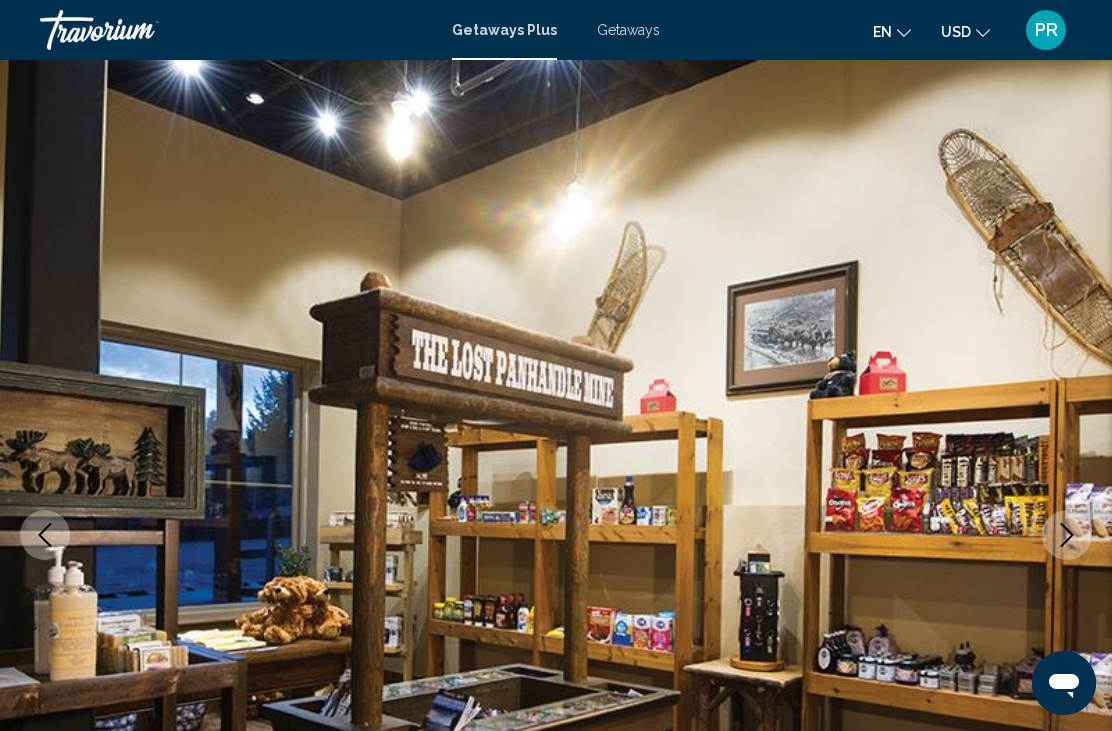 click at bounding box center (1067, 535) 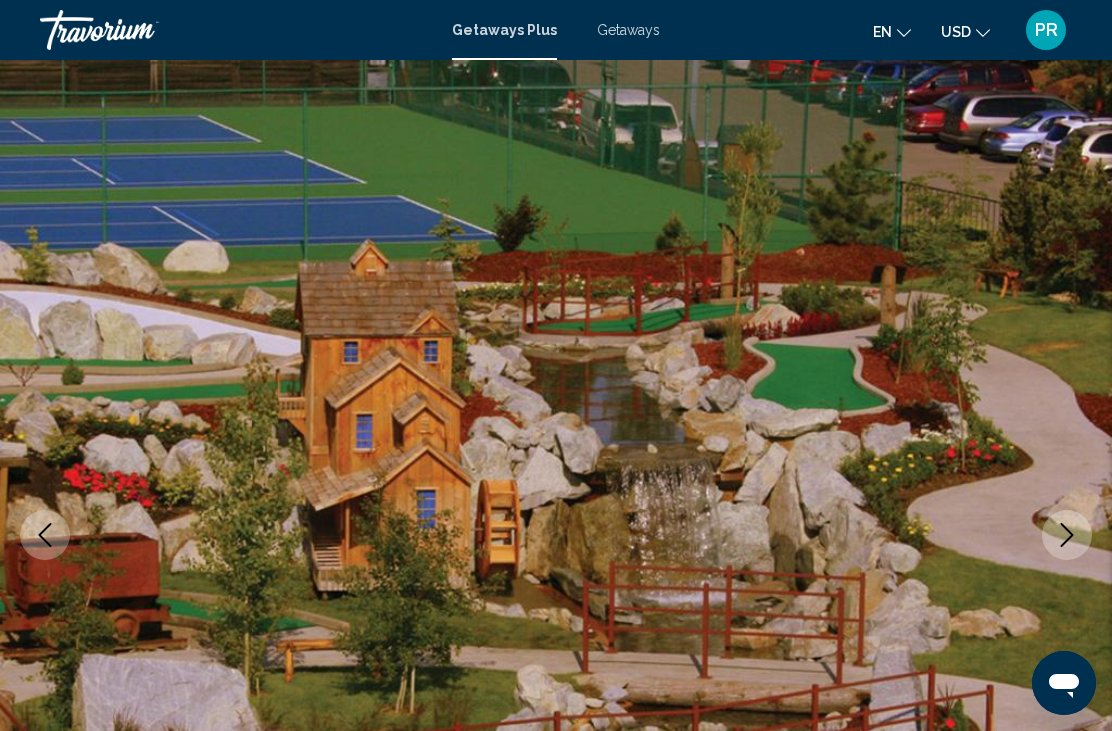 click at bounding box center (1067, 535) 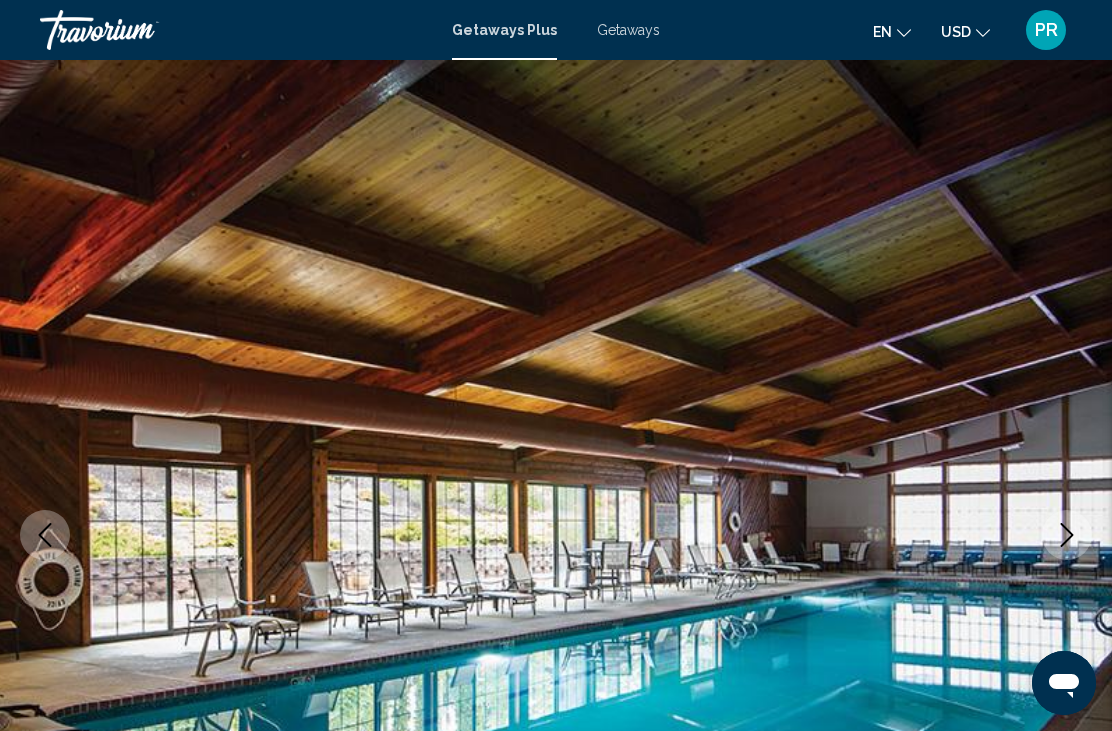 click 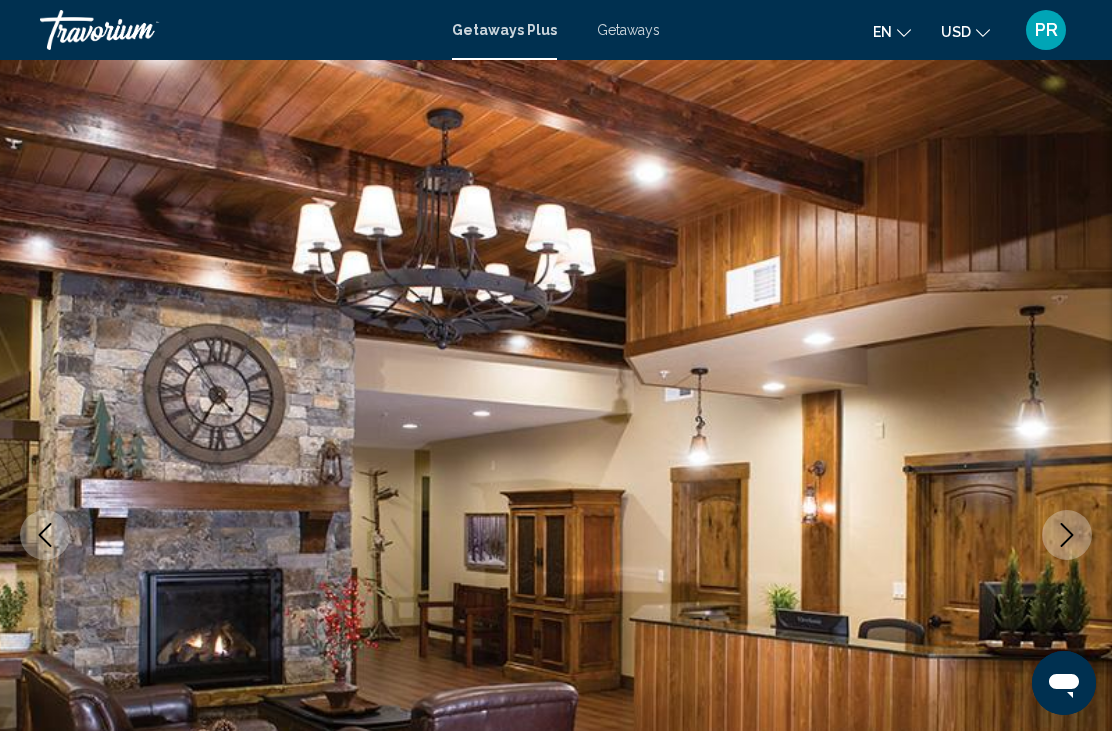 click 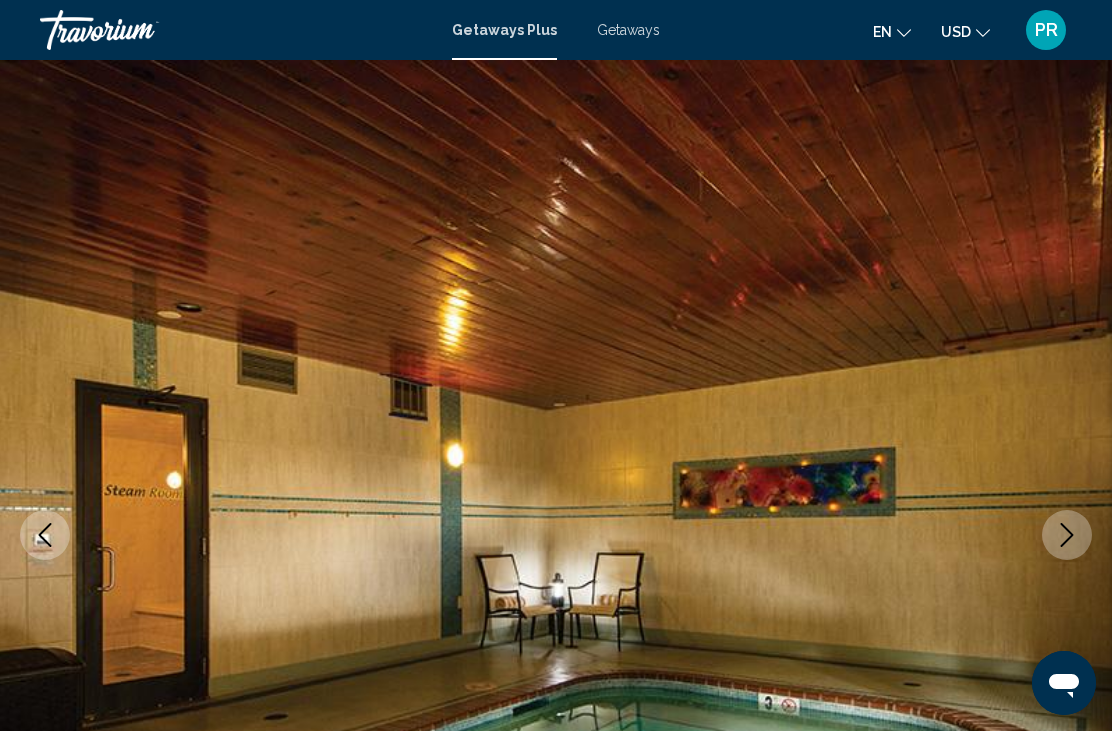 click 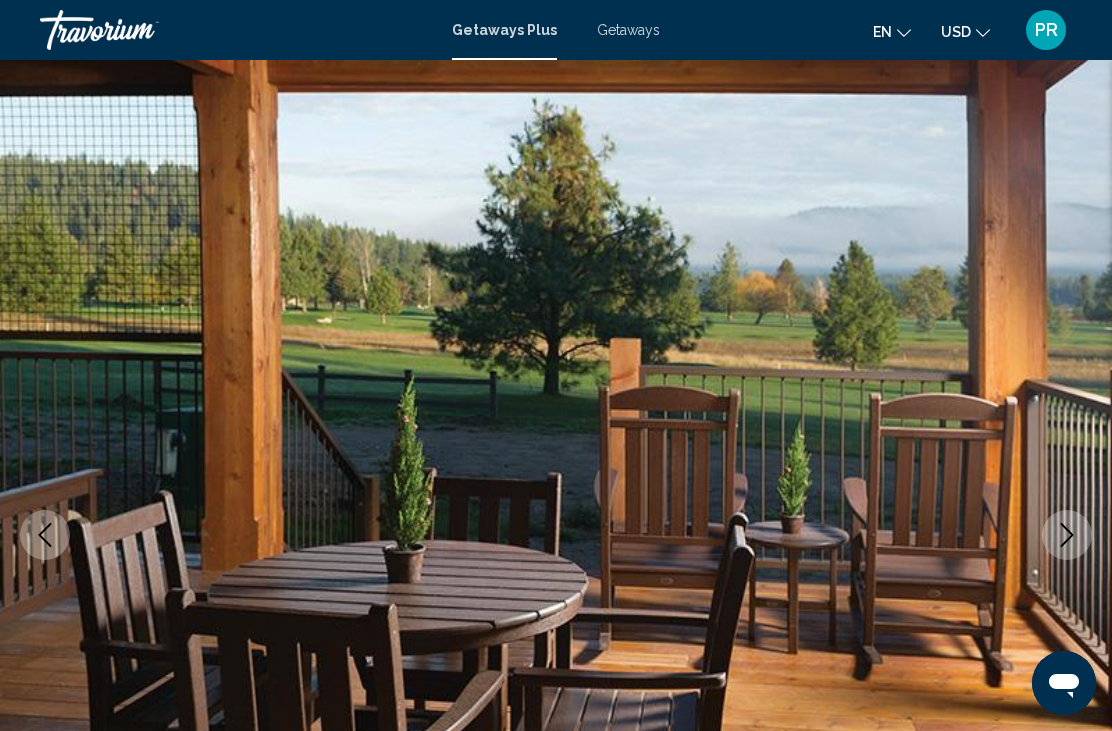 click at bounding box center (1067, 535) 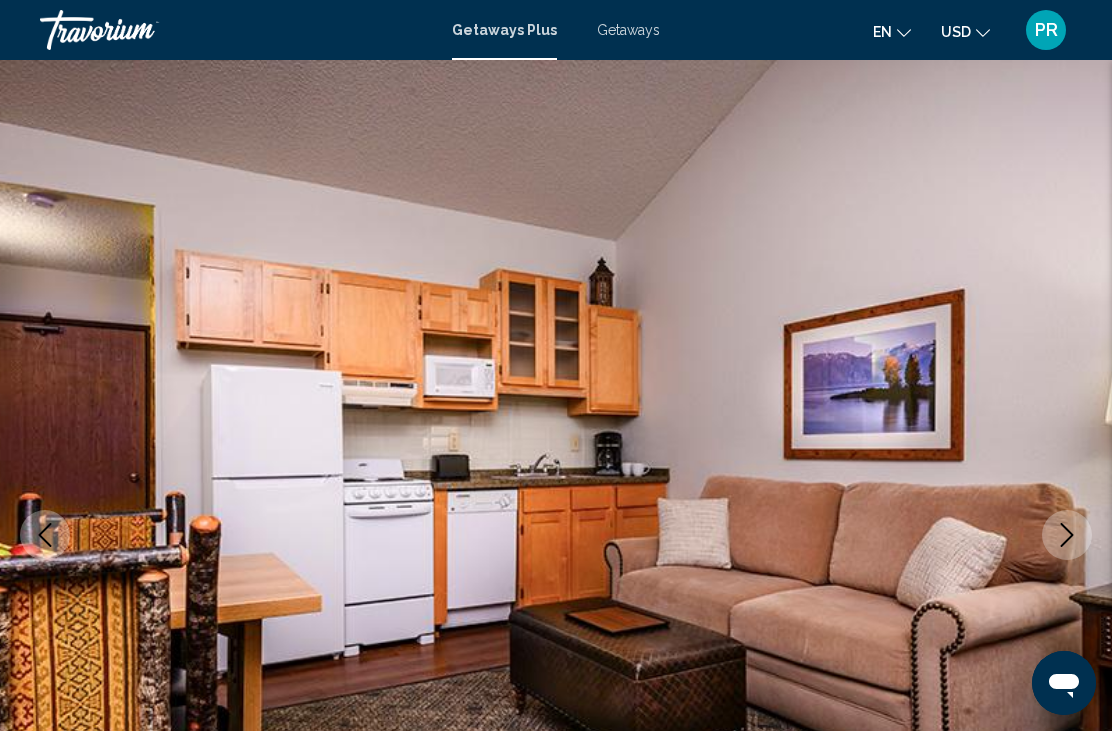 click 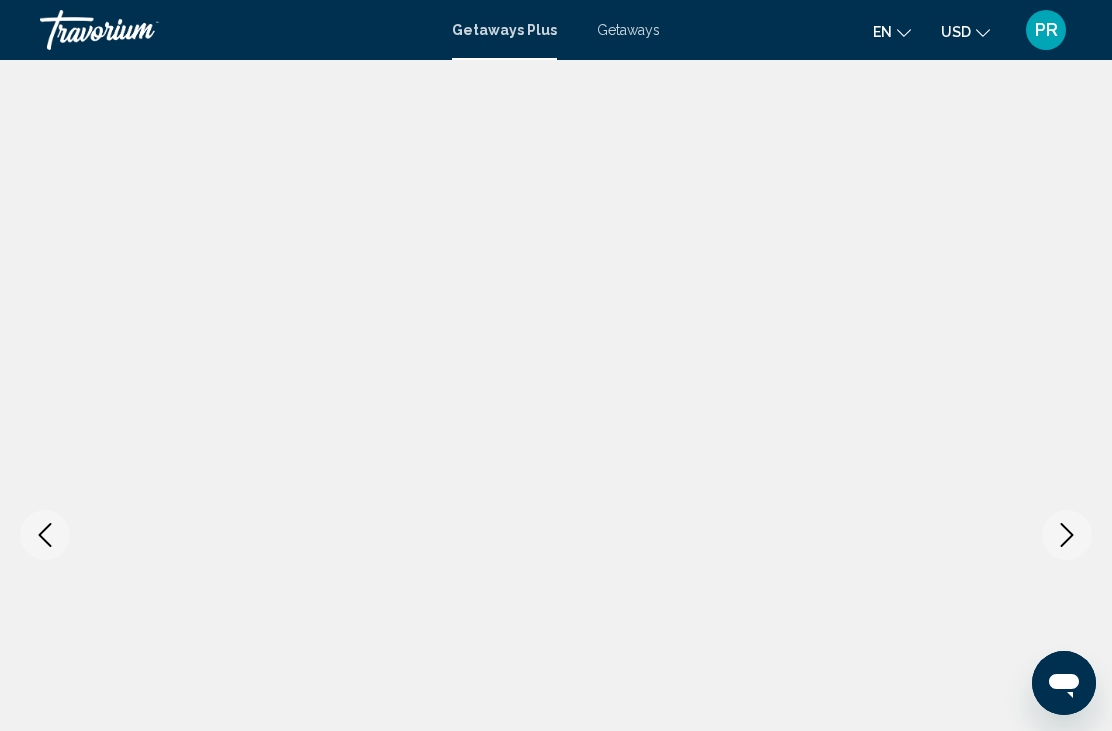 click at bounding box center (45, 535) 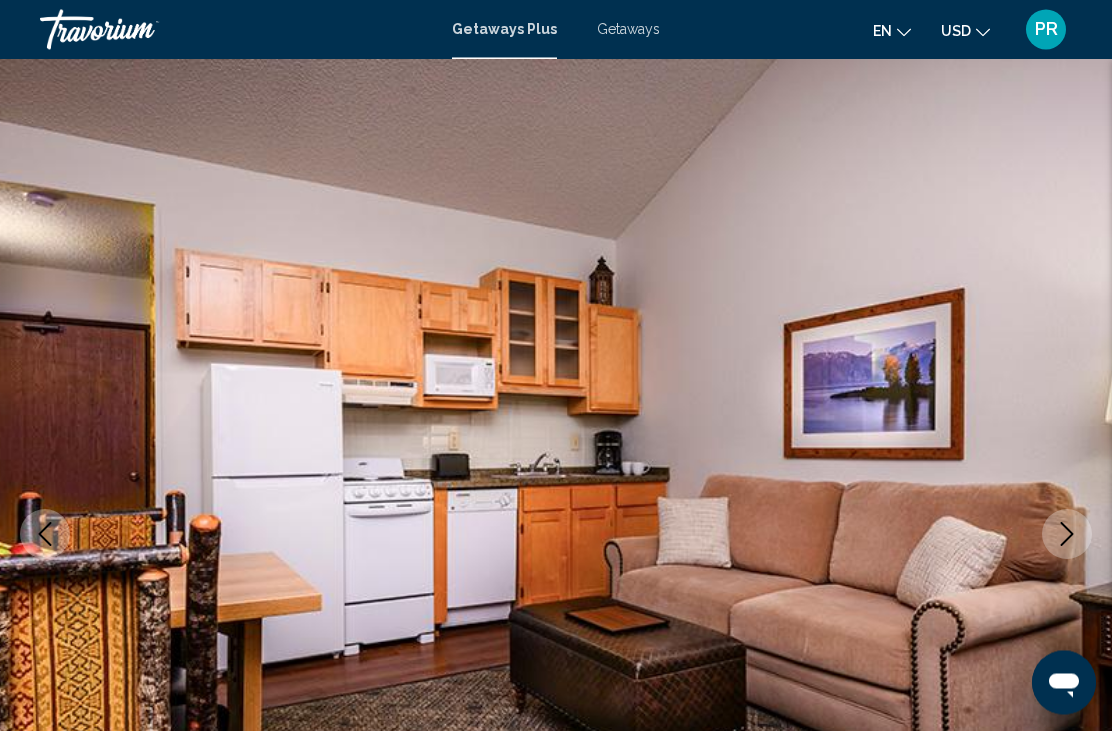 scroll, scrollTop: 64, scrollLeft: 0, axis: vertical 